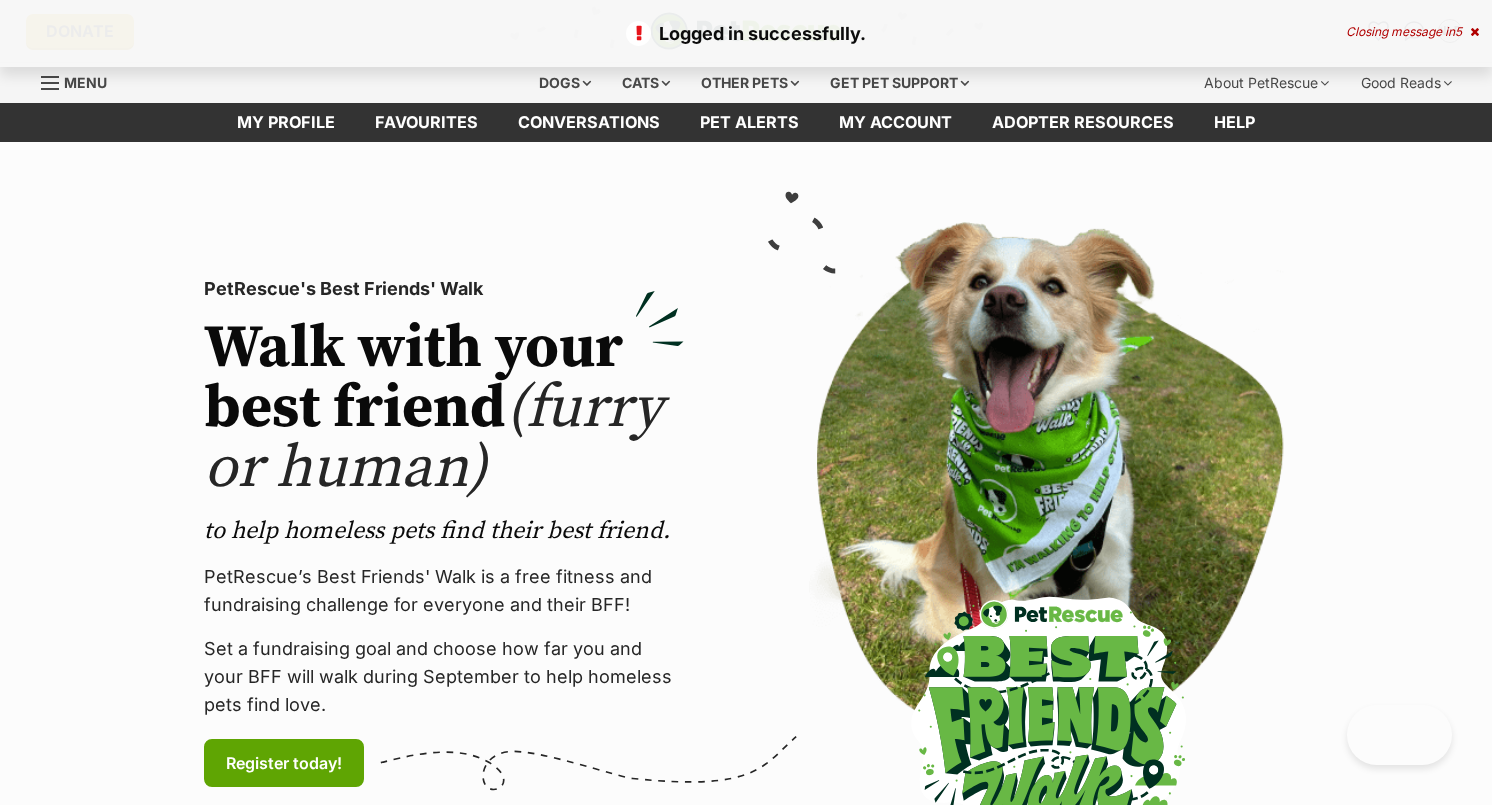 scroll, scrollTop: 0, scrollLeft: 0, axis: both 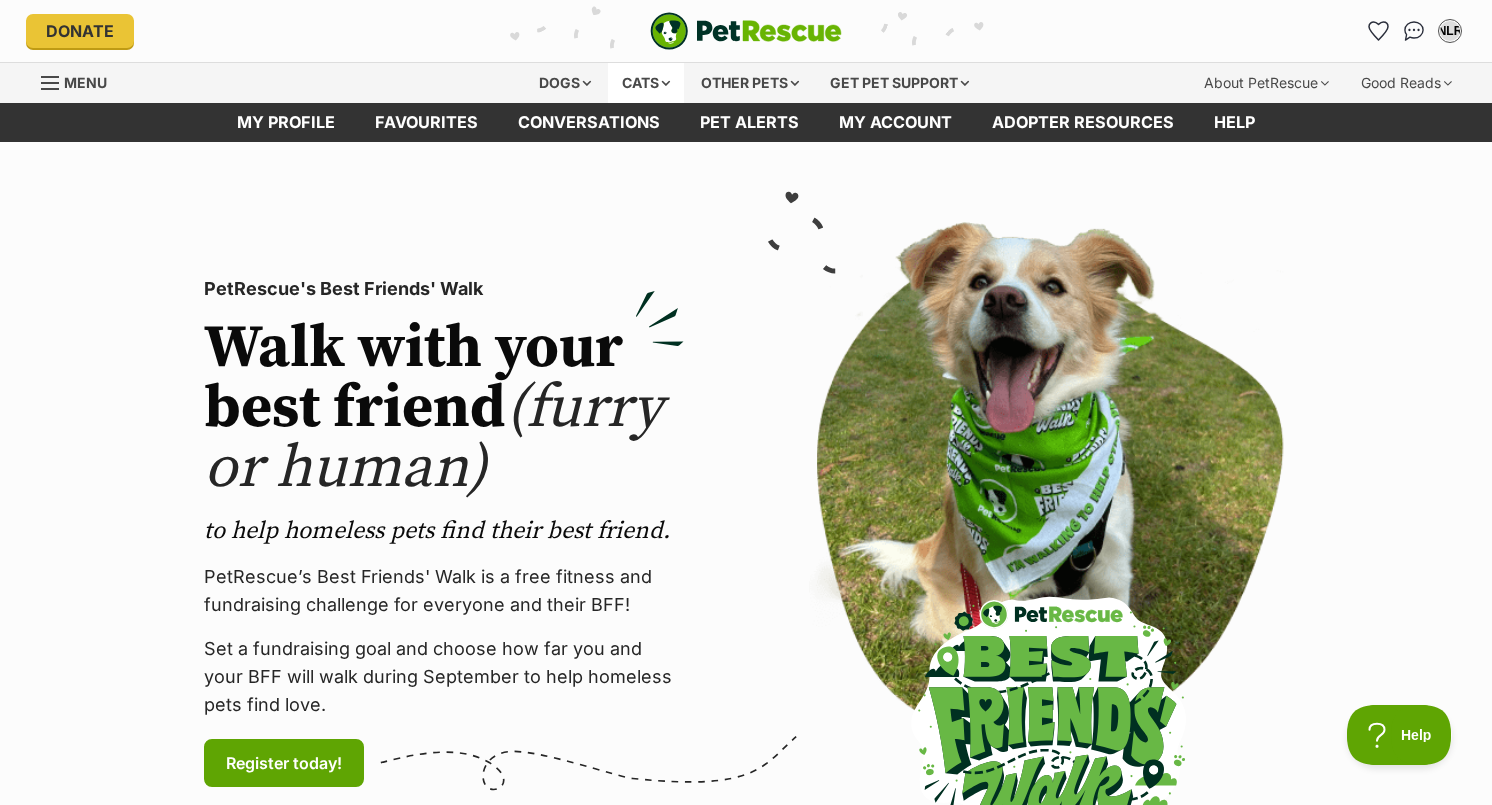 click on "Cats" at bounding box center (646, 83) 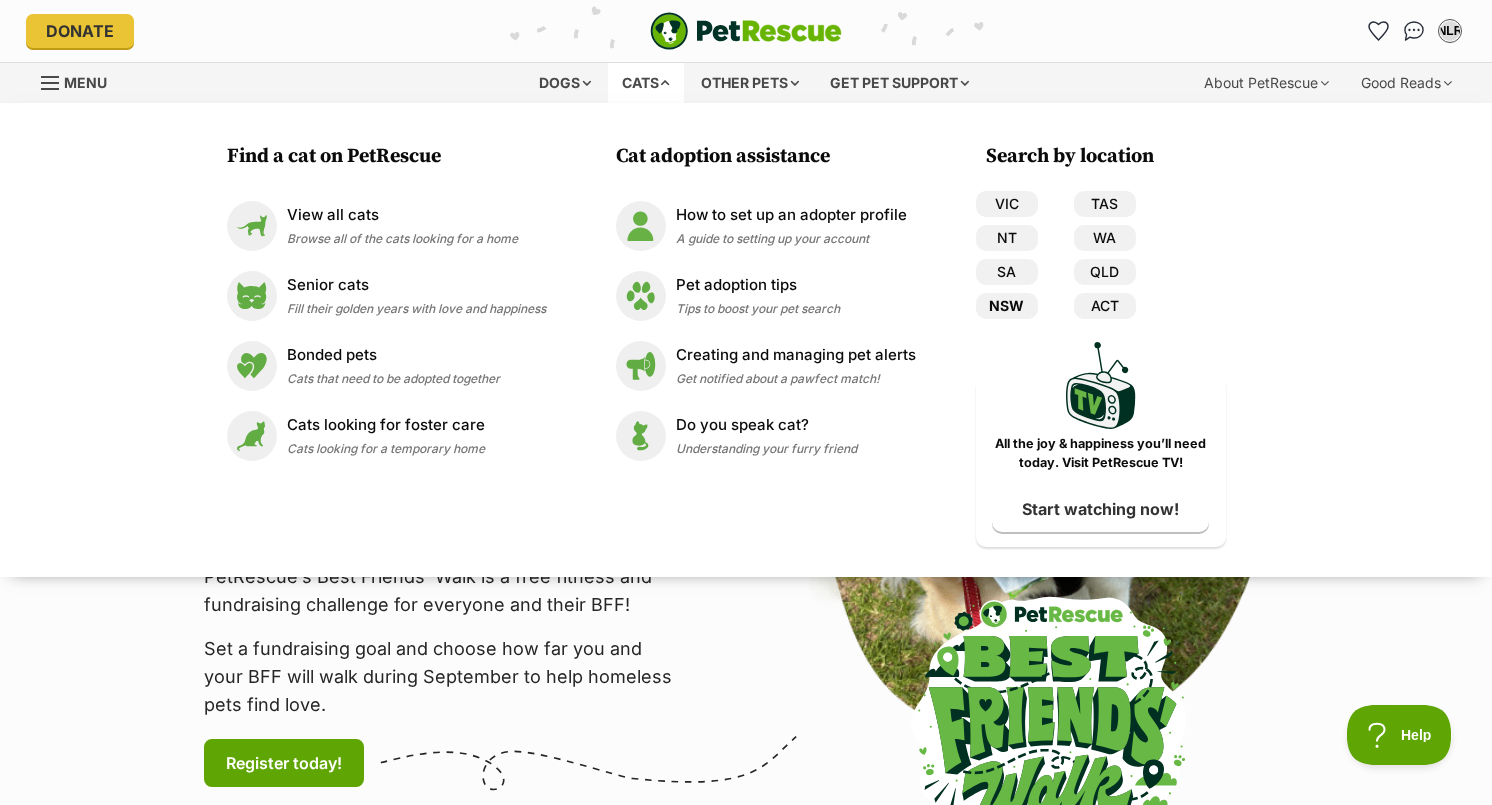 click on "NSW" at bounding box center (1007, 306) 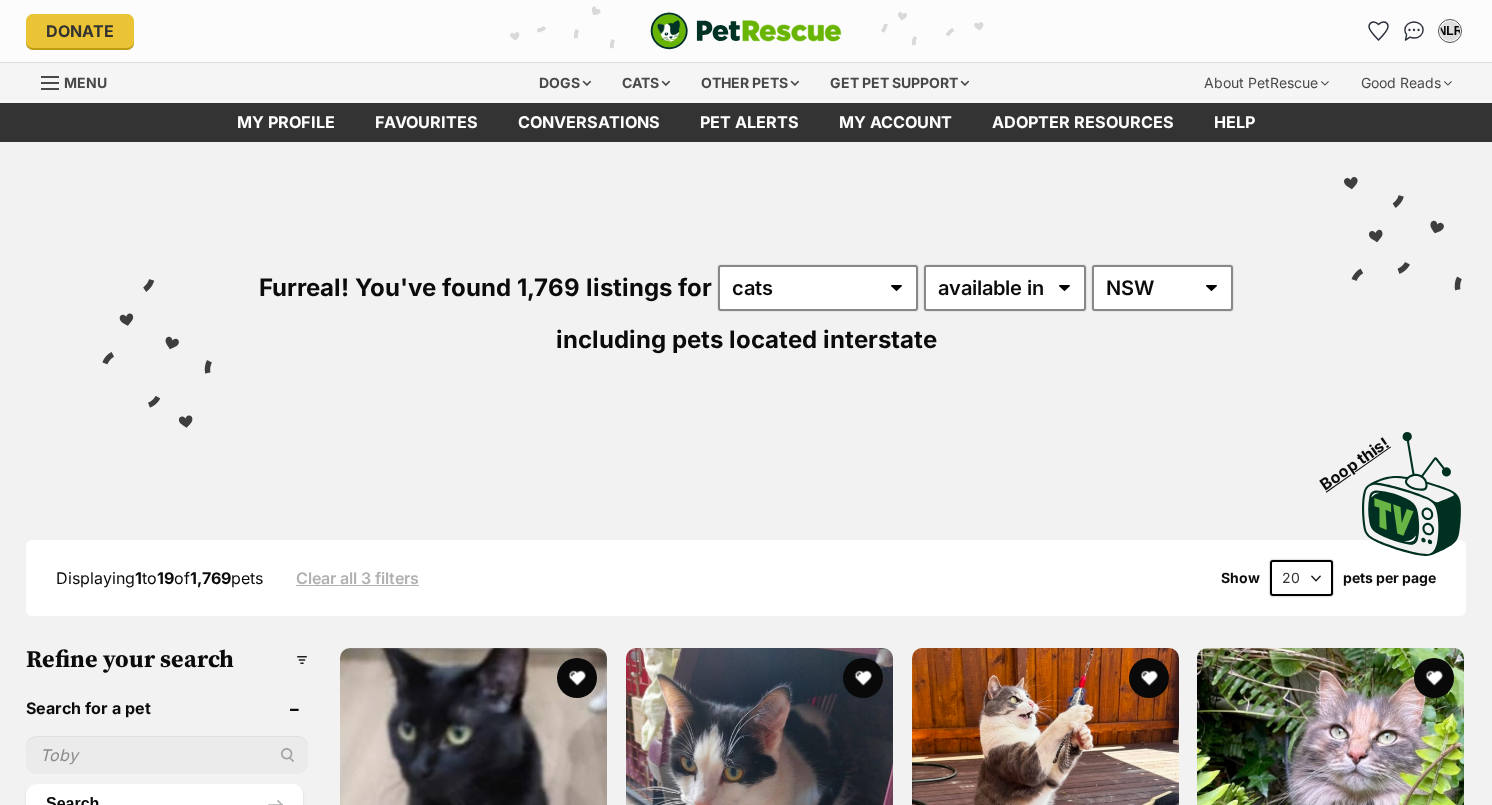 scroll, scrollTop: 0, scrollLeft: 0, axis: both 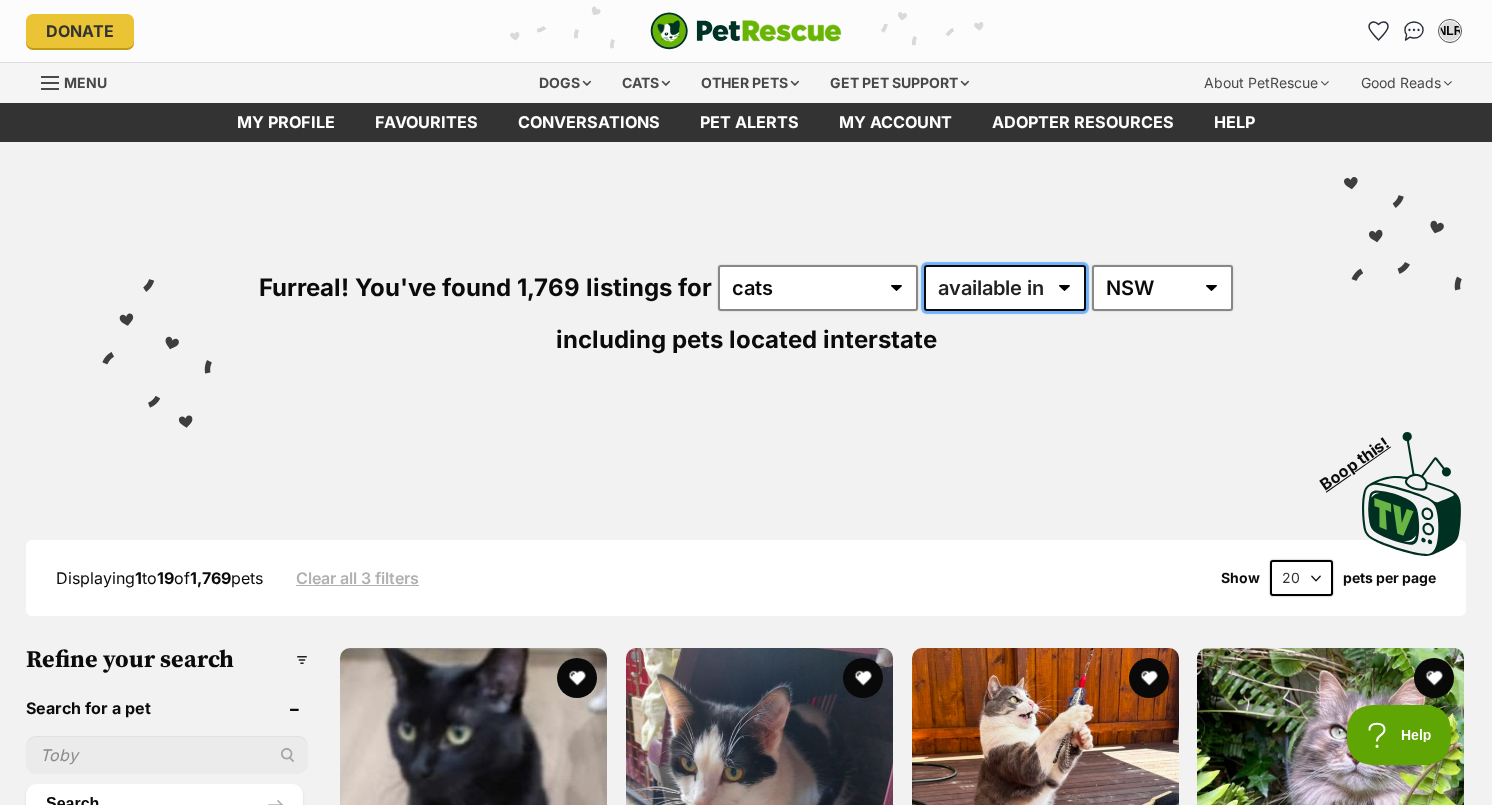 click on "available in
located in" at bounding box center [1005, 288] 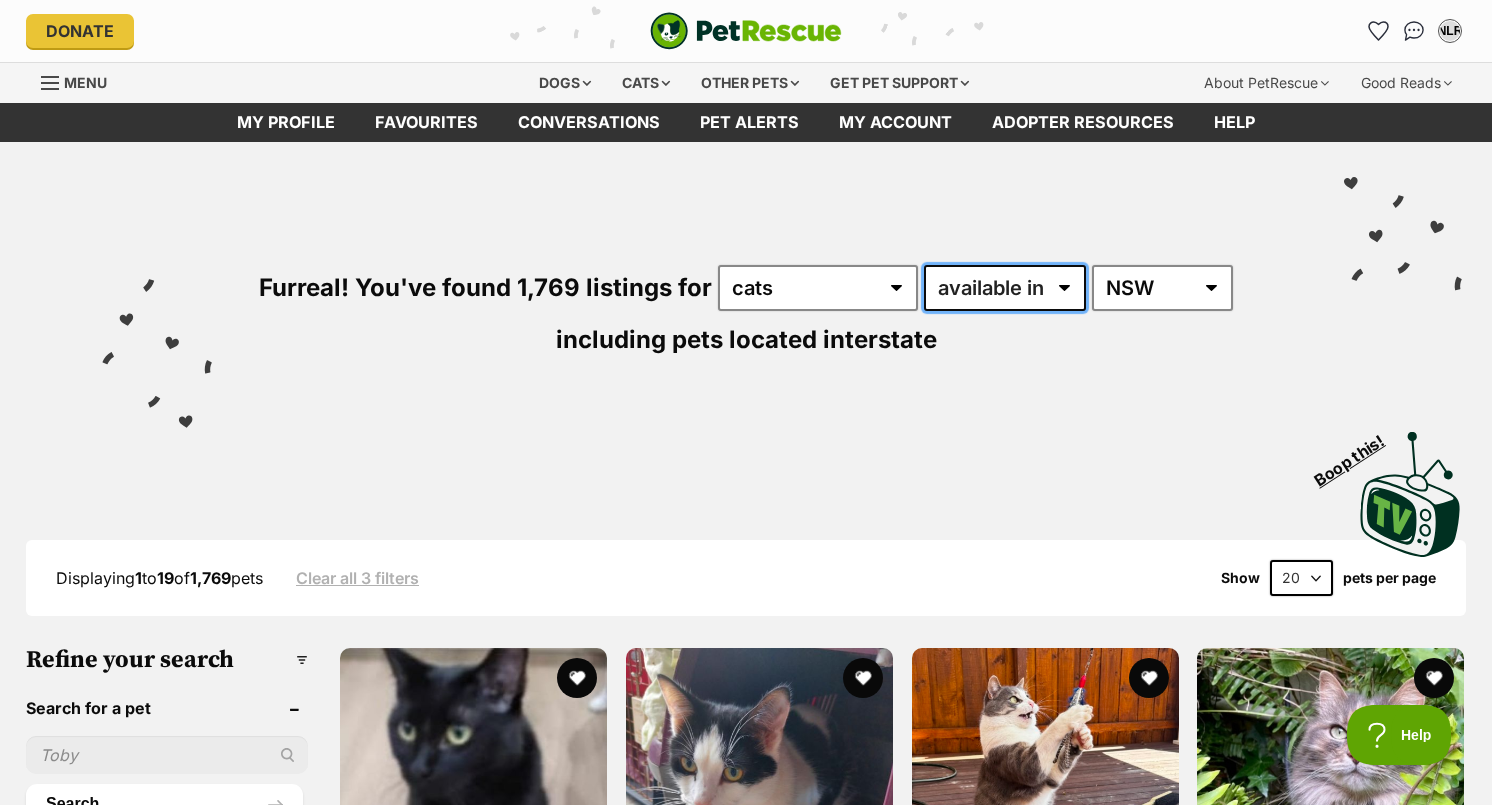 scroll, scrollTop: 0, scrollLeft: 0, axis: both 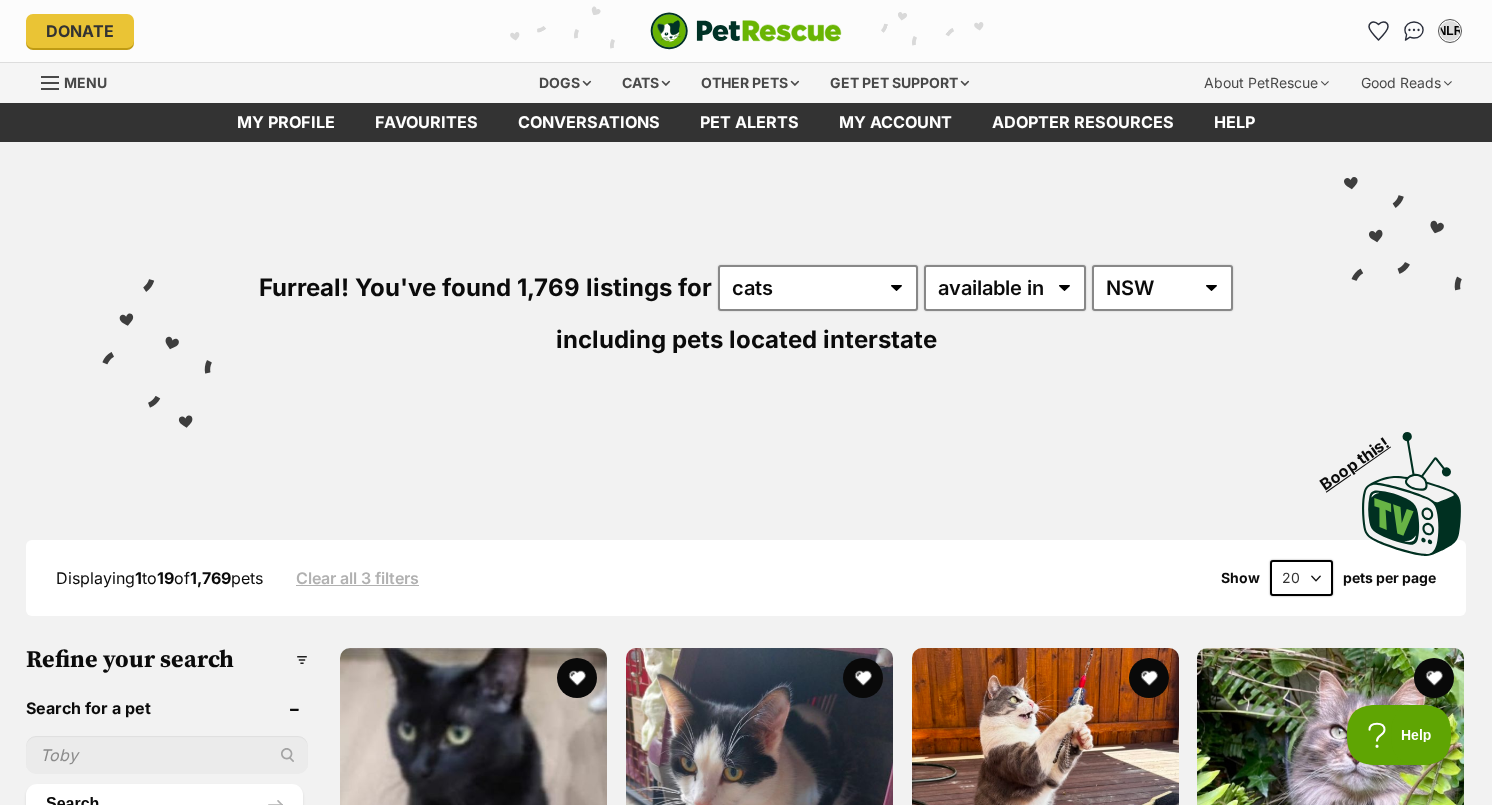 click on "Furreal! You've found 1,769 listings for
any type of pet
cats
dogs
other pets
available in
located in
Australia
ACT
NSW
NT
QLD
SA
TAS
VIC
WA
including pets located interstate" at bounding box center [746, 278] 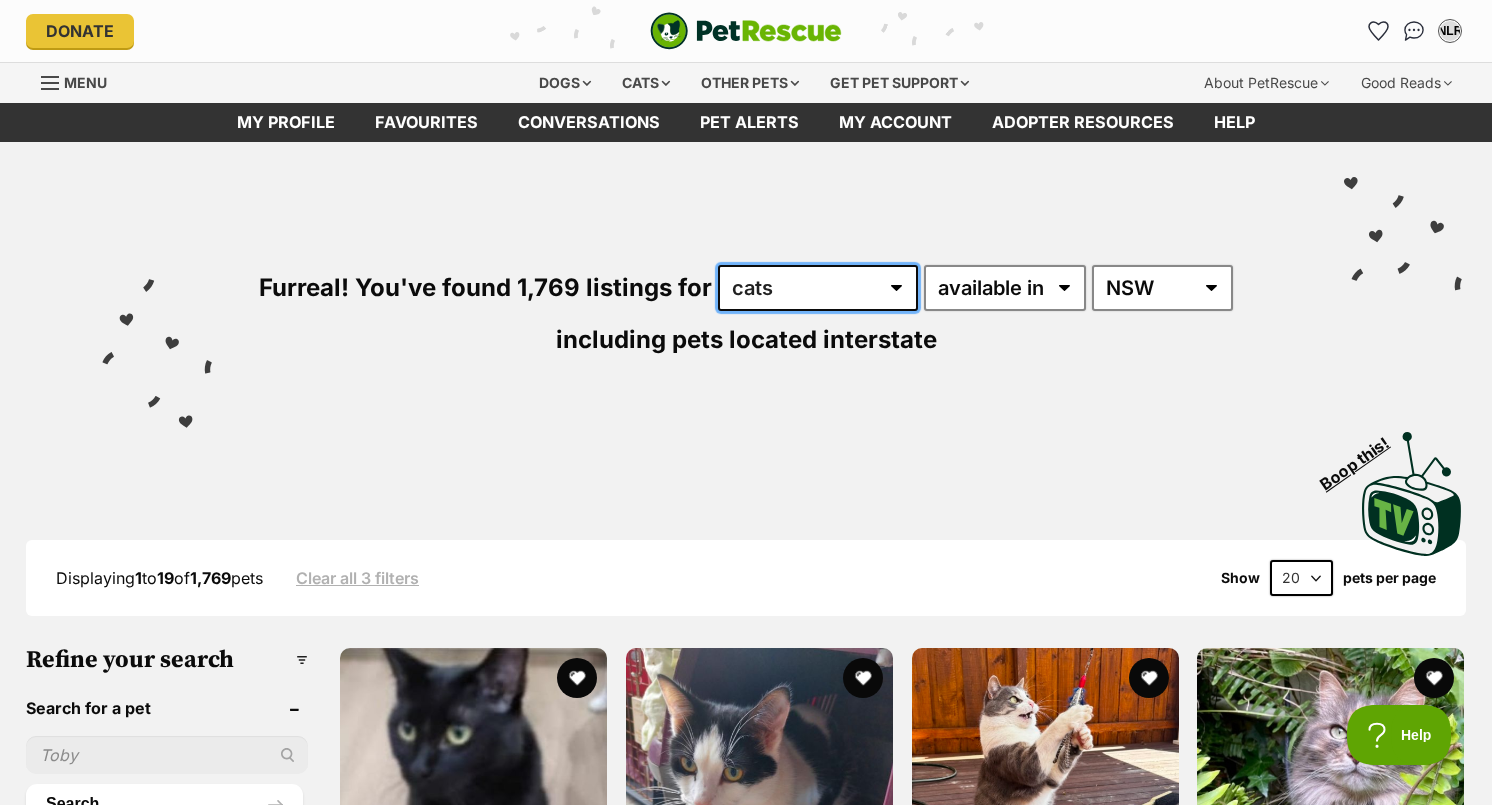 click on "any type of pet
cats
dogs
other pets" at bounding box center [818, 288] 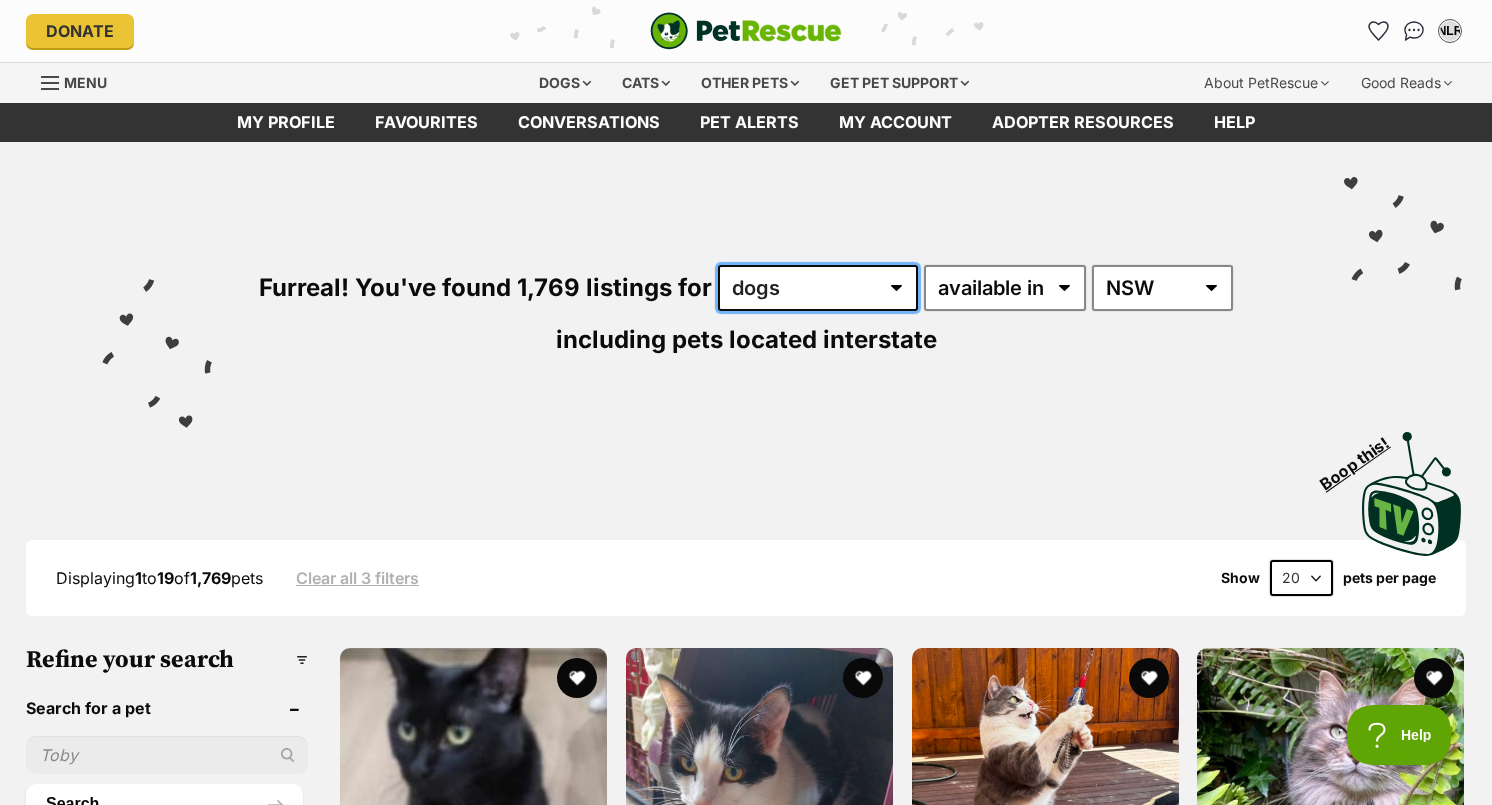 click on "any type of pet
cats
dogs
other pets" at bounding box center [818, 288] 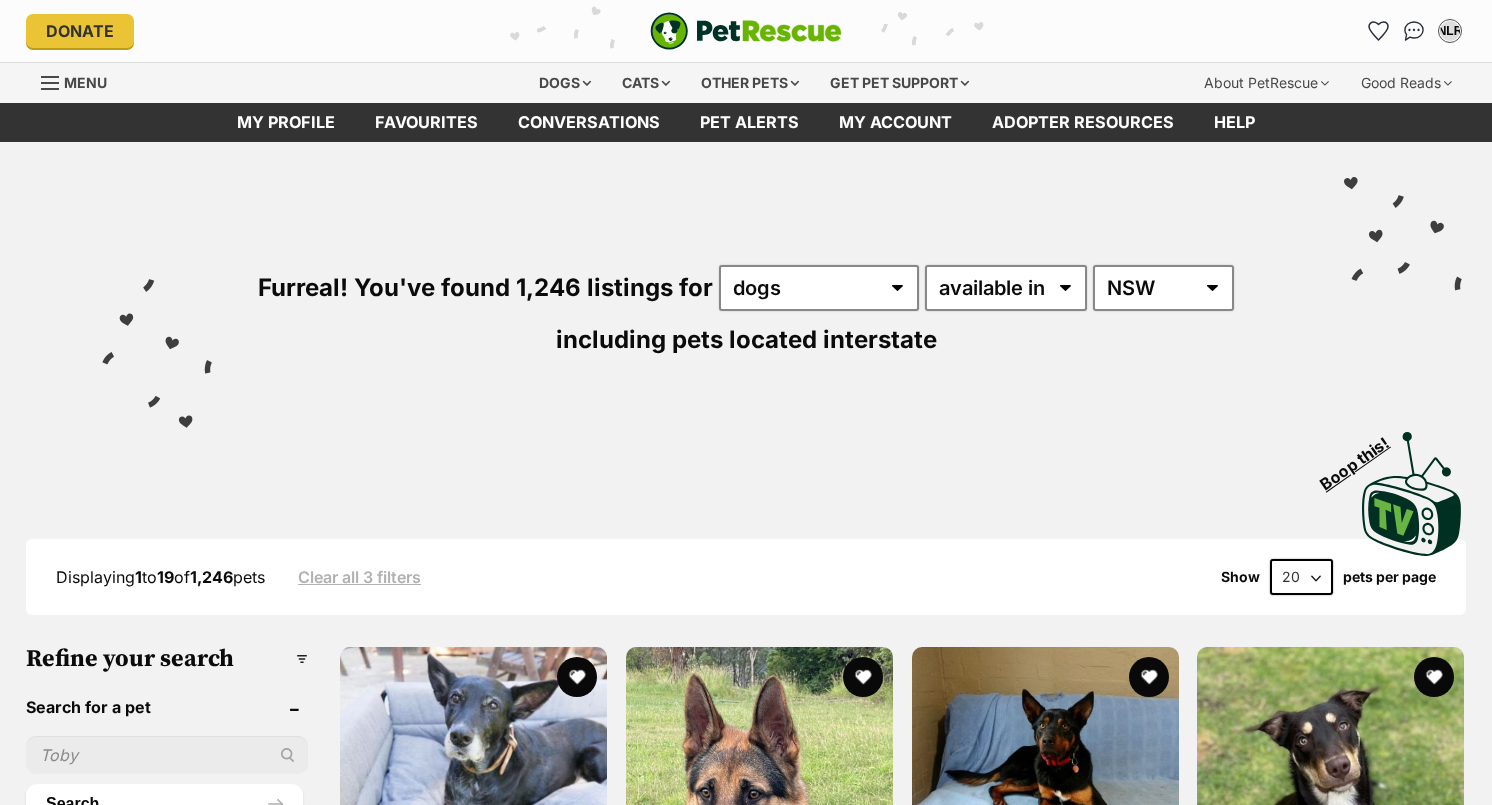 scroll, scrollTop: 0, scrollLeft: 0, axis: both 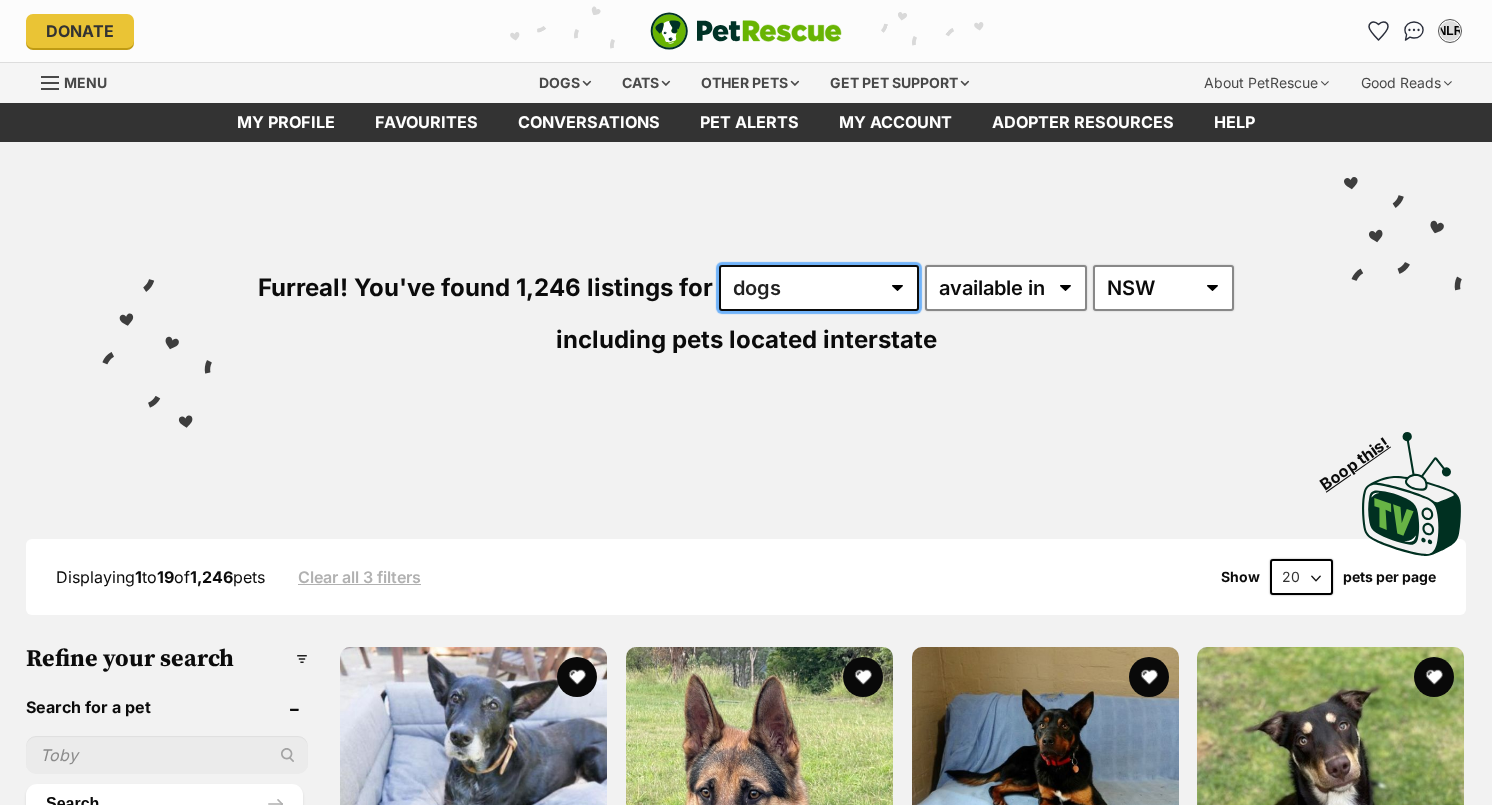 click on "any type of pet
cats
dogs
other pets" at bounding box center (819, 288) 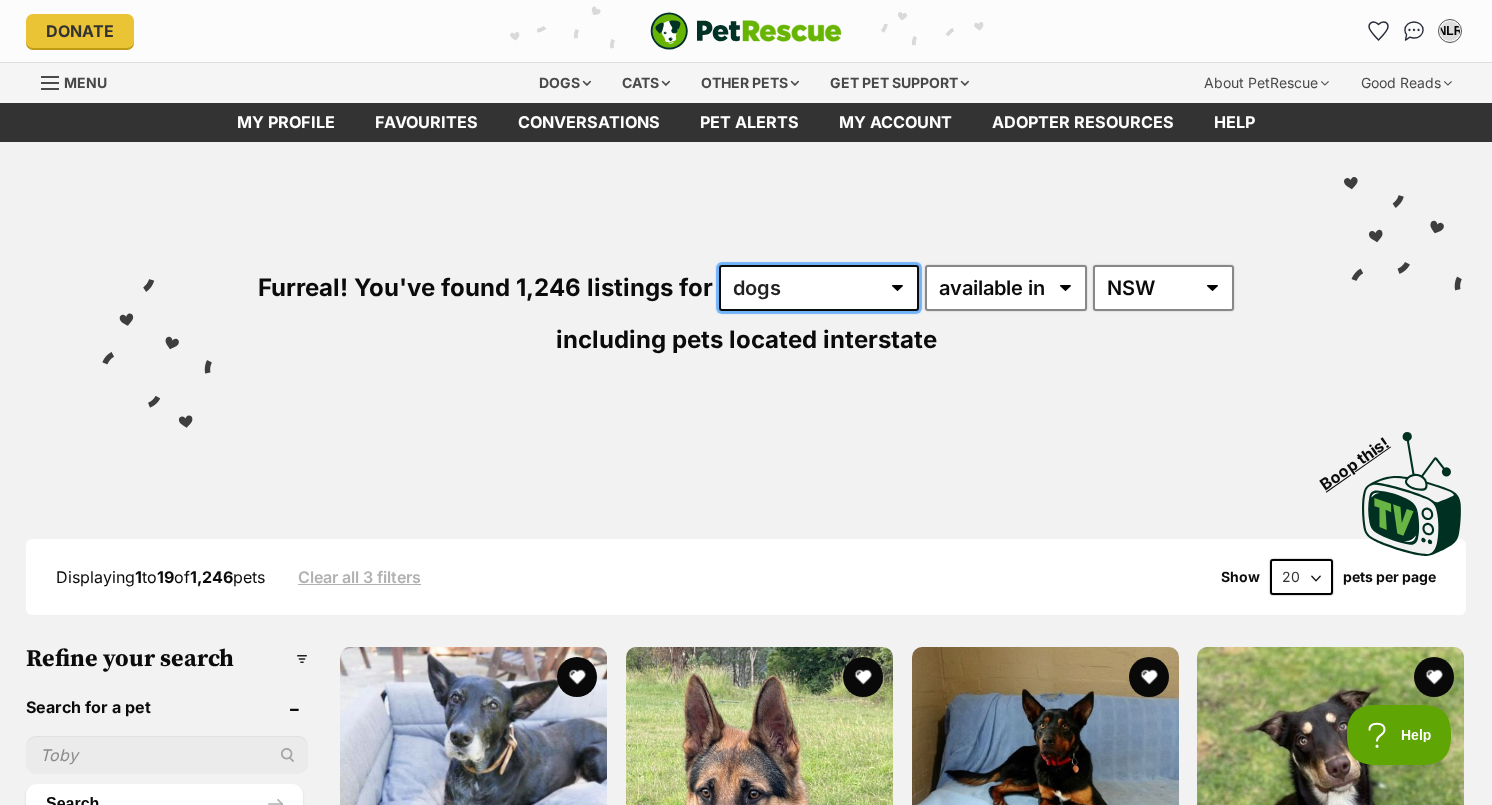 scroll, scrollTop: 0, scrollLeft: 0, axis: both 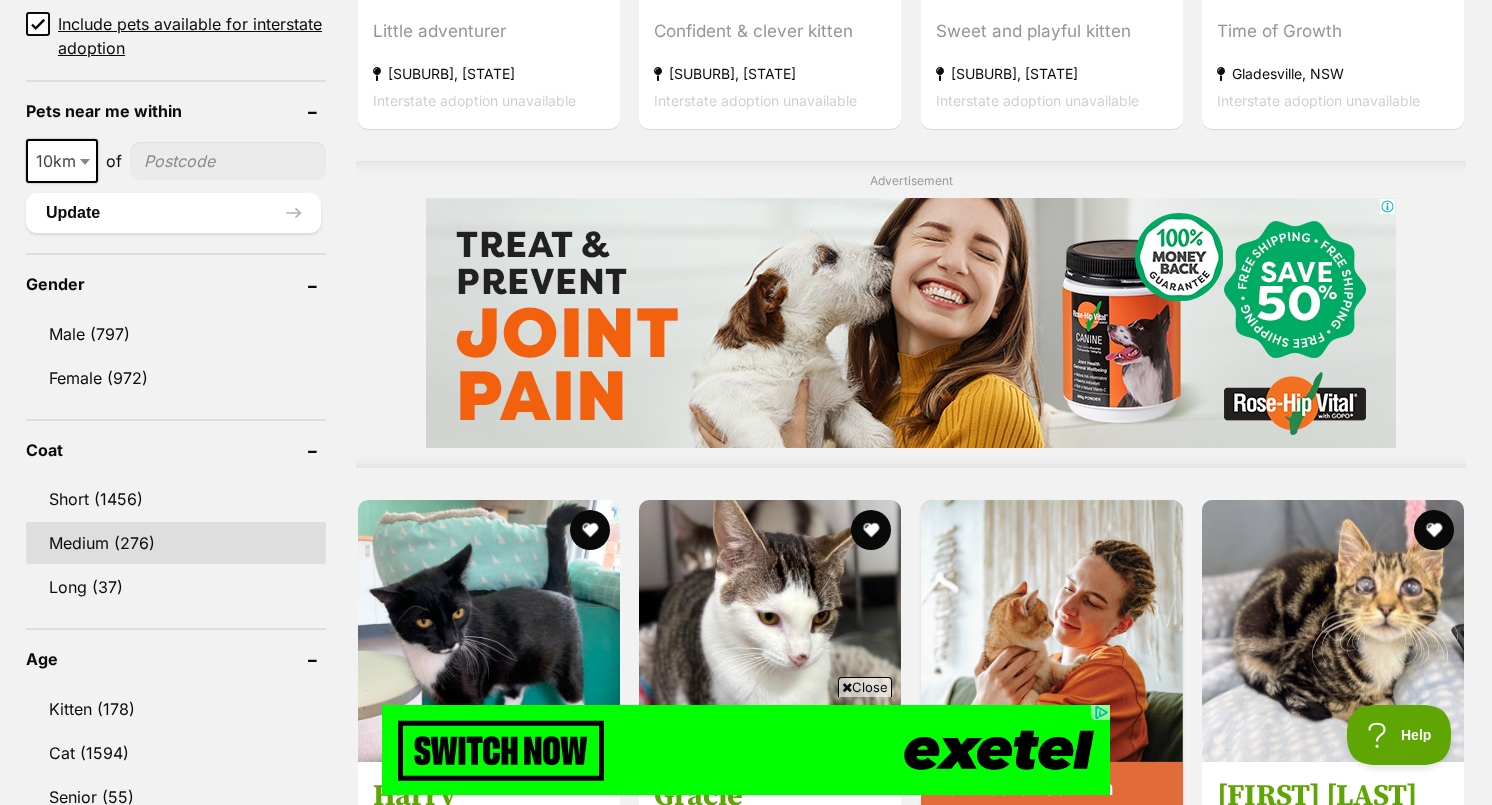 click on "Medium (276)" at bounding box center (176, 543) 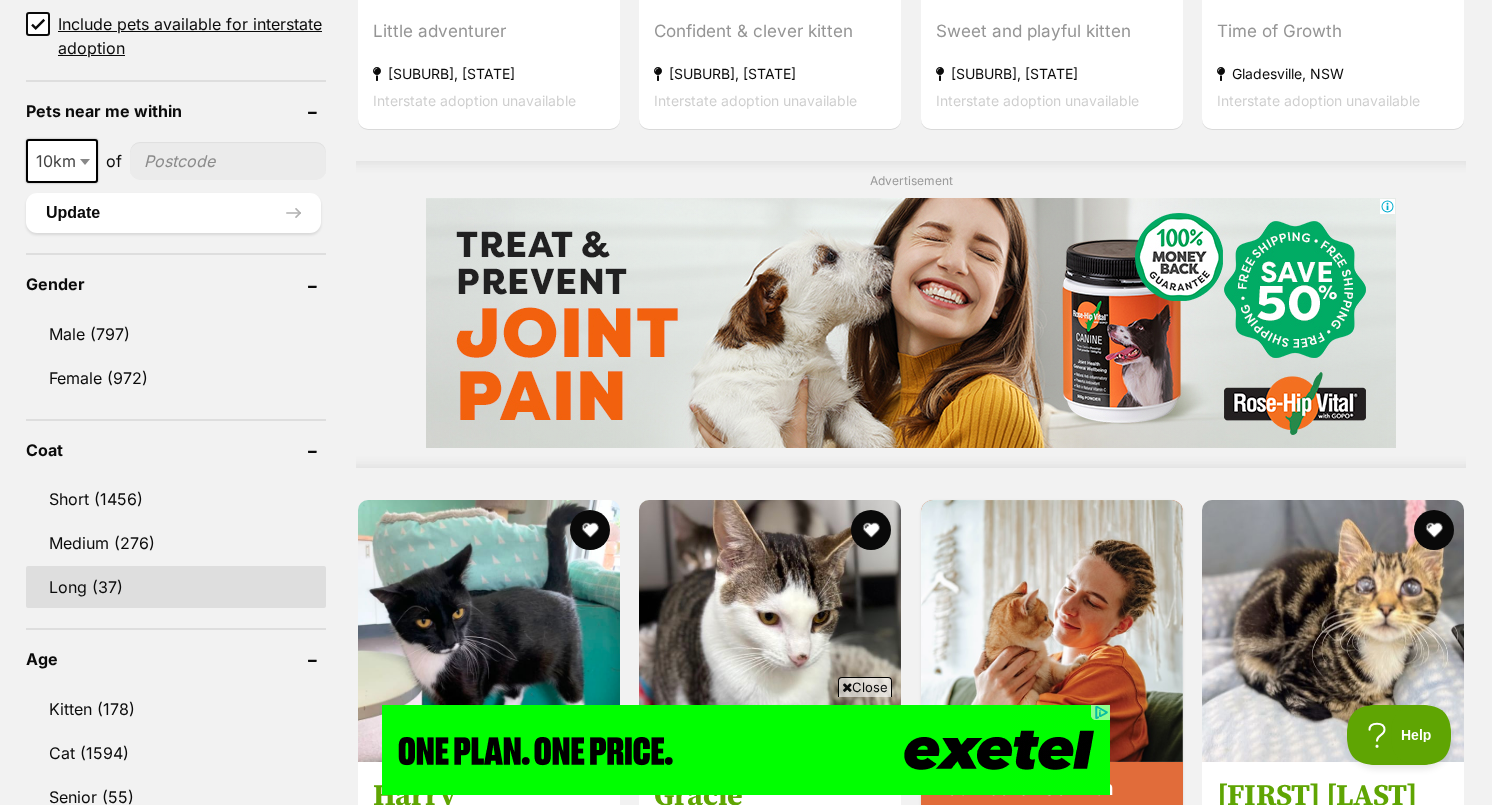 click on "Long (37)" at bounding box center (176, 587) 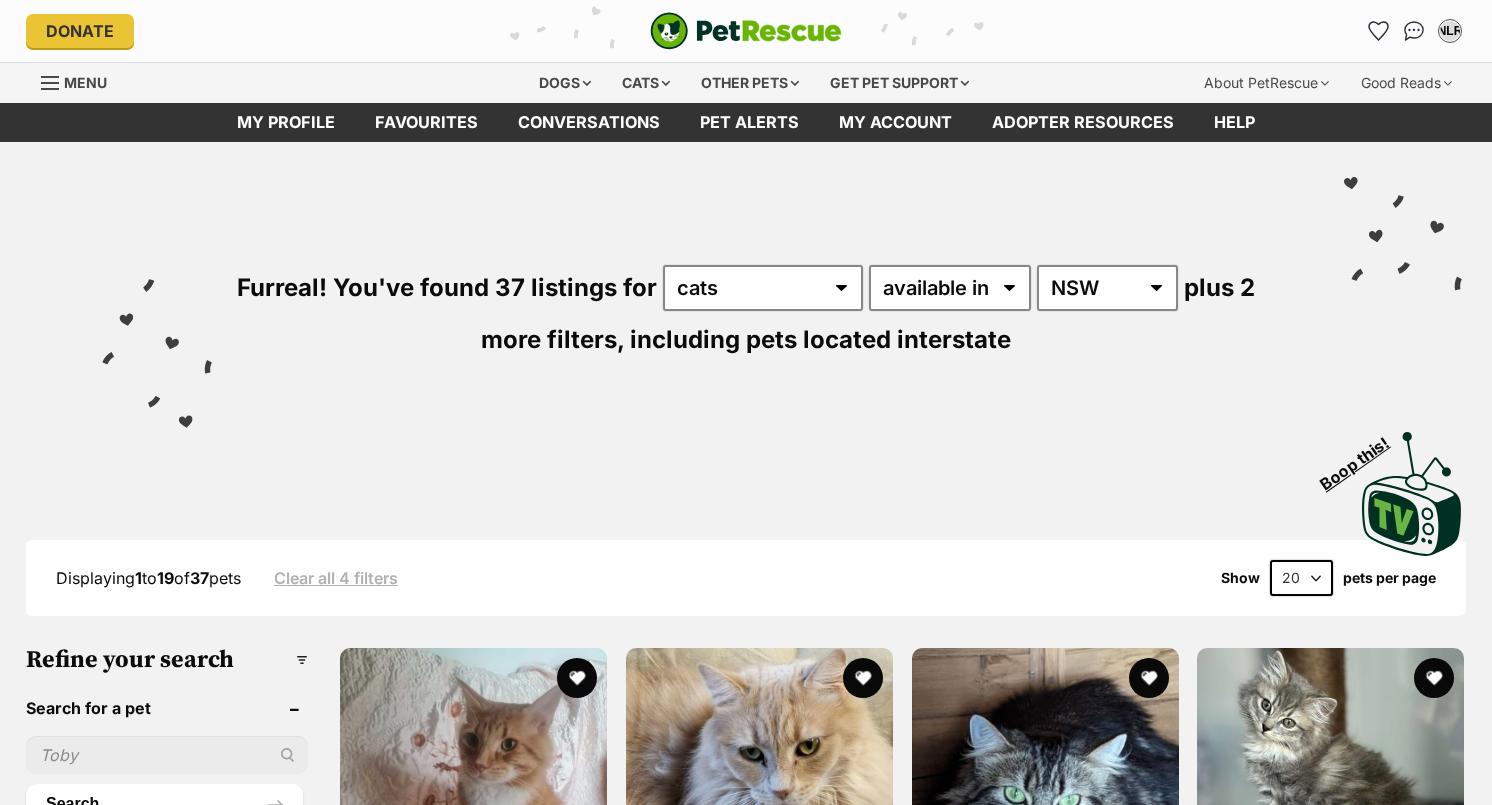 scroll, scrollTop: 0, scrollLeft: 0, axis: both 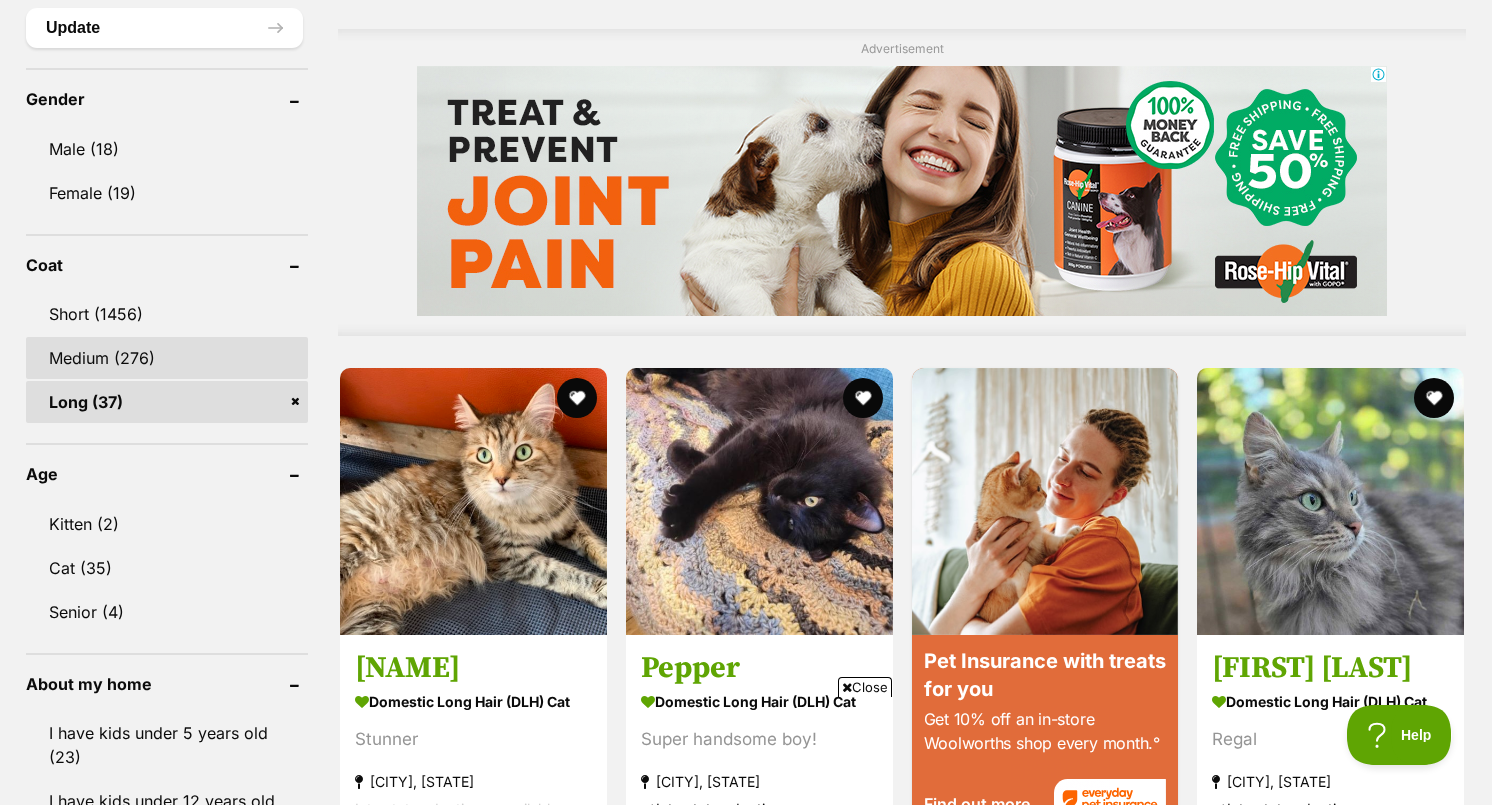 click on "Medium (276)" at bounding box center (167, 358) 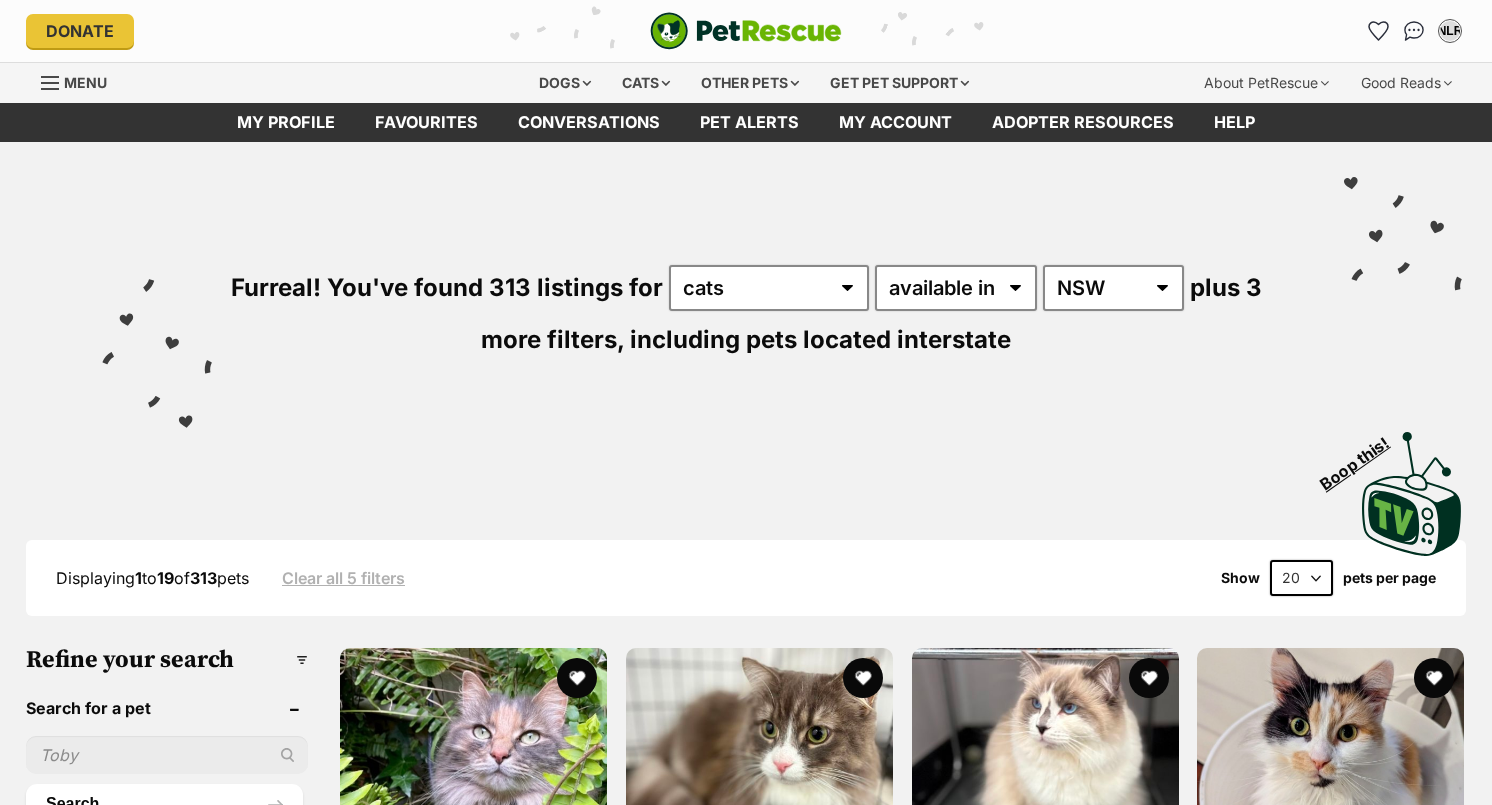 scroll, scrollTop: 88, scrollLeft: 0, axis: vertical 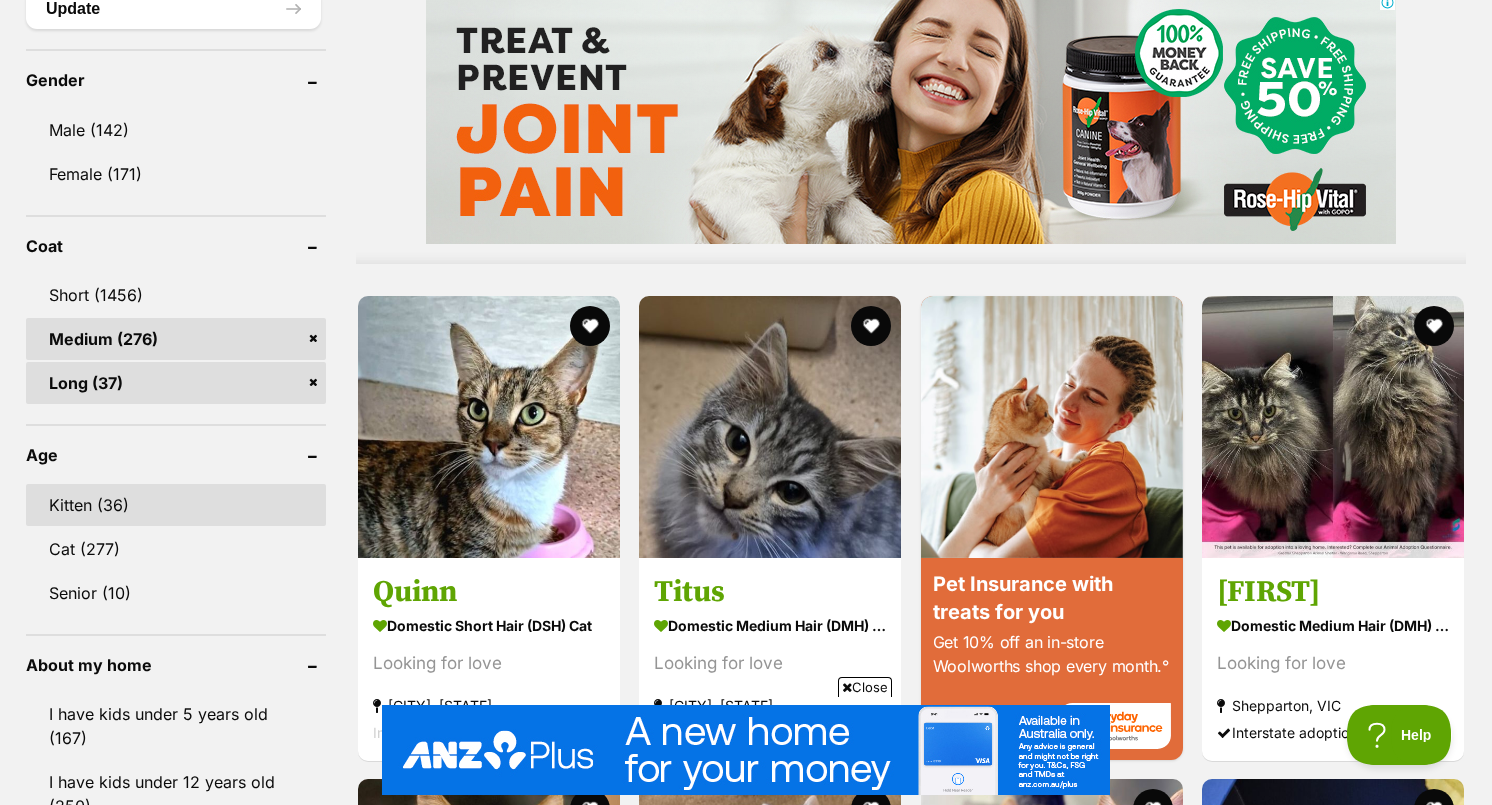 click on "Kitten (36)" at bounding box center [176, 505] 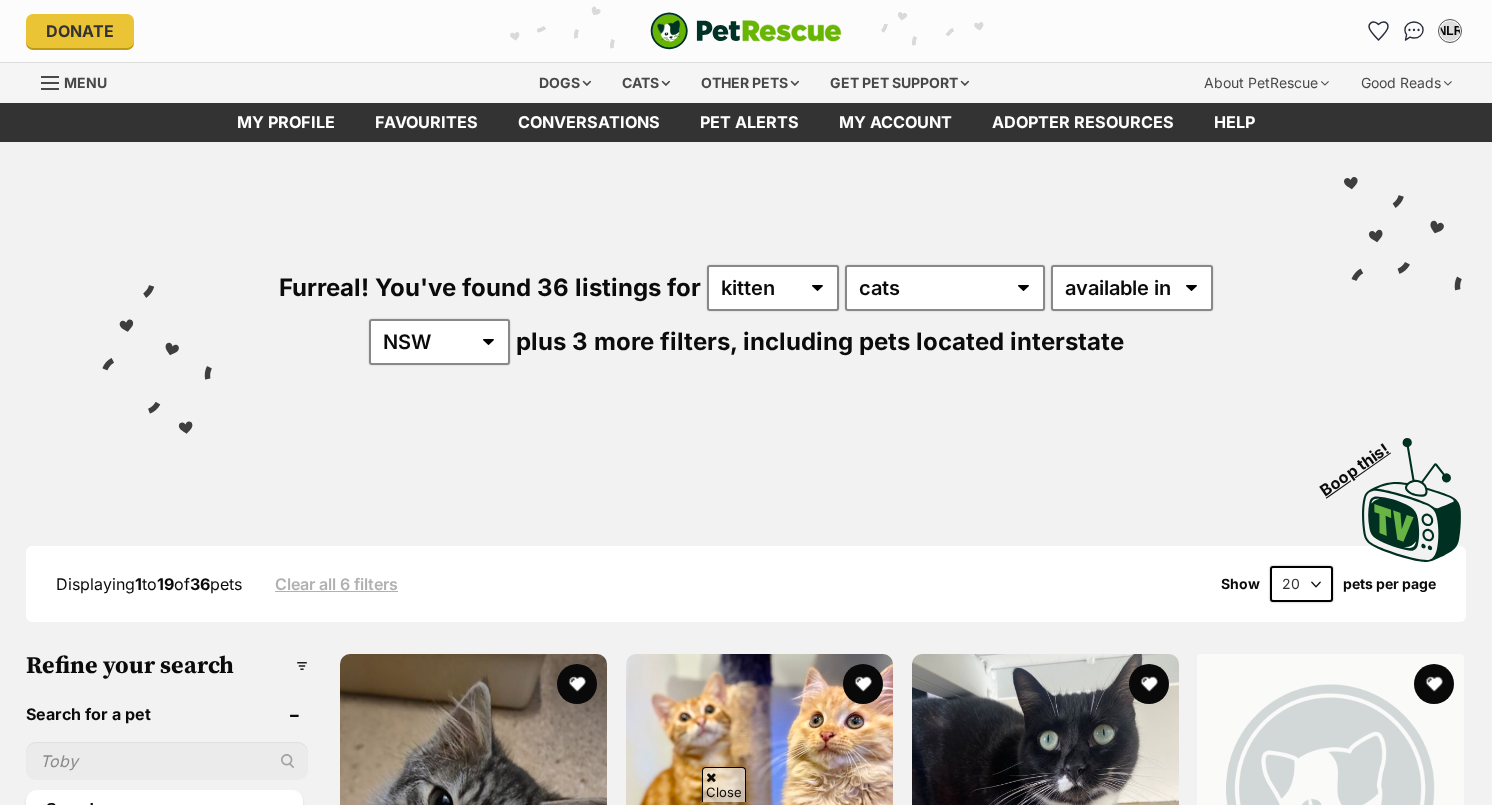 scroll, scrollTop: 146, scrollLeft: 0, axis: vertical 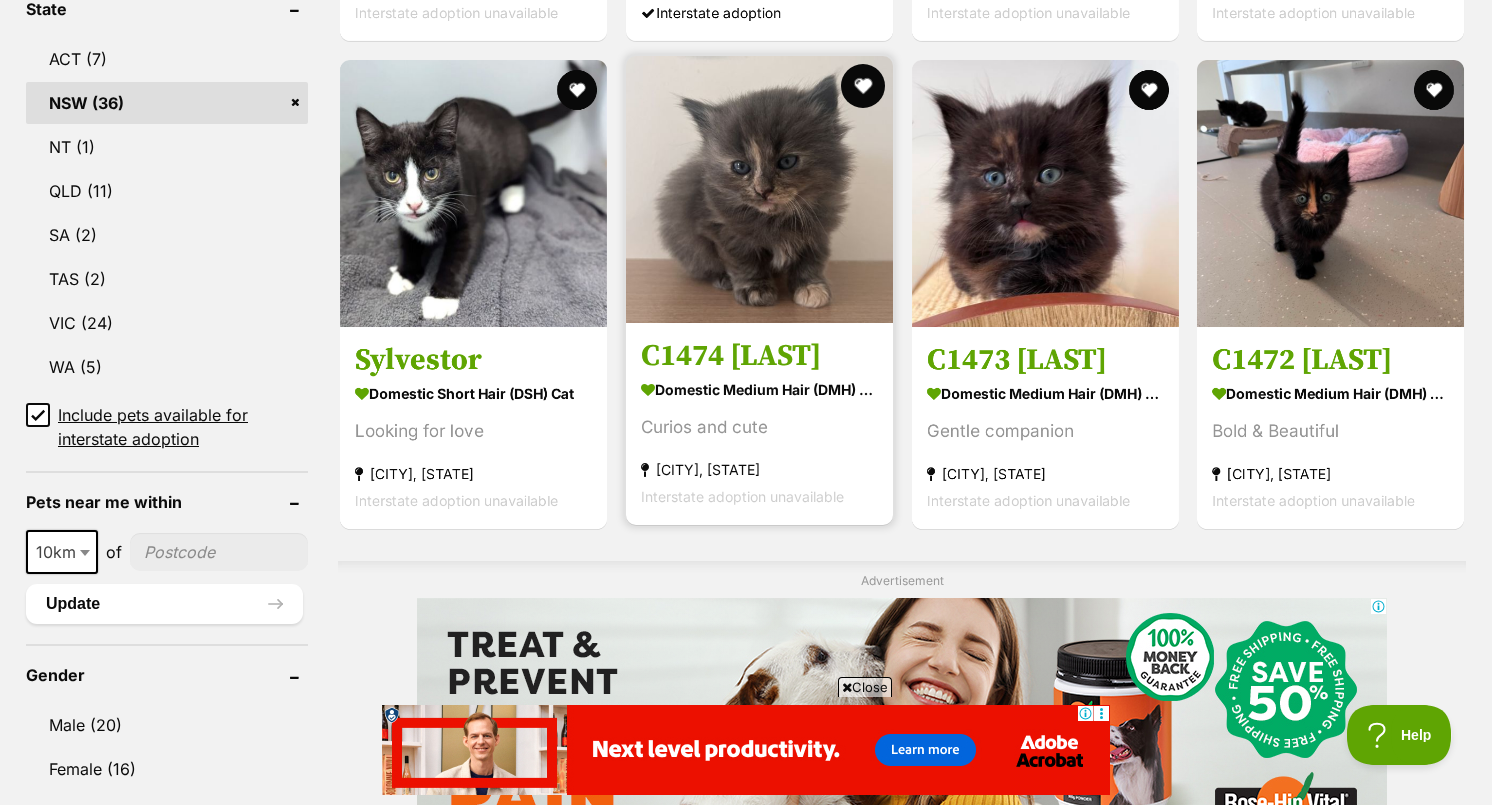 click at bounding box center (863, 86) 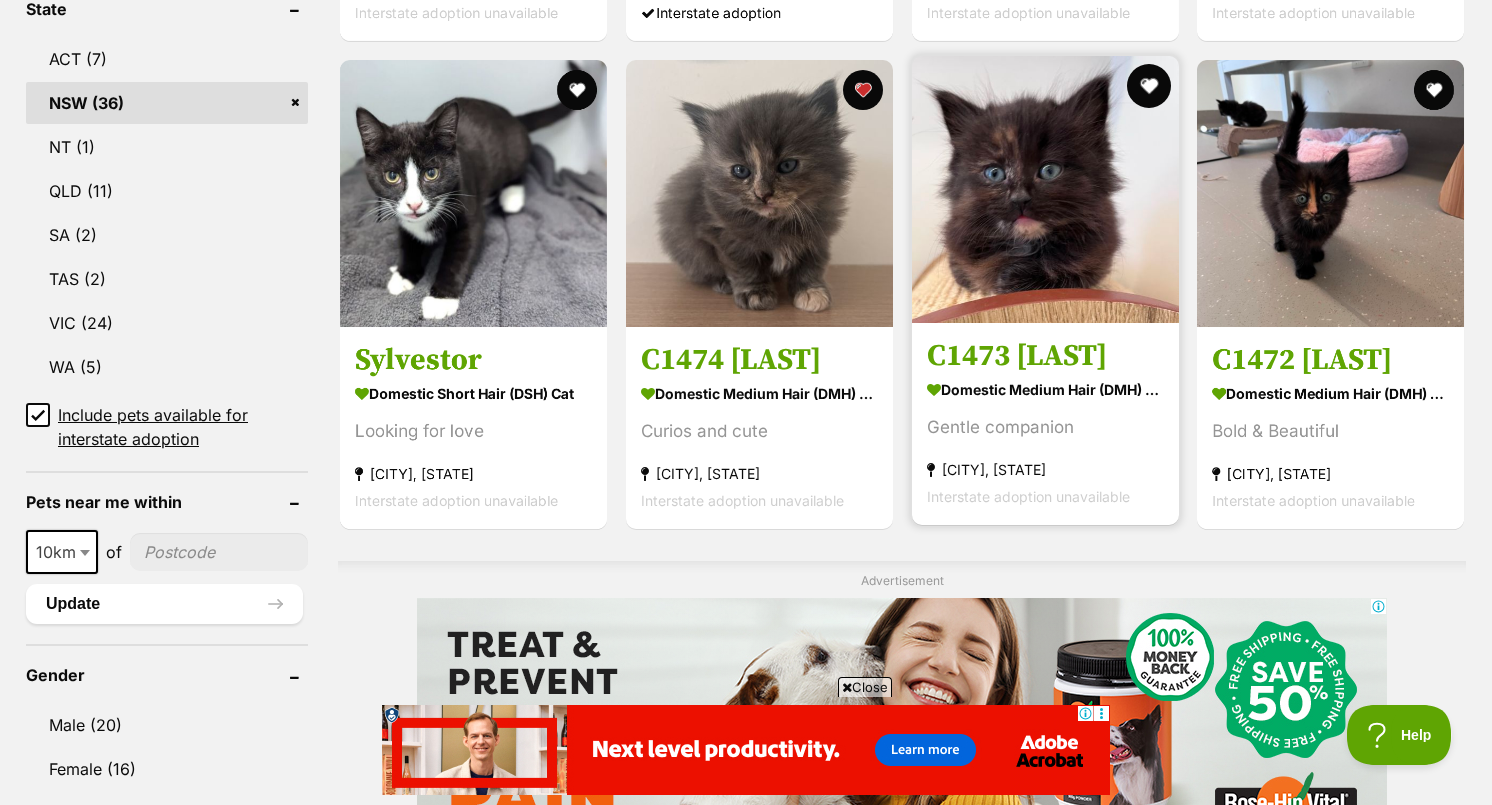 click at bounding box center (1148, 86) 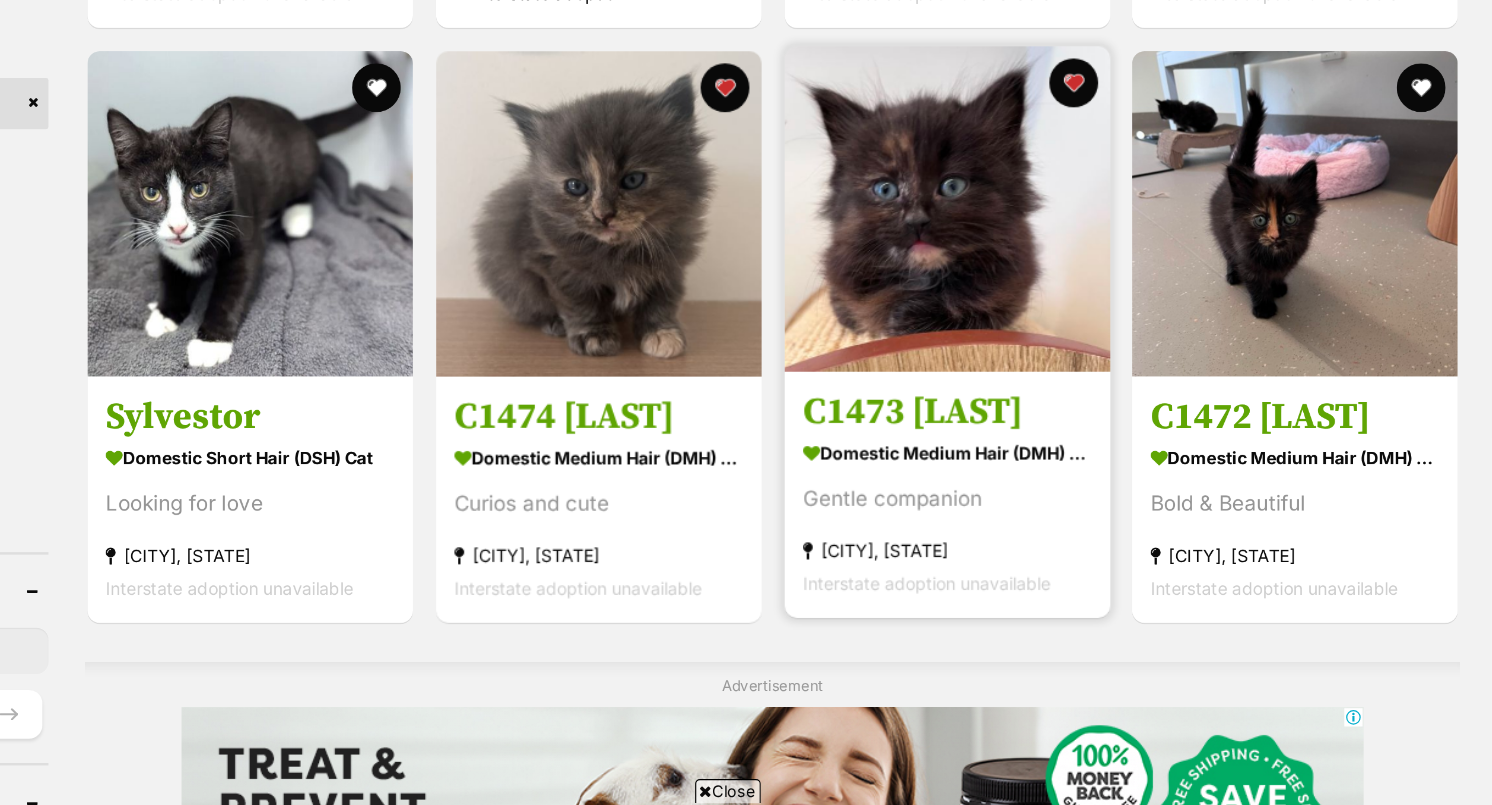 scroll, scrollTop: 1062, scrollLeft: 0, axis: vertical 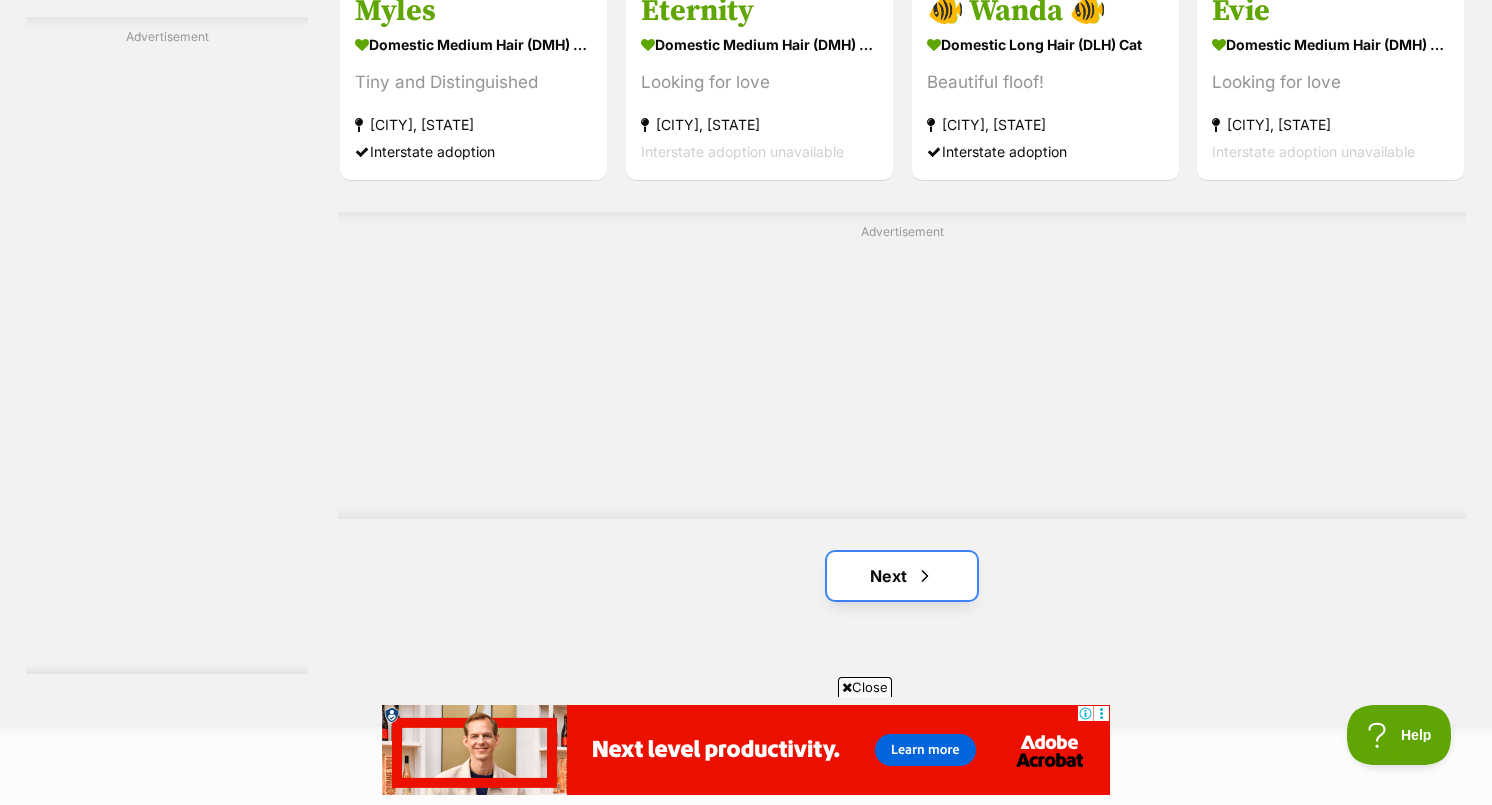 click on "Next" at bounding box center (902, 576) 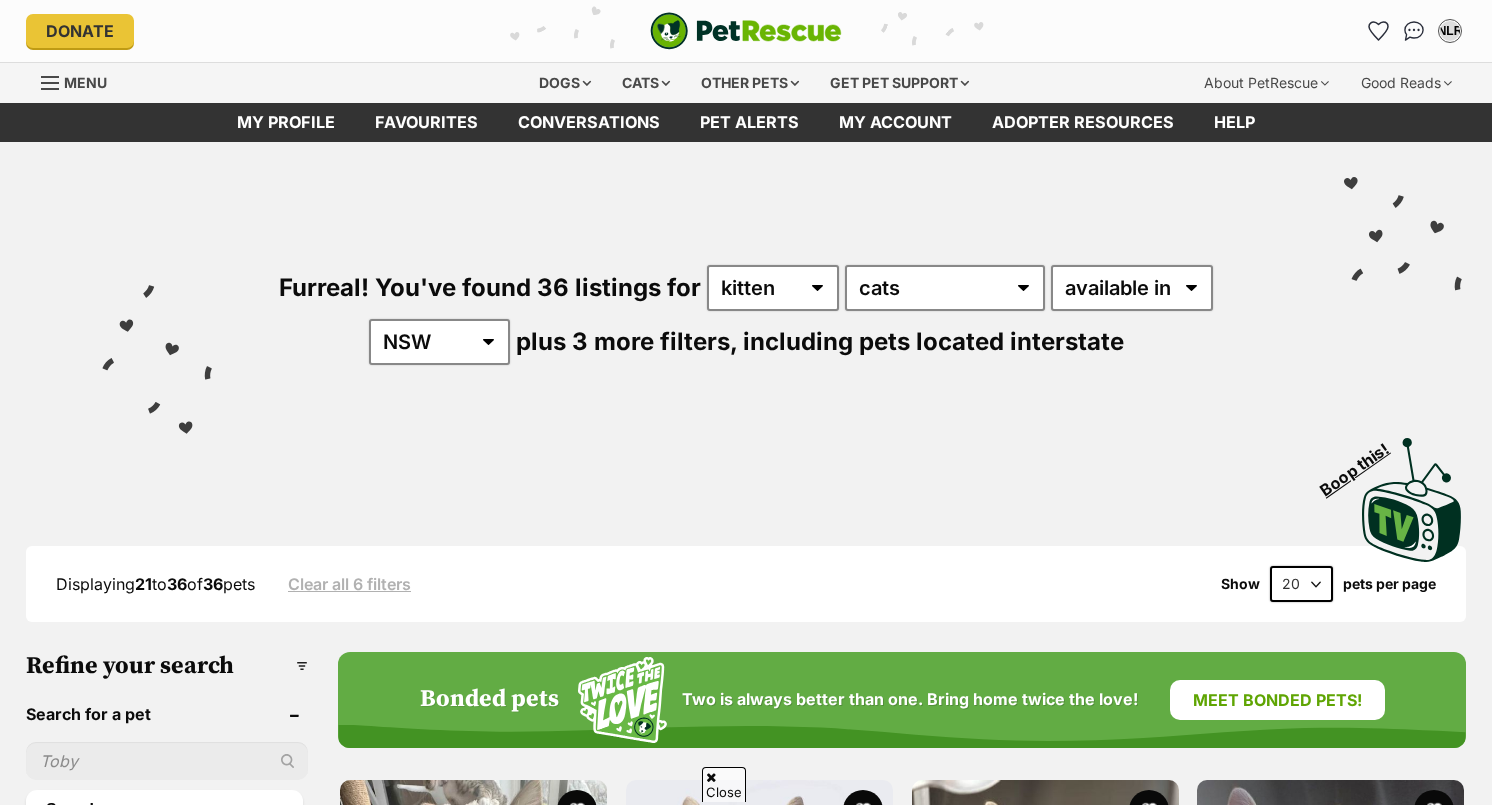 scroll, scrollTop: 171, scrollLeft: 0, axis: vertical 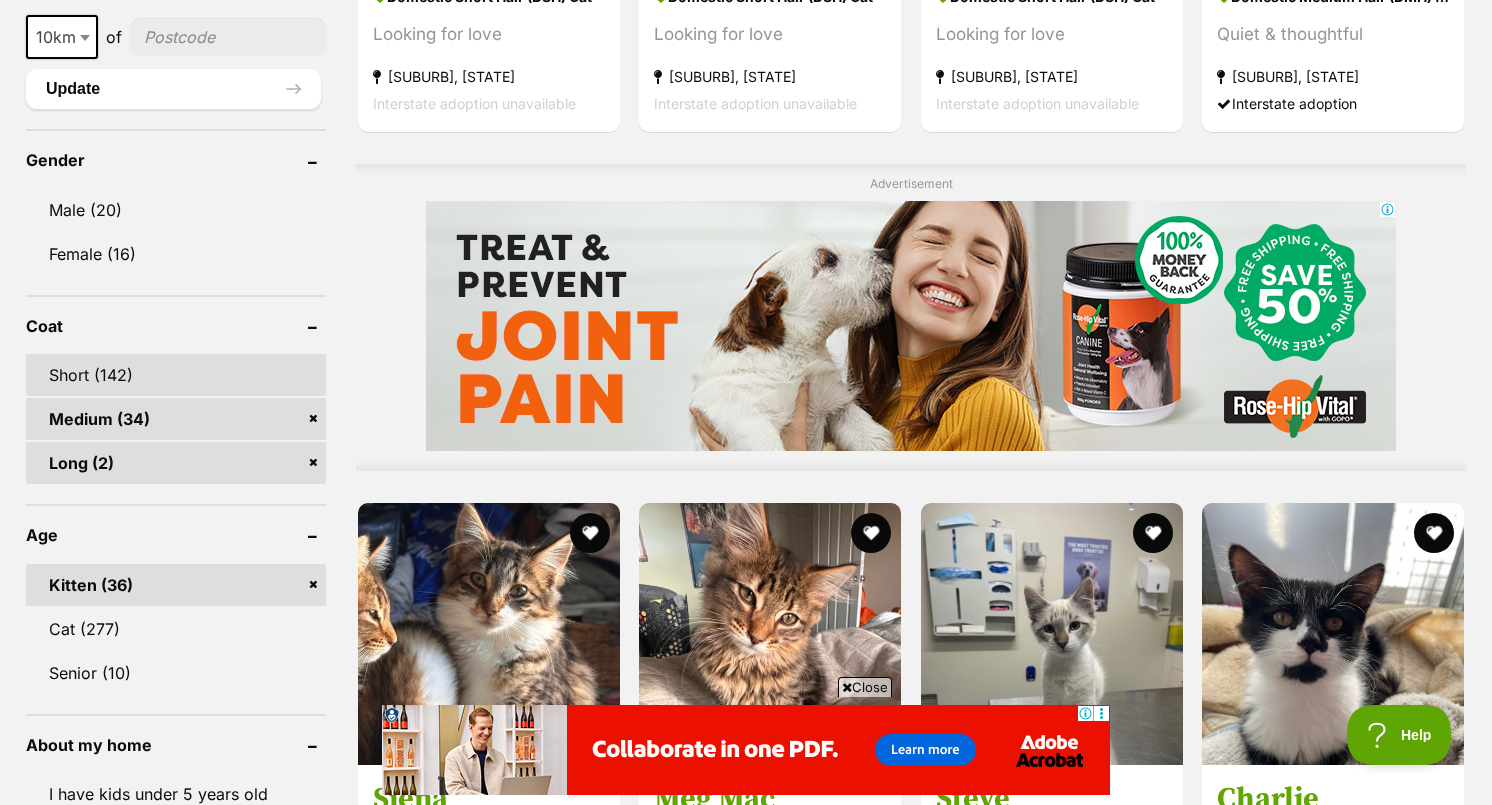 click on "Short (142)" at bounding box center [176, 375] 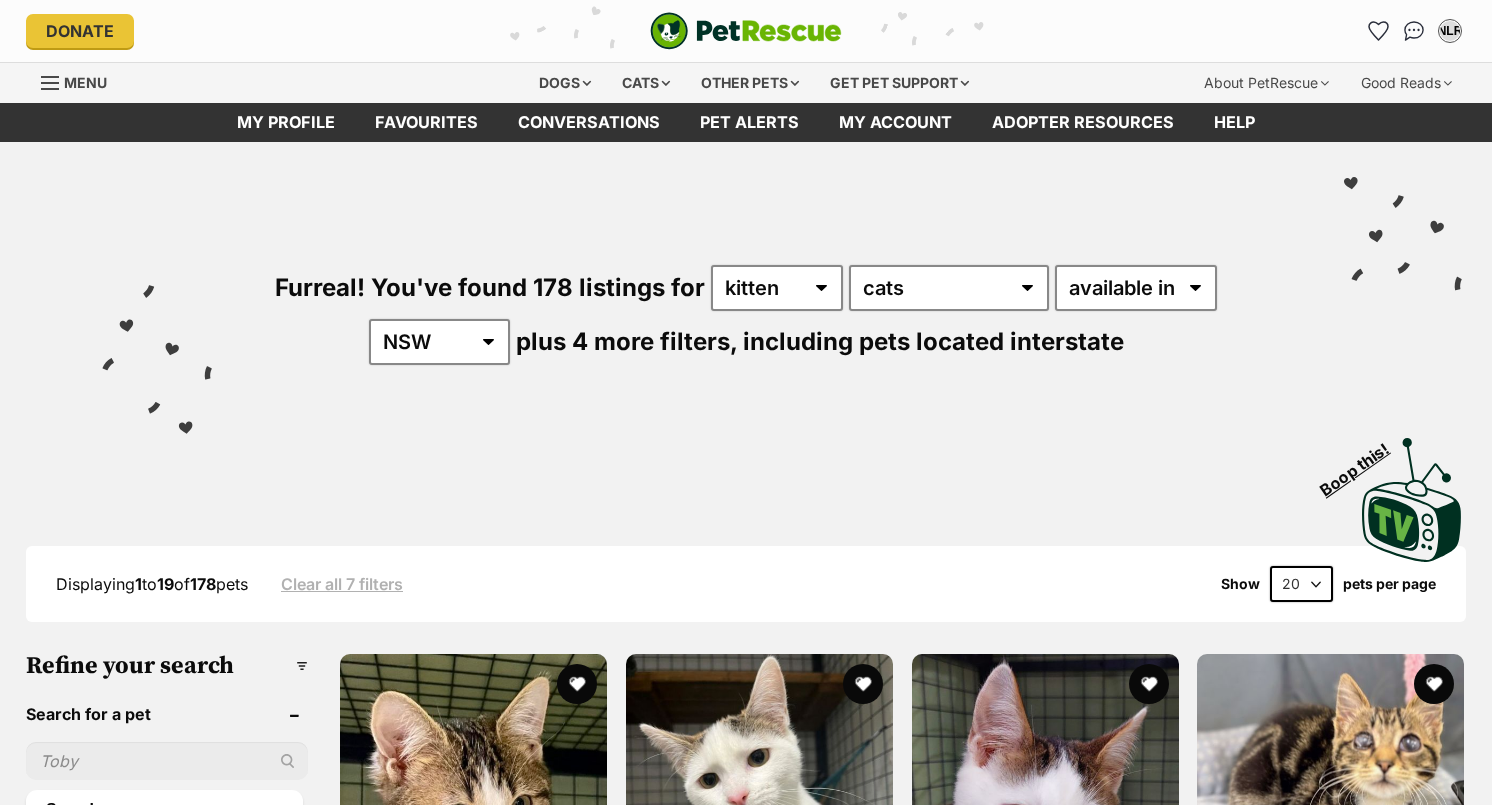 scroll, scrollTop: 0, scrollLeft: 0, axis: both 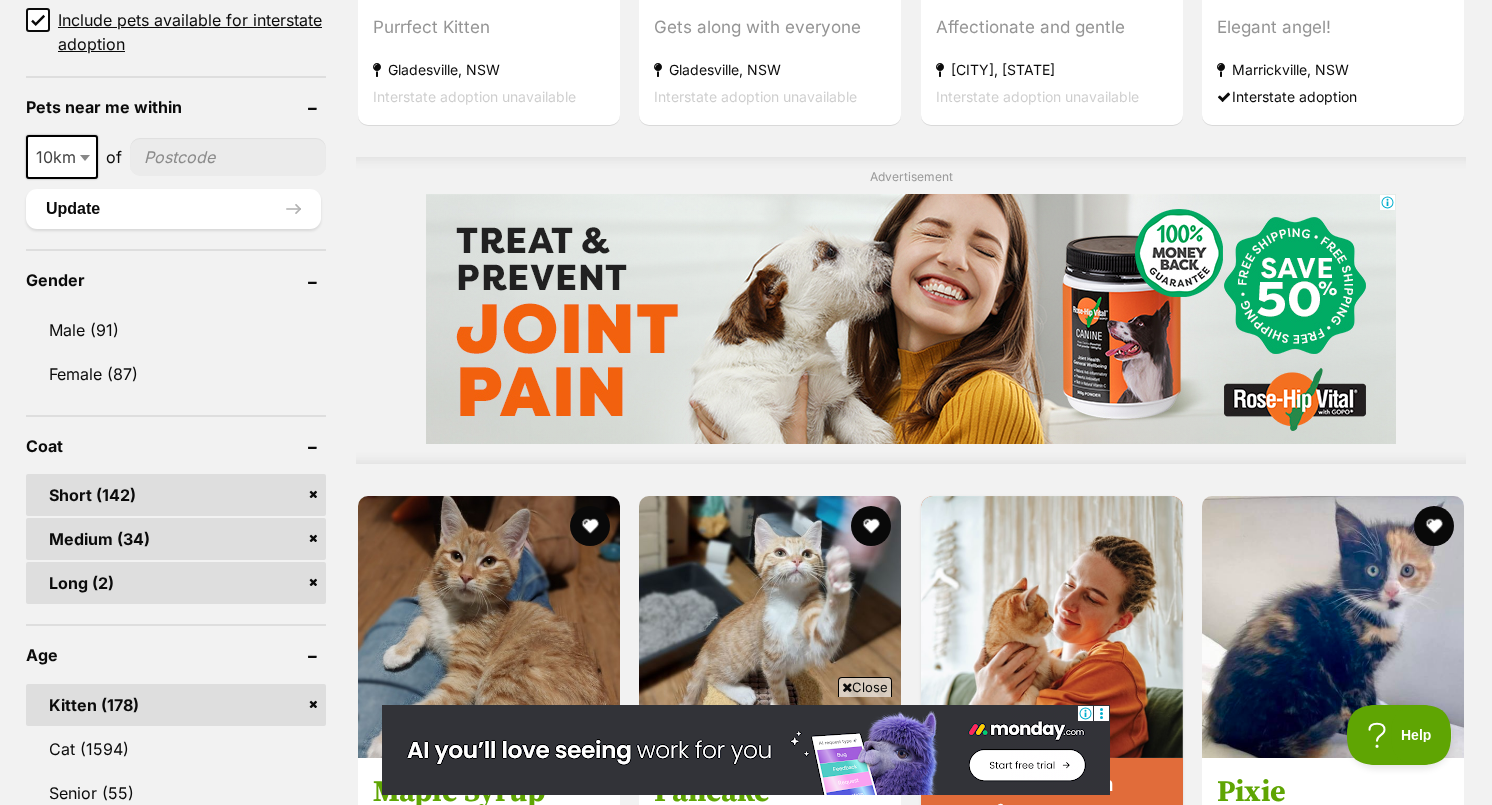 click on "Medium (34)" at bounding box center [176, 539] 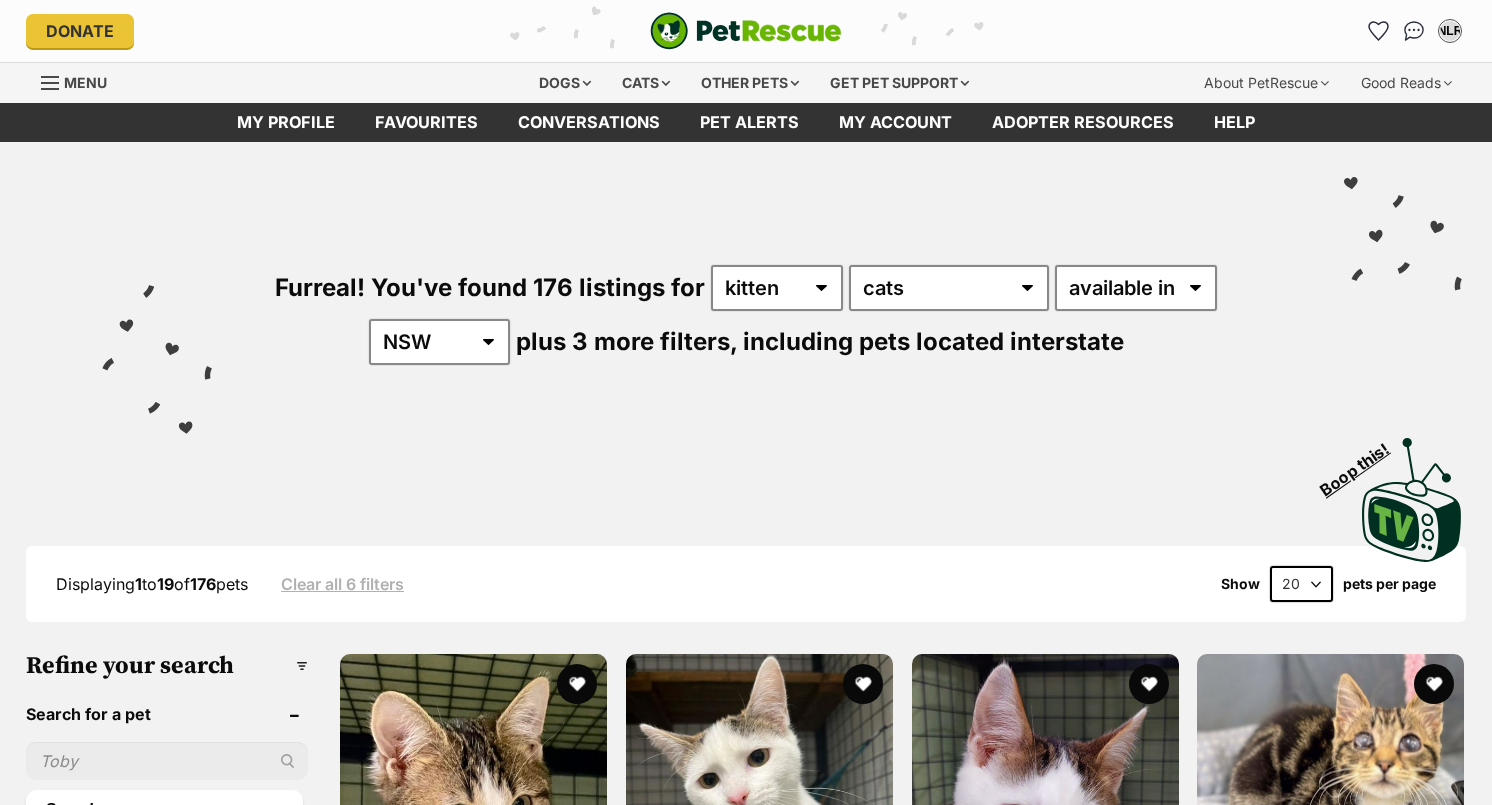 scroll, scrollTop: 0, scrollLeft: 0, axis: both 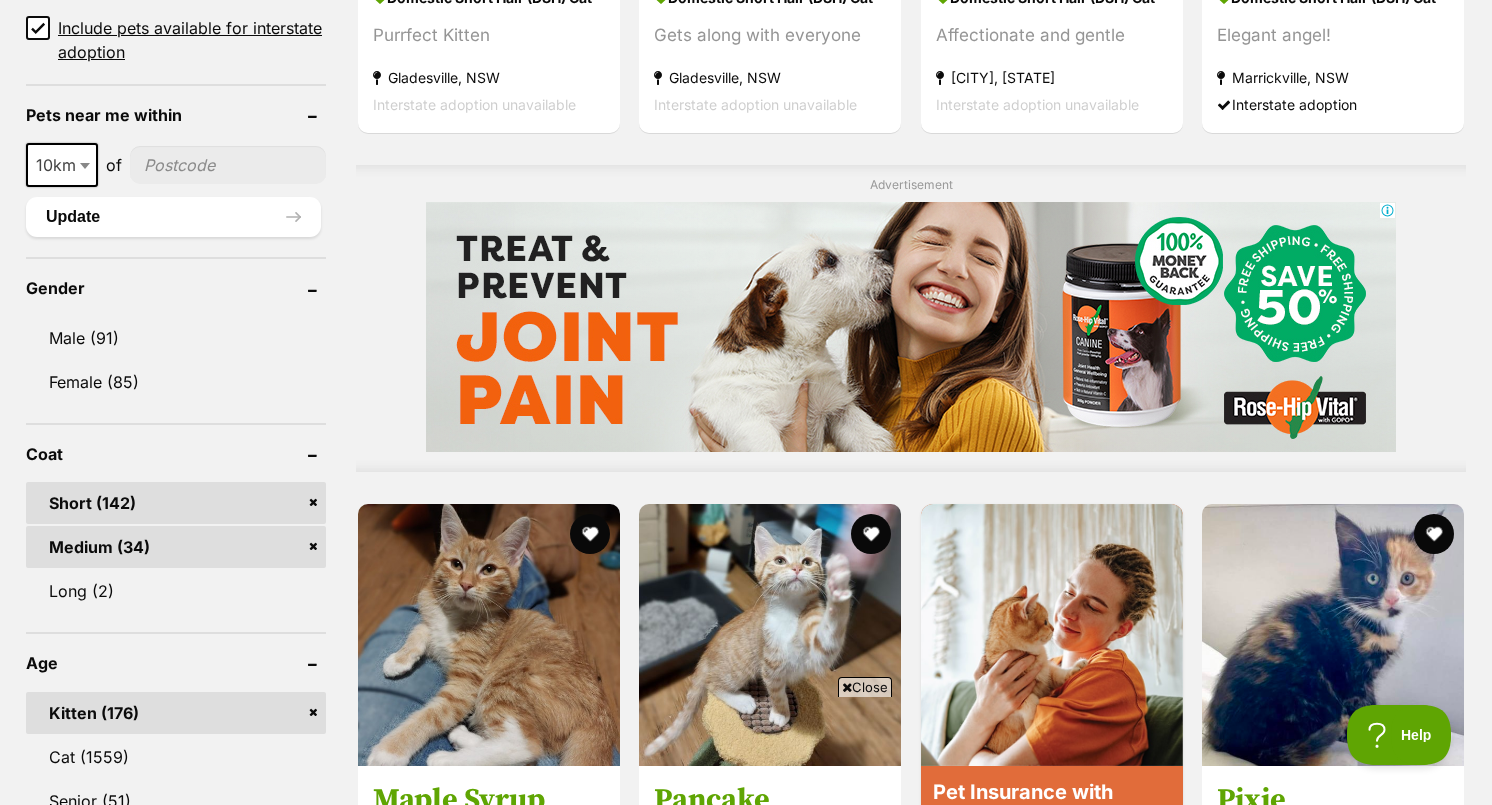 click on "Medium (34)" at bounding box center (176, 547) 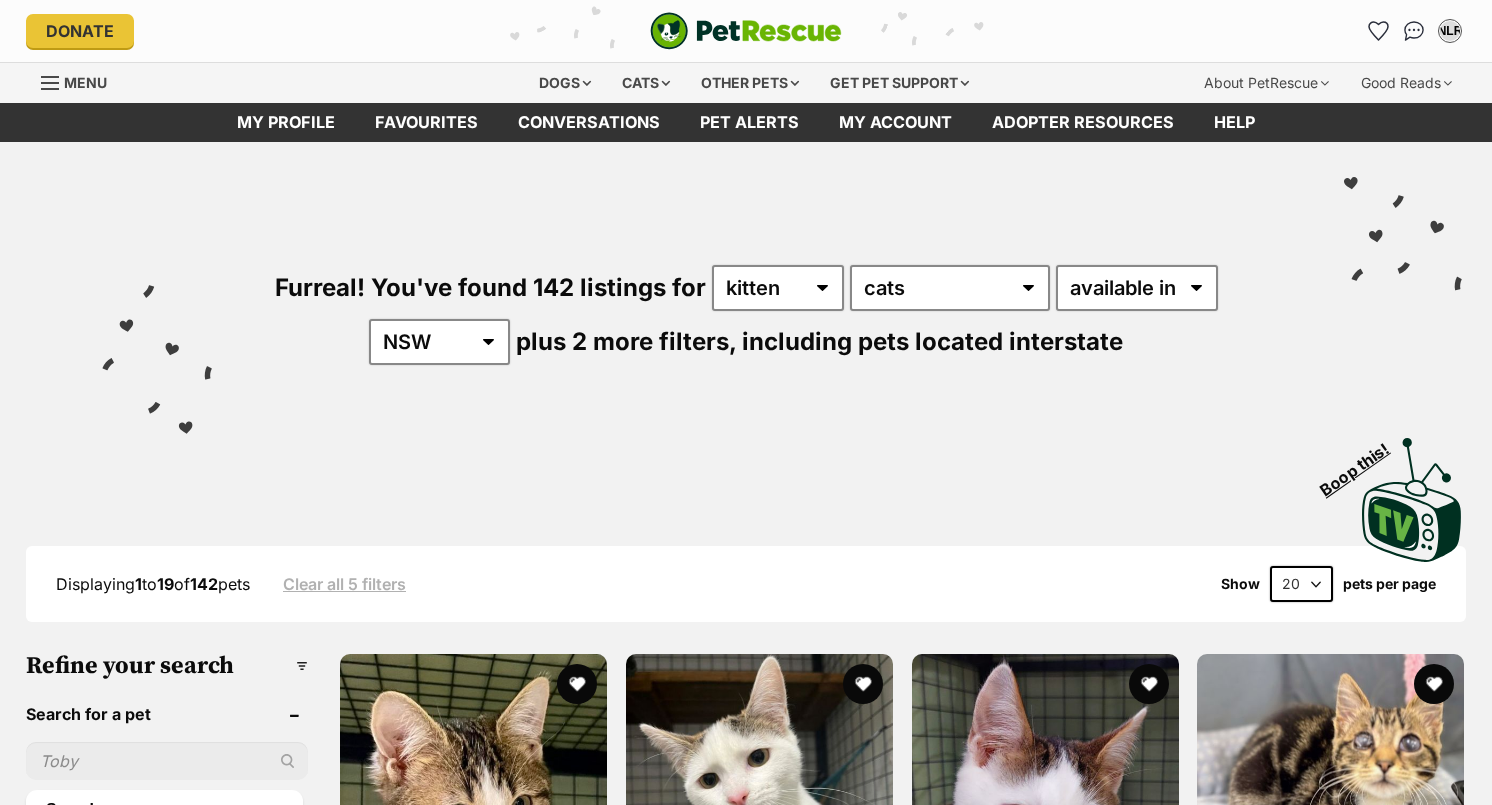 scroll, scrollTop: 137, scrollLeft: 0, axis: vertical 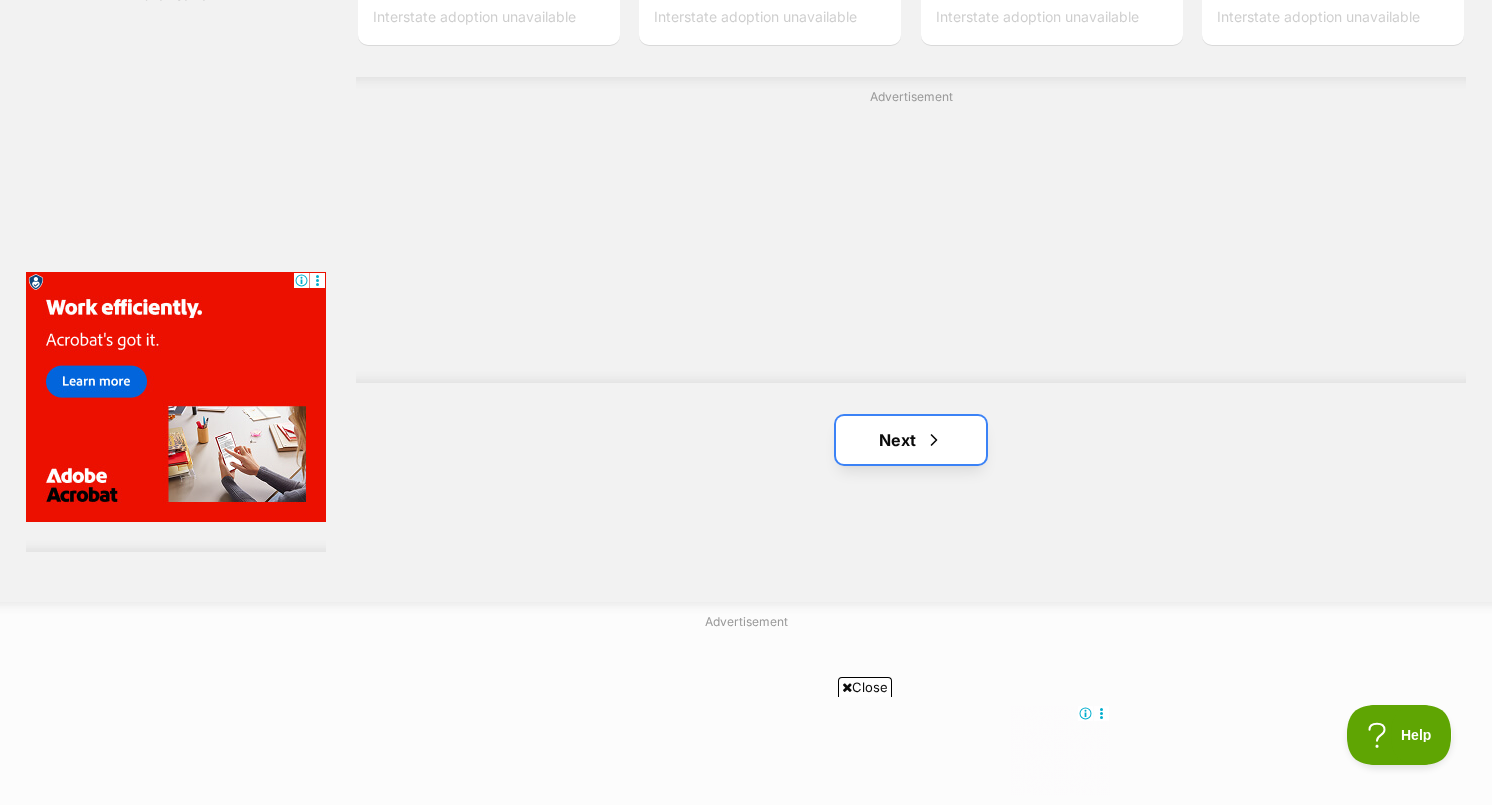 click on "Next" at bounding box center [911, 440] 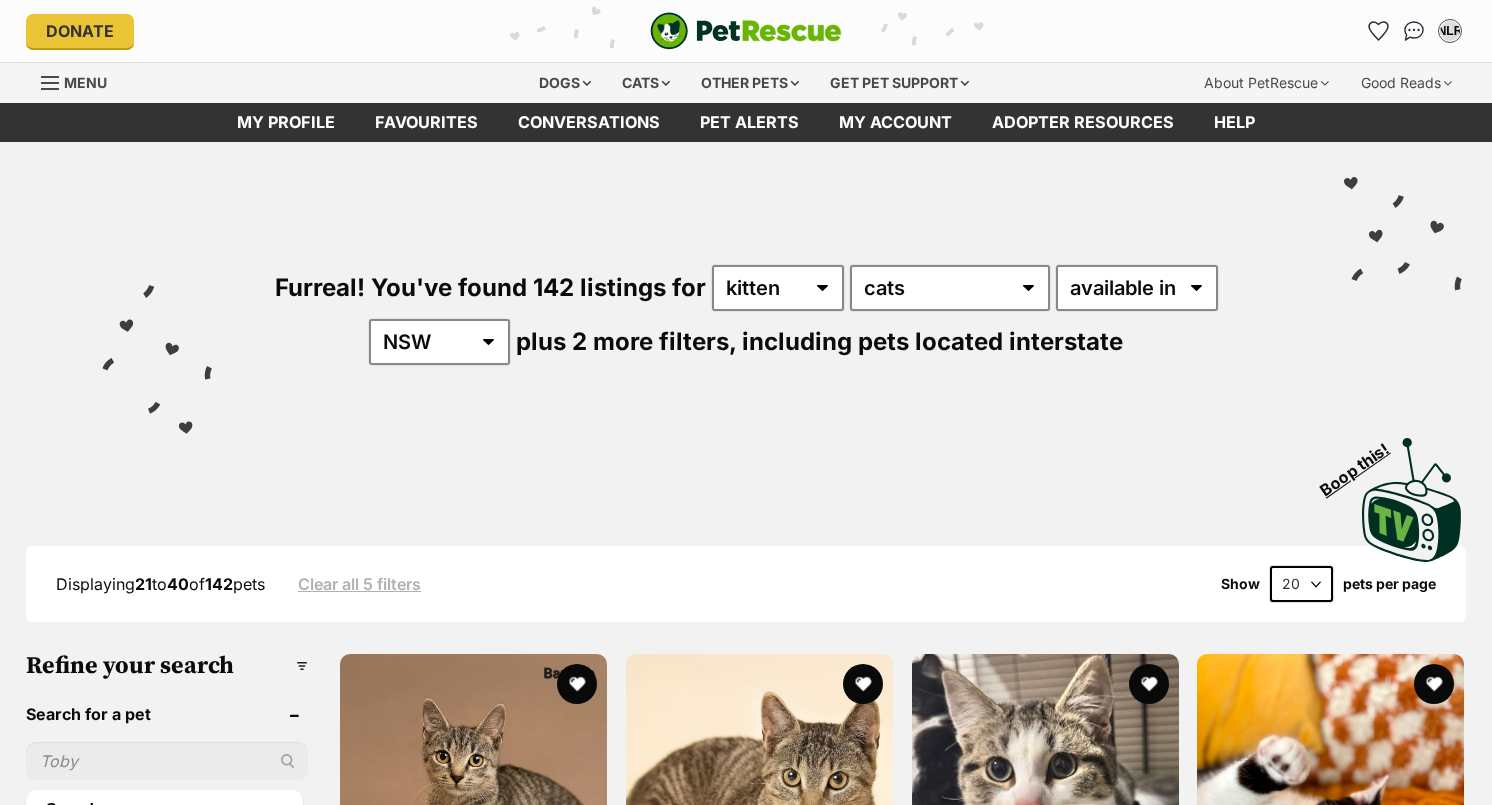 scroll, scrollTop: 0, scrollLeft: 0, axis: both 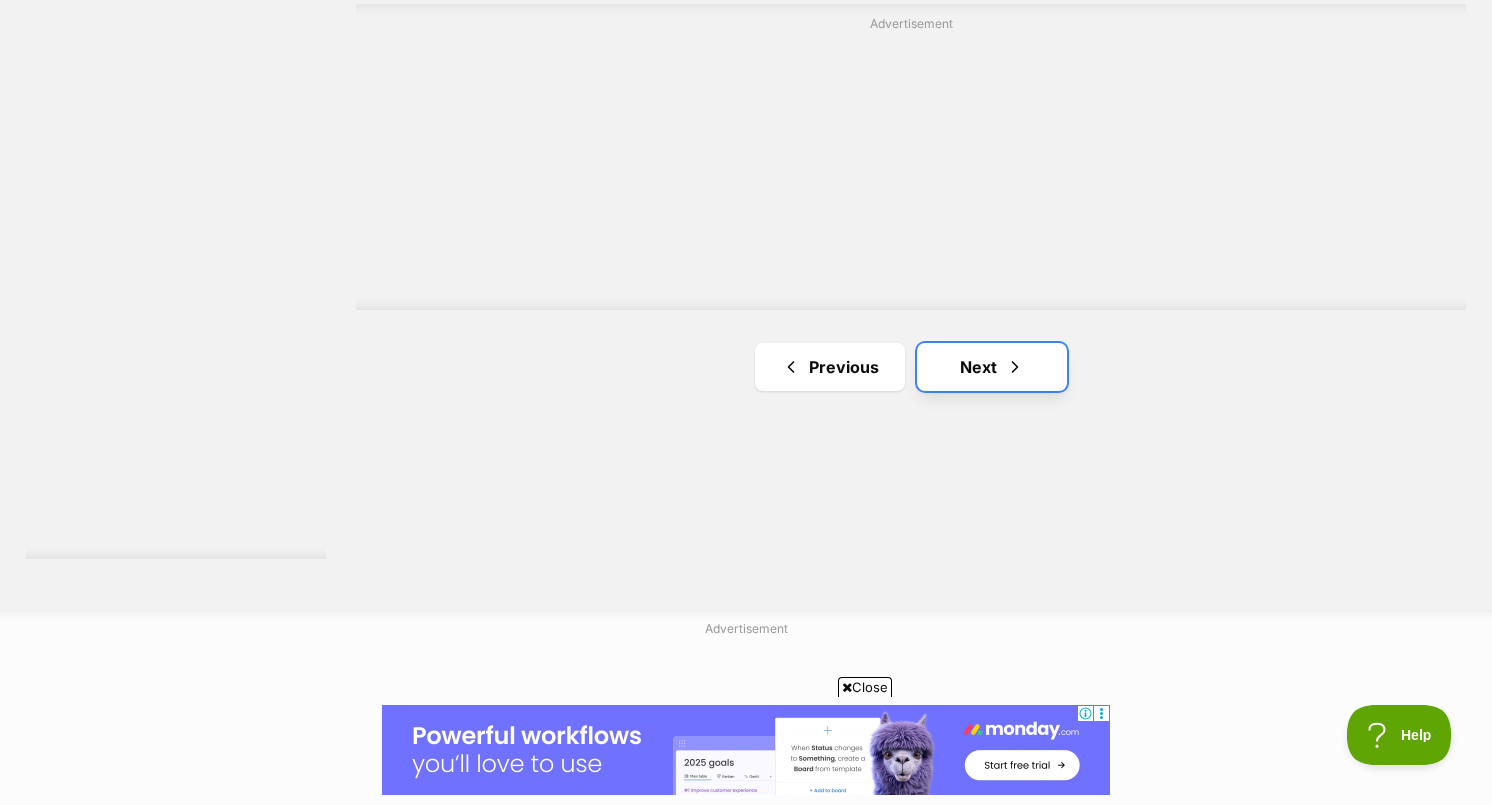click on "Next" at bounding box center (992, 367) 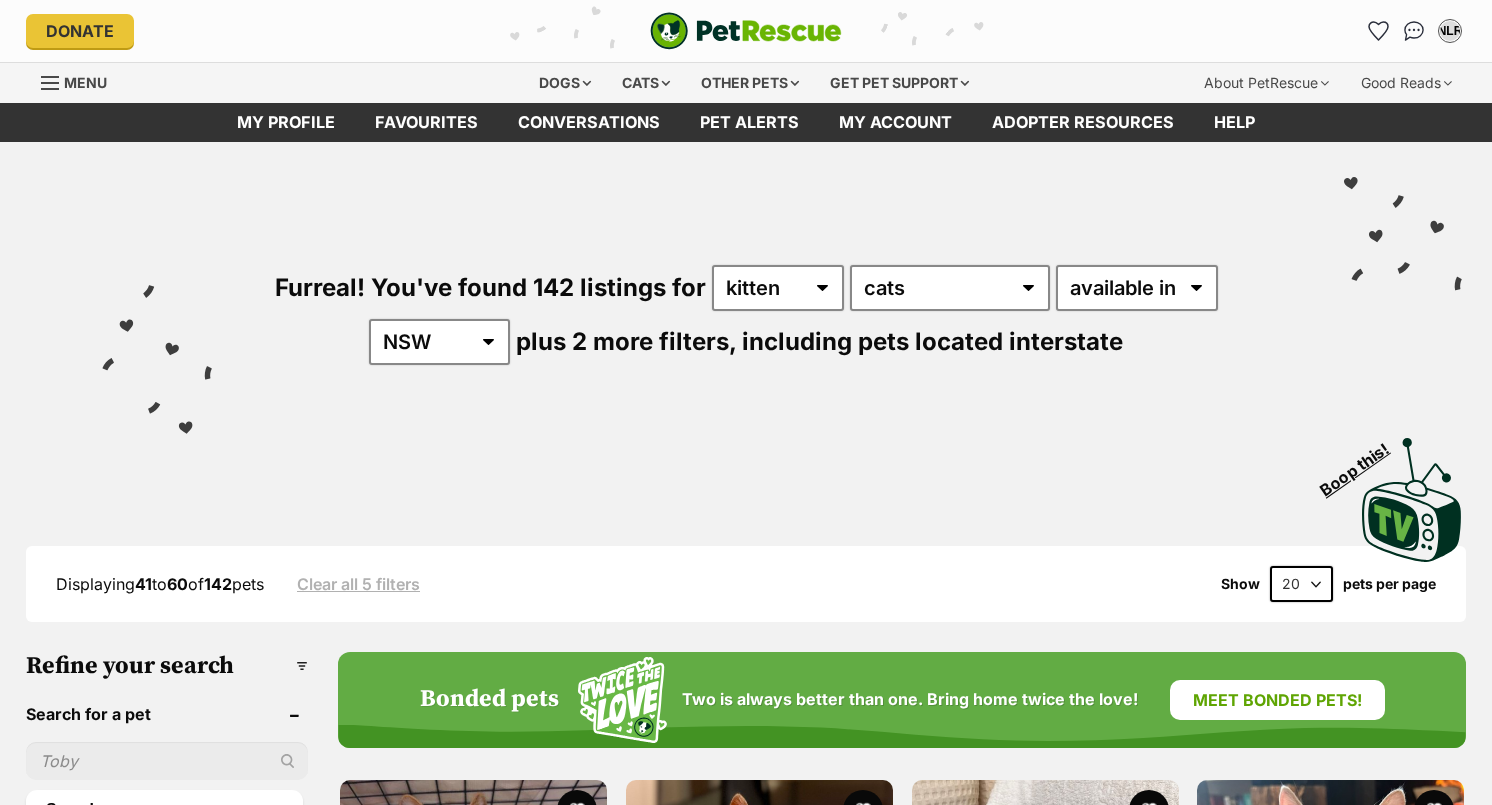 scroll, scrollTop: 26, scrollLeft: 0, axis: vertical 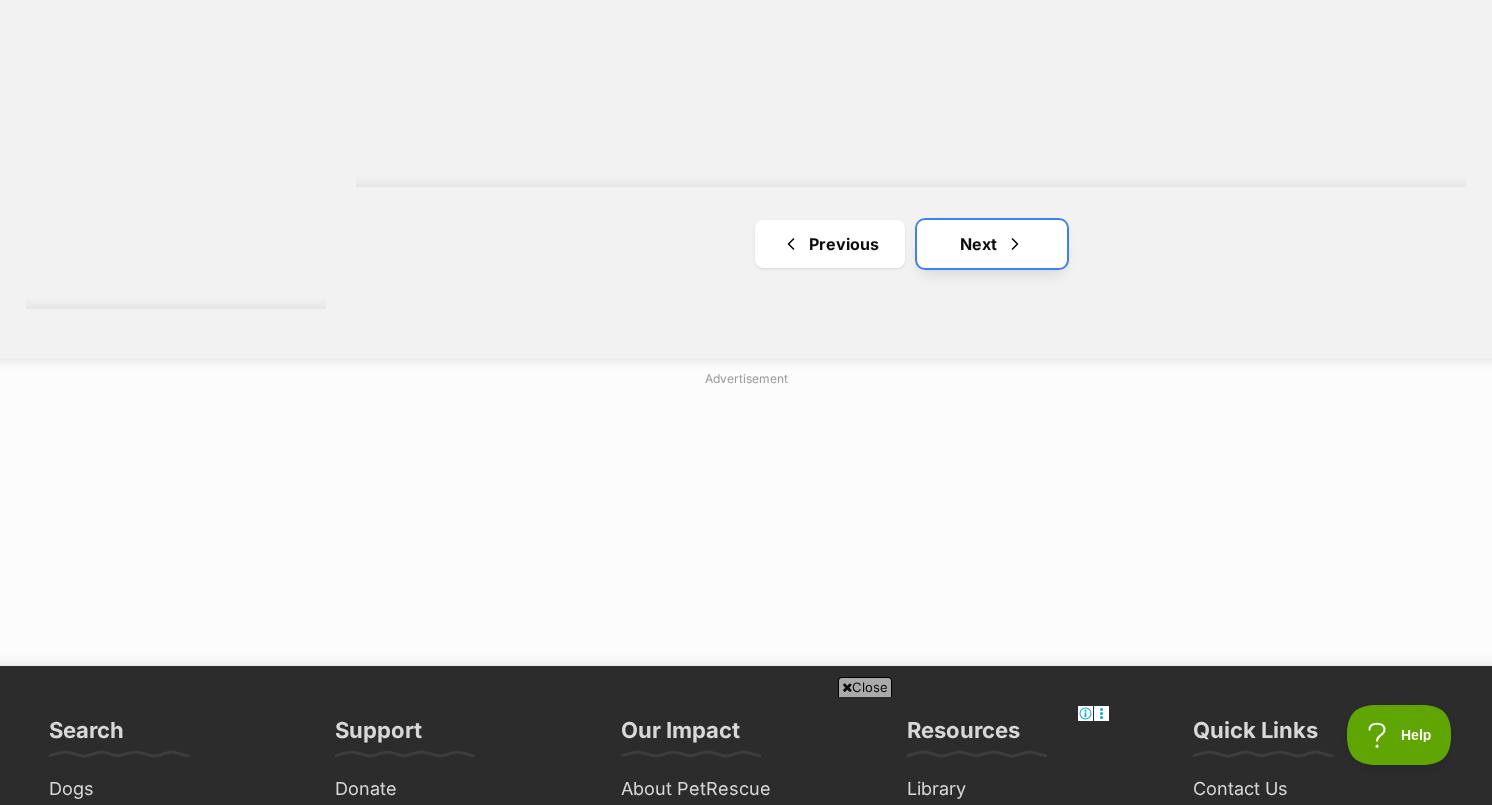 click on "Next" at bounding box center (992, 244) 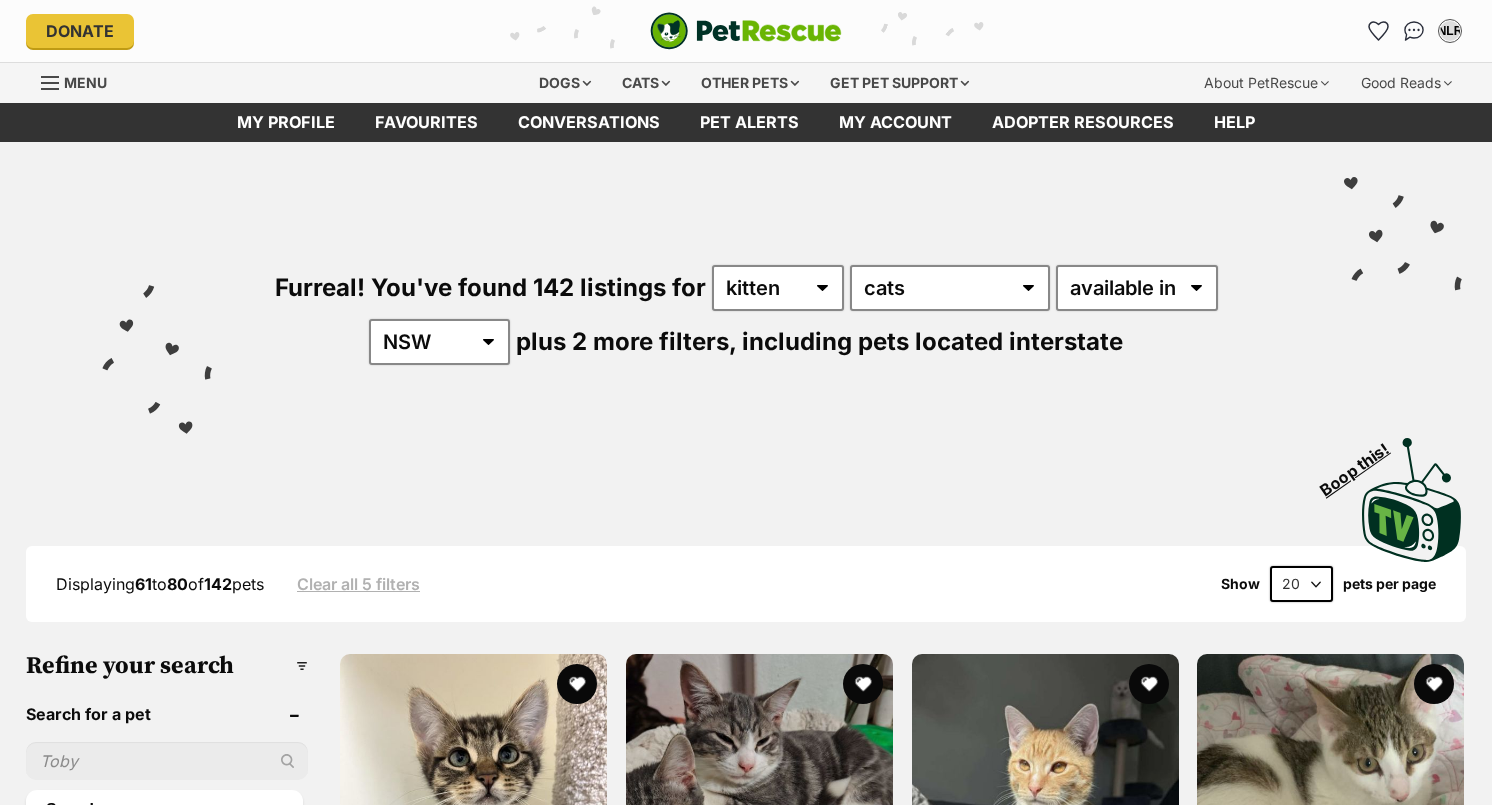 scroll, scrollTop: 0, scrollLeft: 0, axis: both 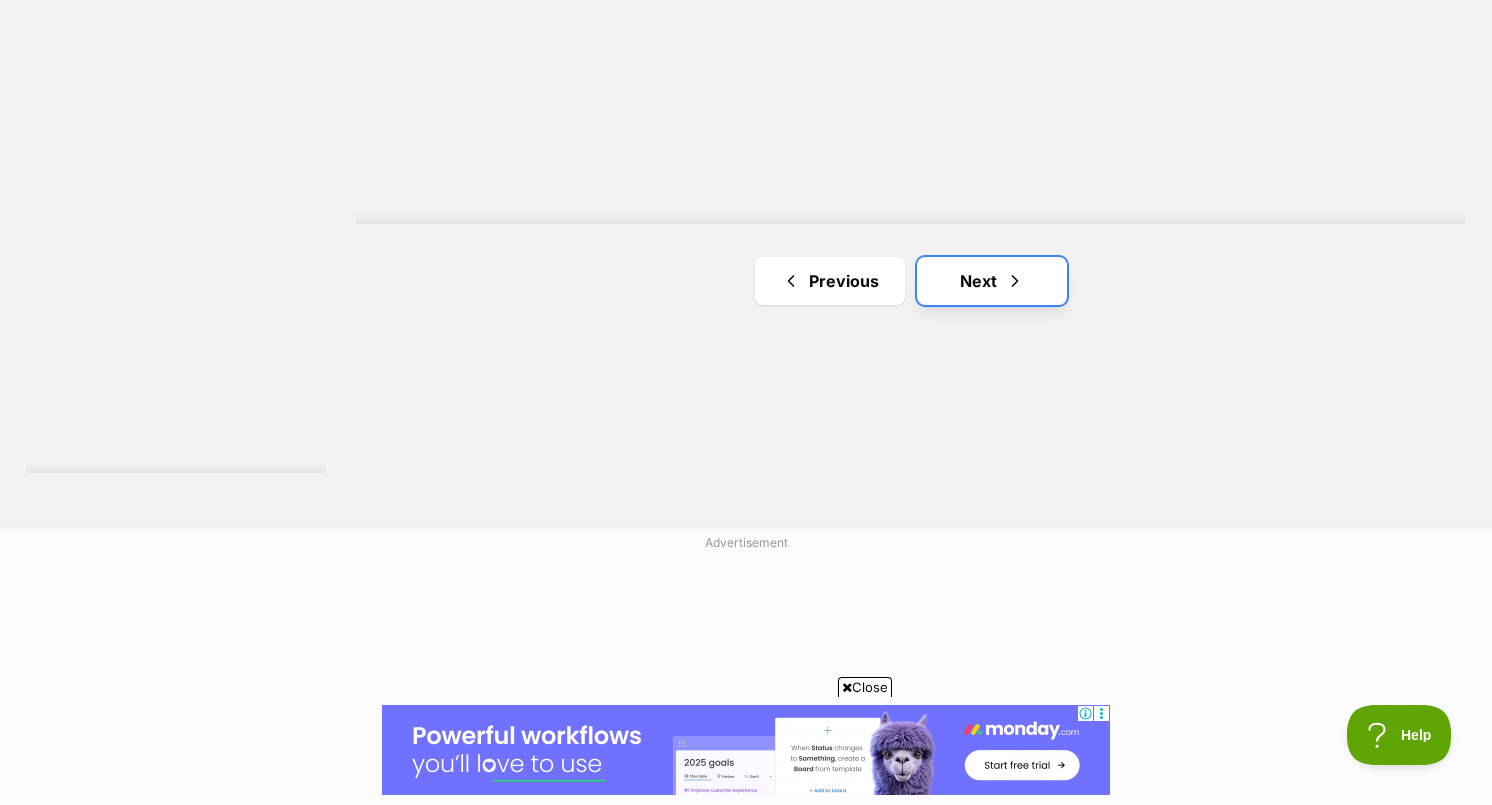 click on "Next" at bounding box center (992, 281) 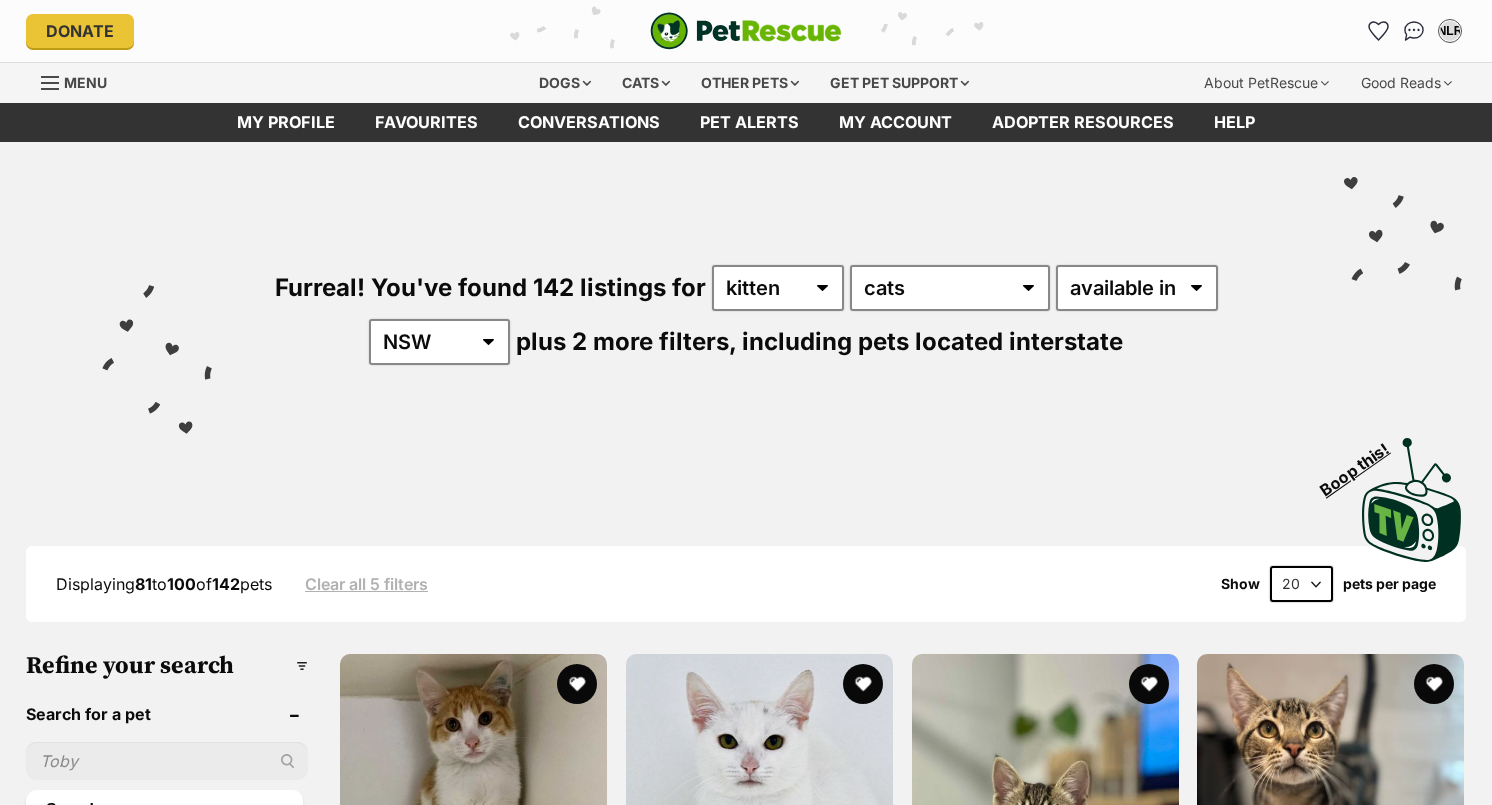 scroll, scrollTop: 0, scrollLeft: 0, axis: both 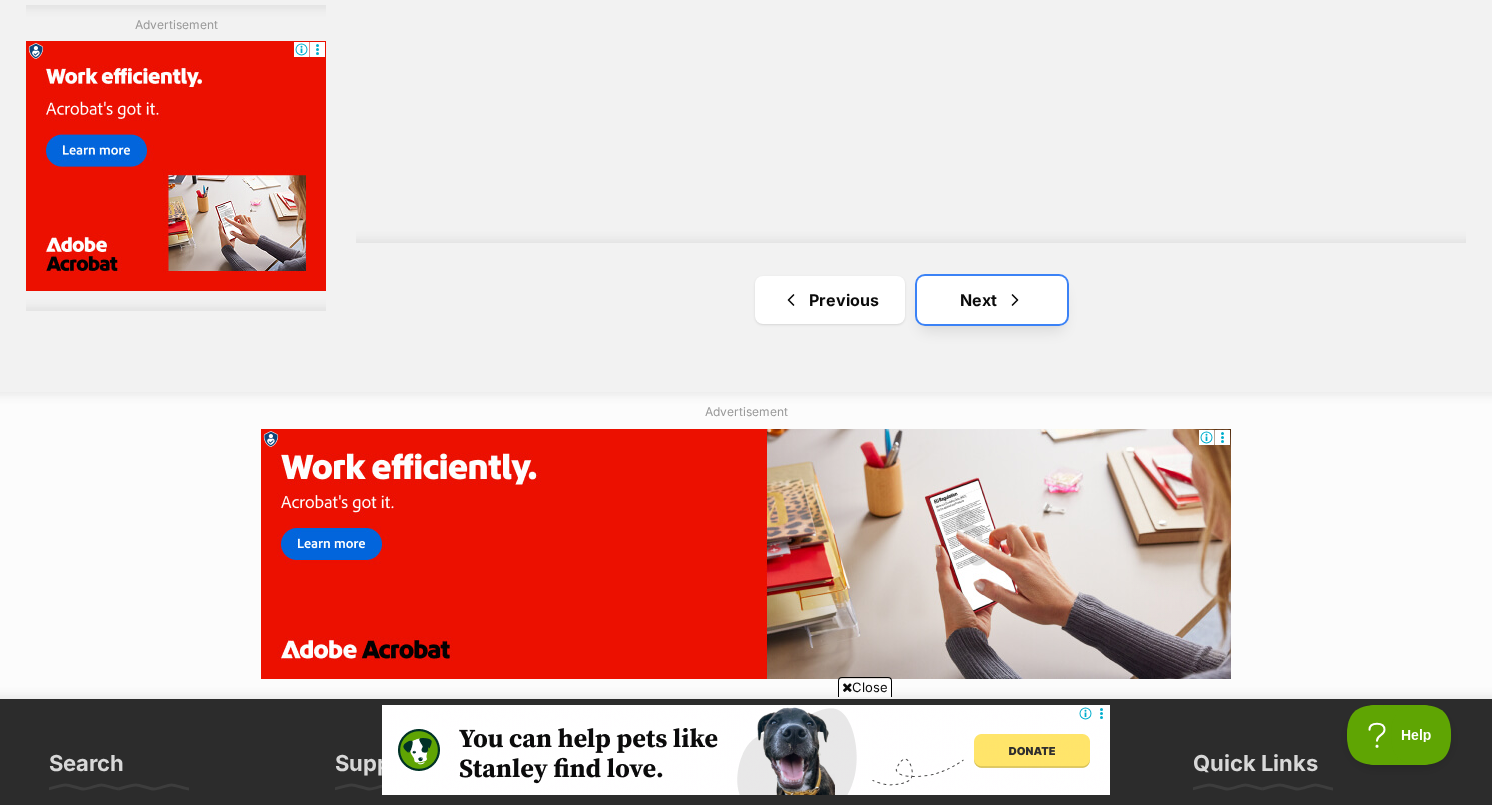 click on "Next" at bounding box center (992, 300) 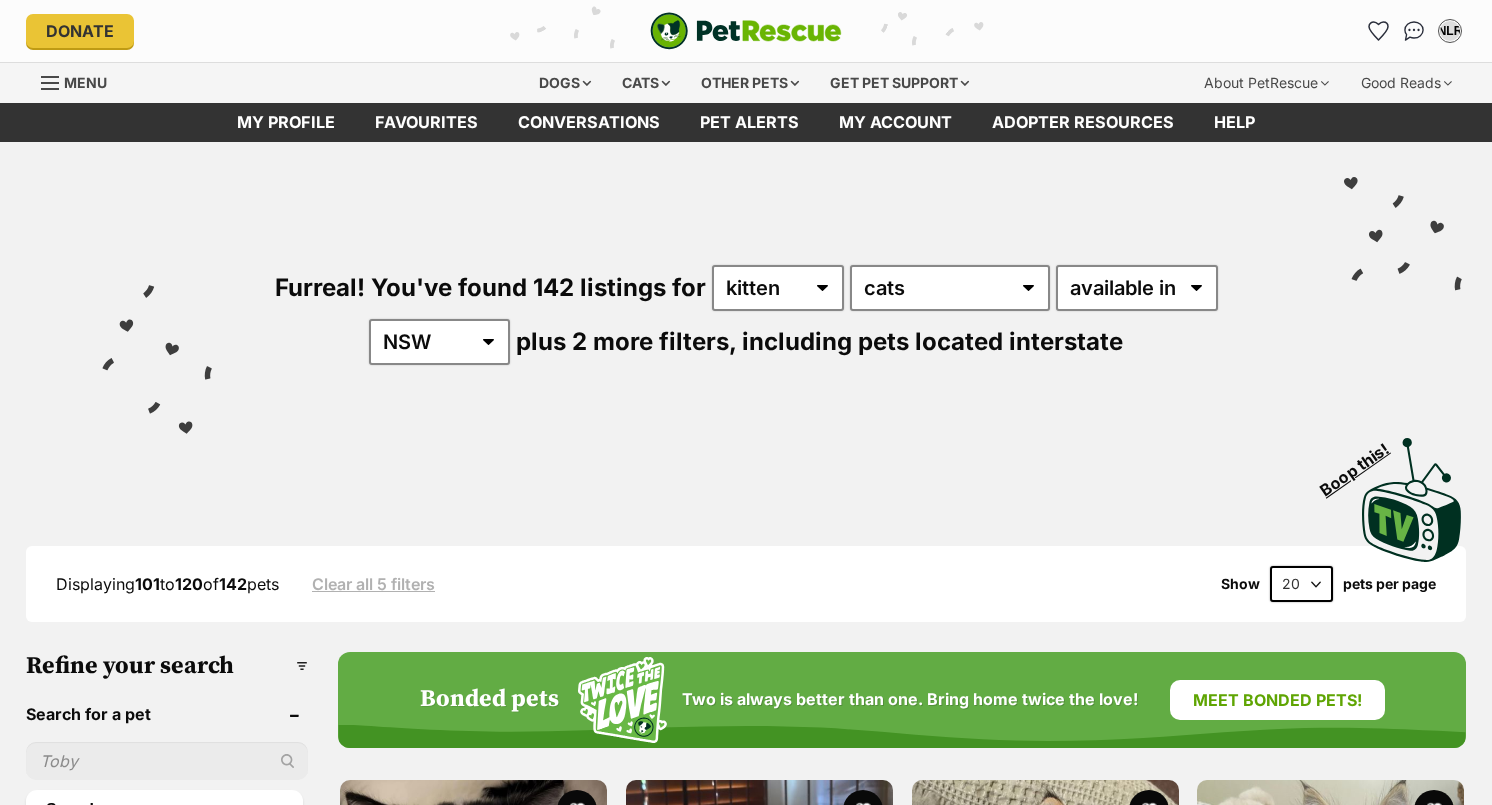 scroll, scrollTop: 0, scrollLeft: 0, axis: both 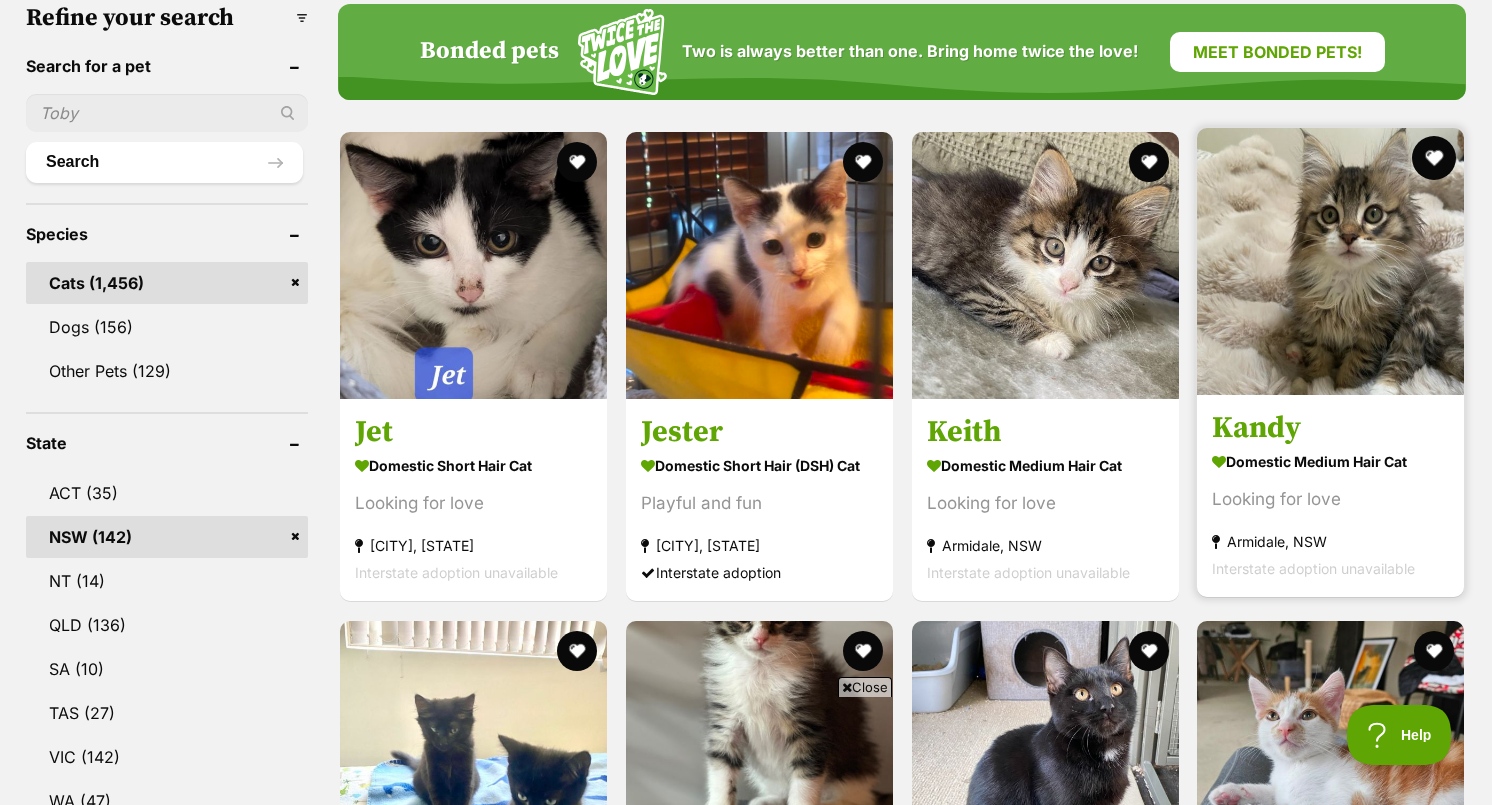 click at bounding box center (1434, 158) 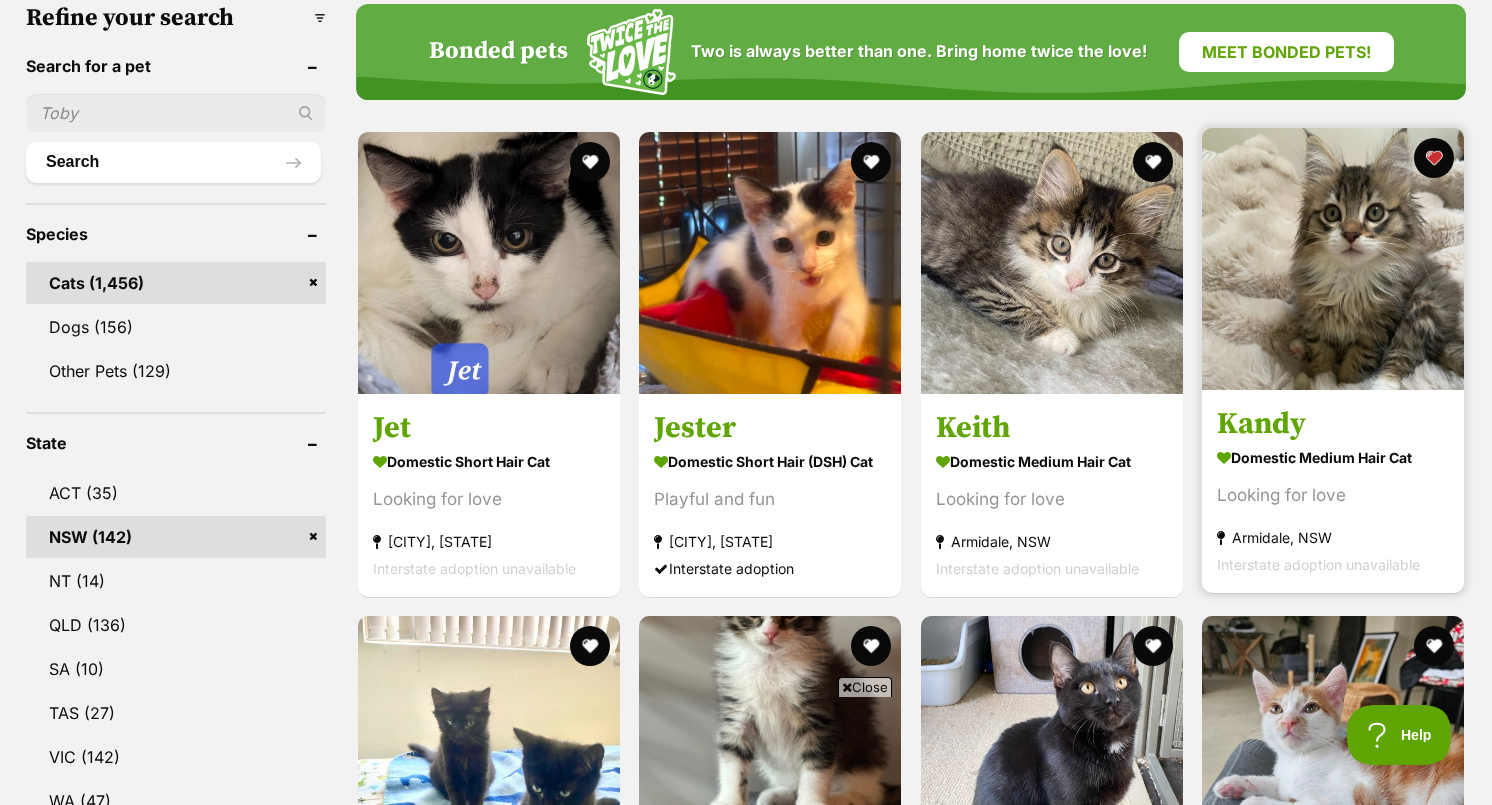 scroll, scrollTop: 0, scrollLeft: 0, axis: both 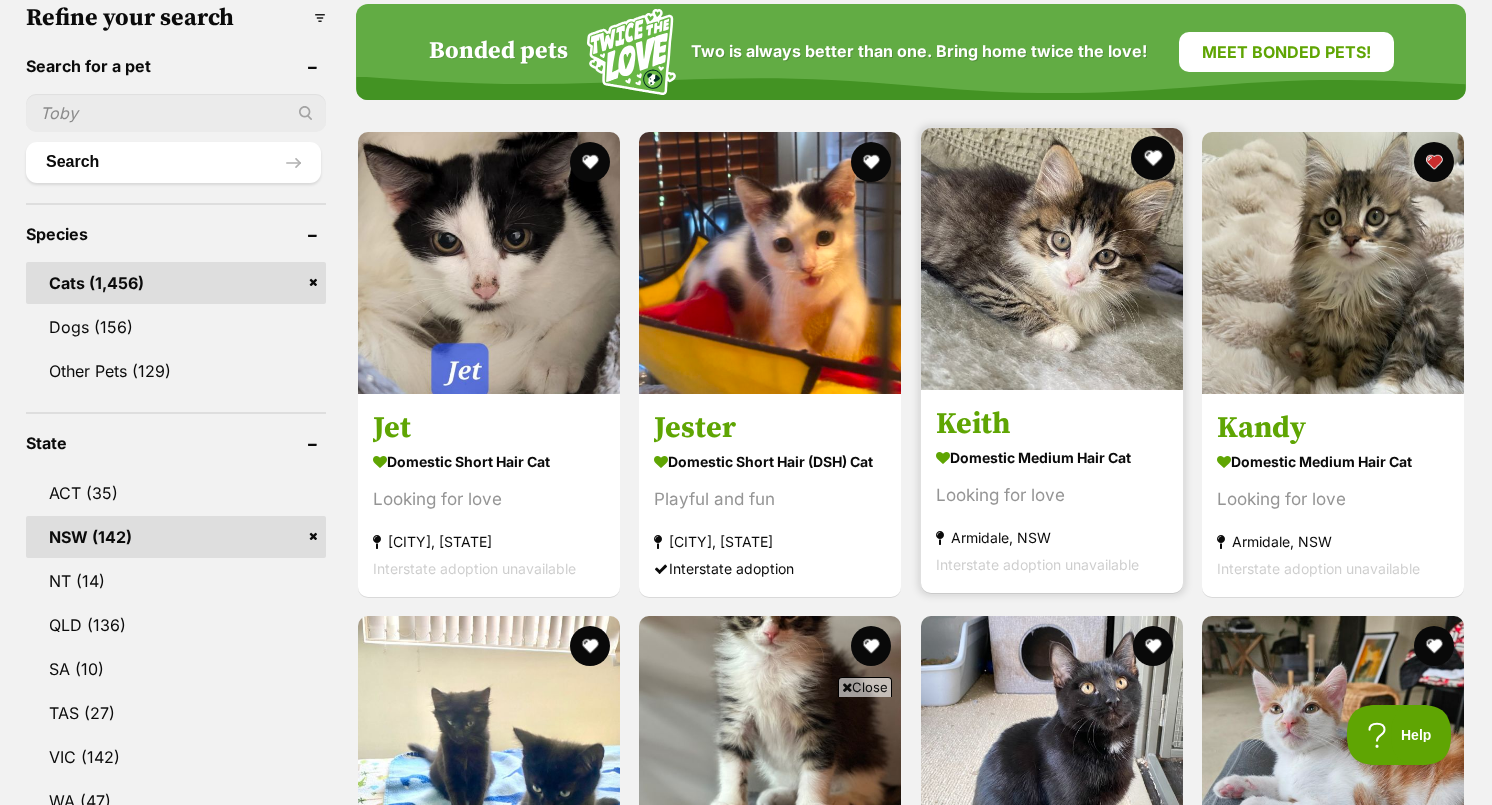 click at bounding box center (1153, 158) 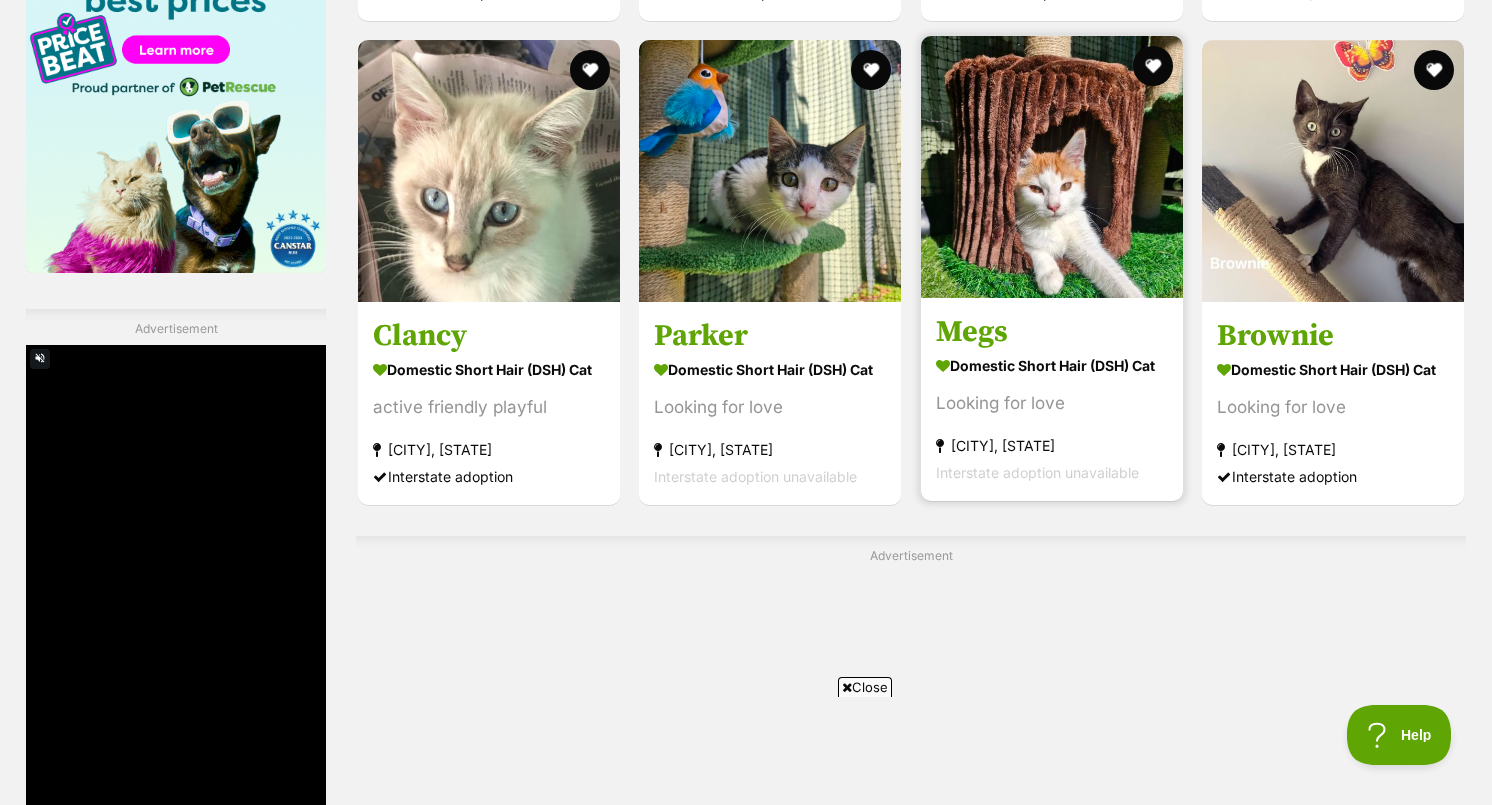 scroll, scrollTop: 3227, scrollLeft: 0, axis: vertical 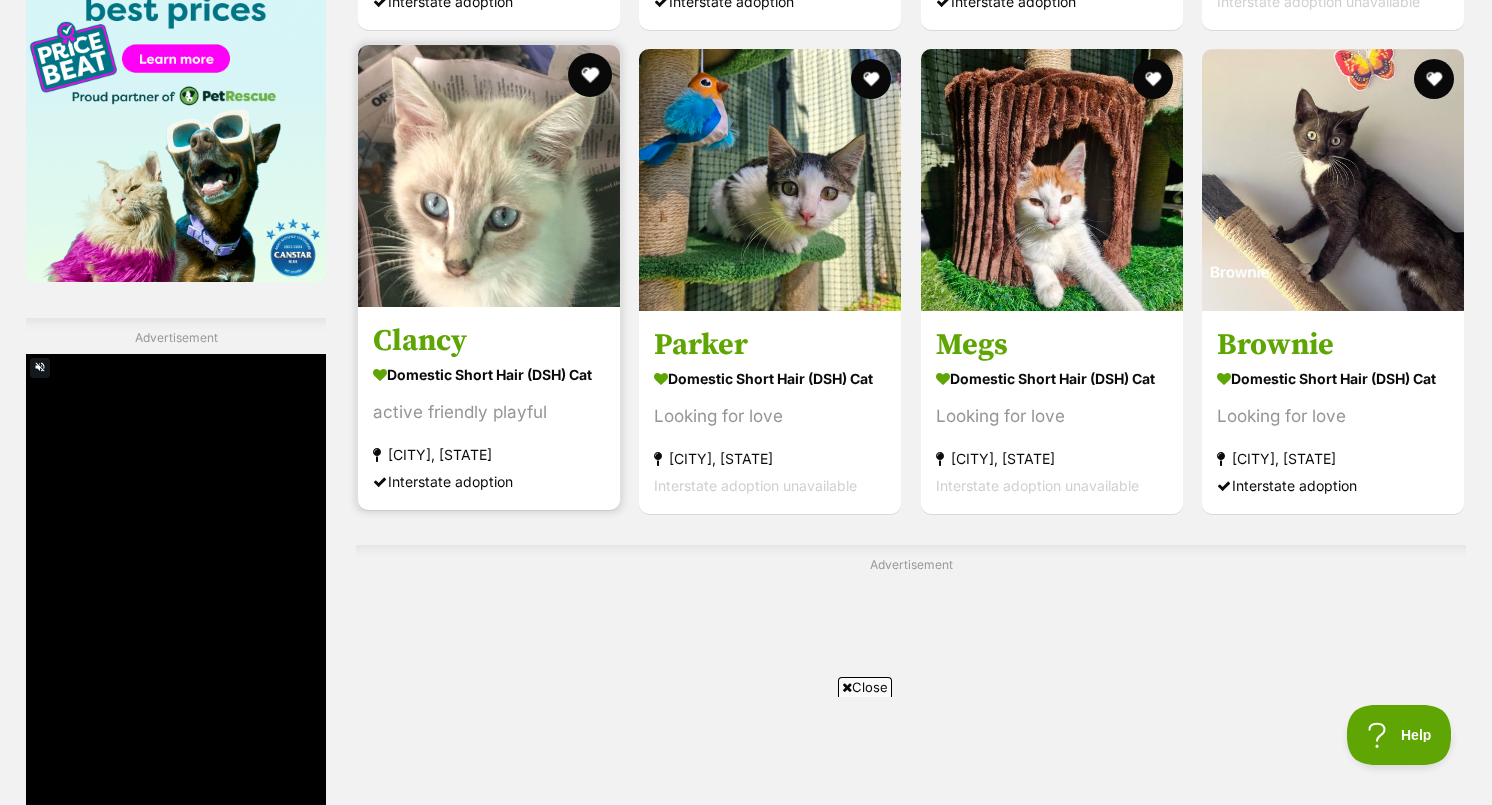 click at bounding box center [590, 75] 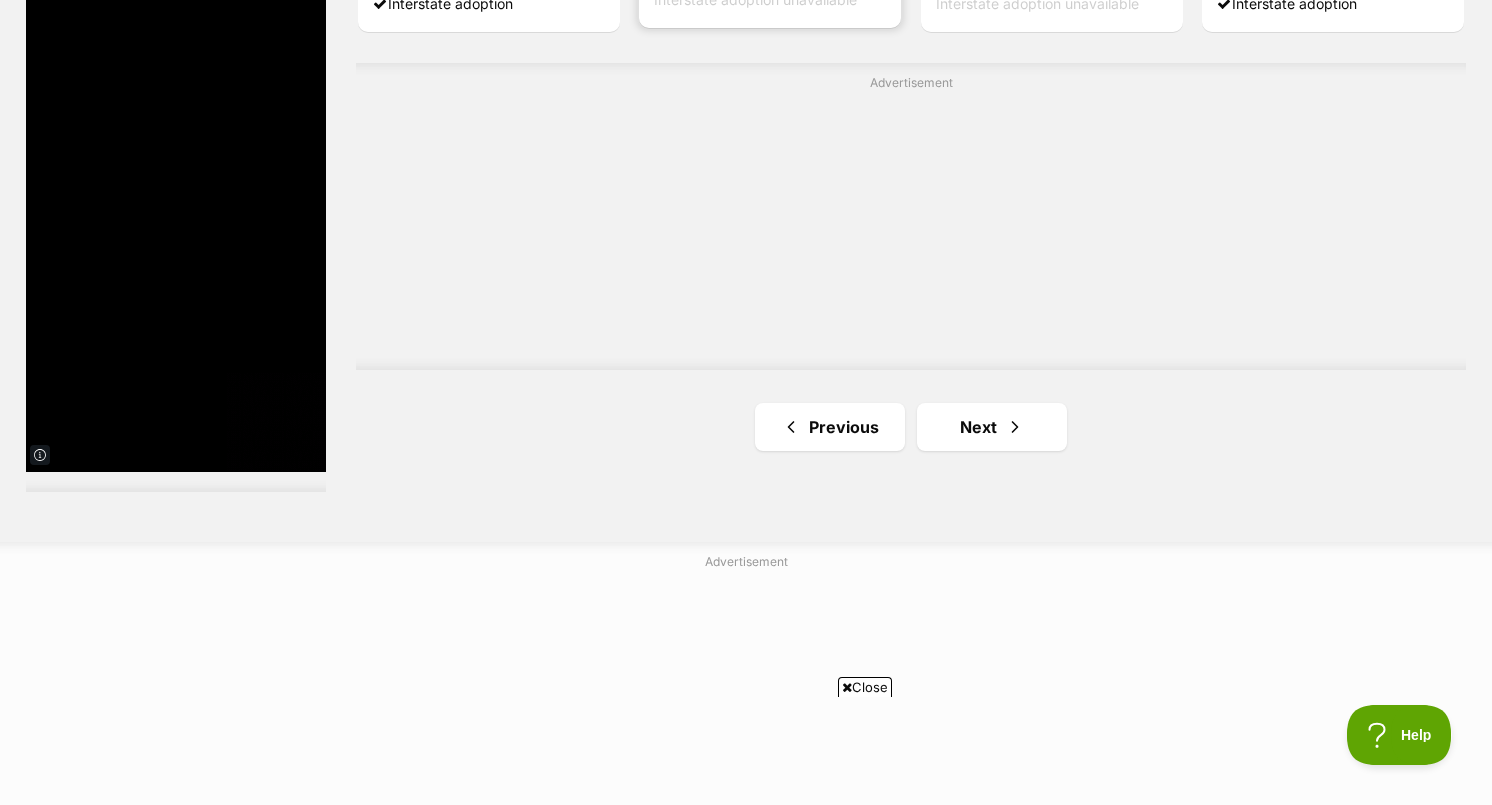 scroll, scrollTop: 3716, scrollLeft: 0, axis: vertical 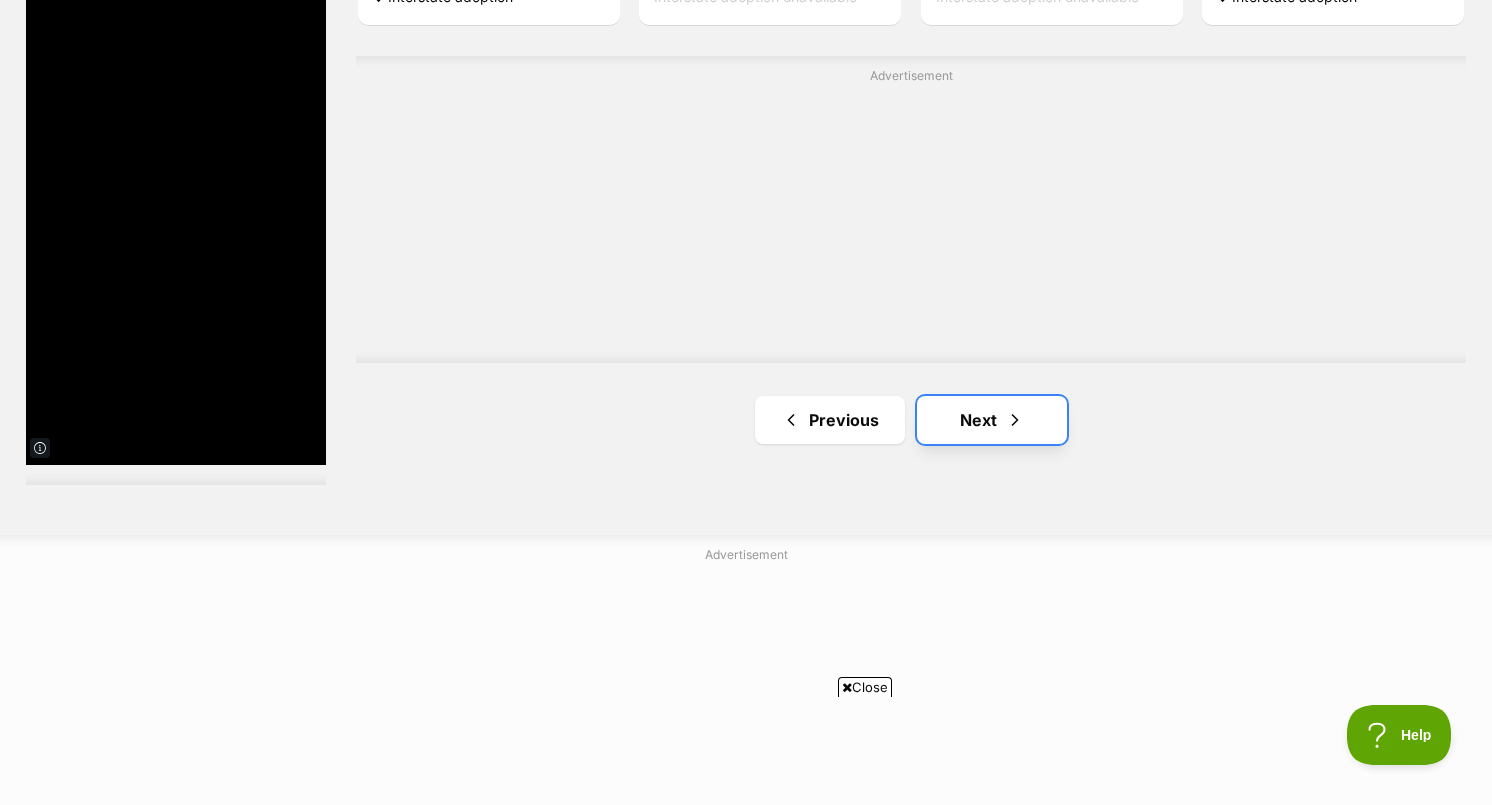 click on "Next" at bounding box center [992, 420] 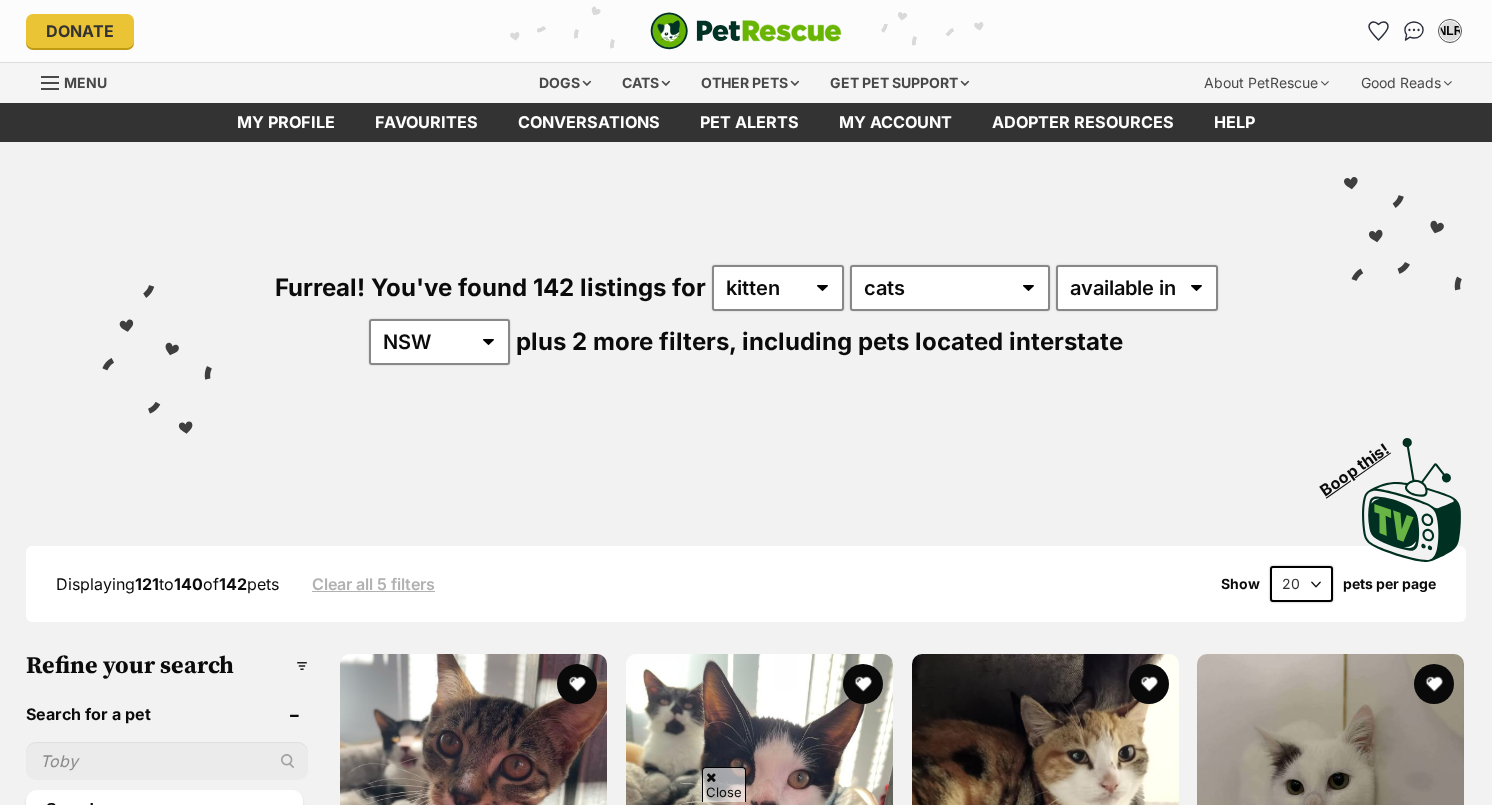 scroll, scrollTop: 377, scrollLeft: 0, axis: vertical 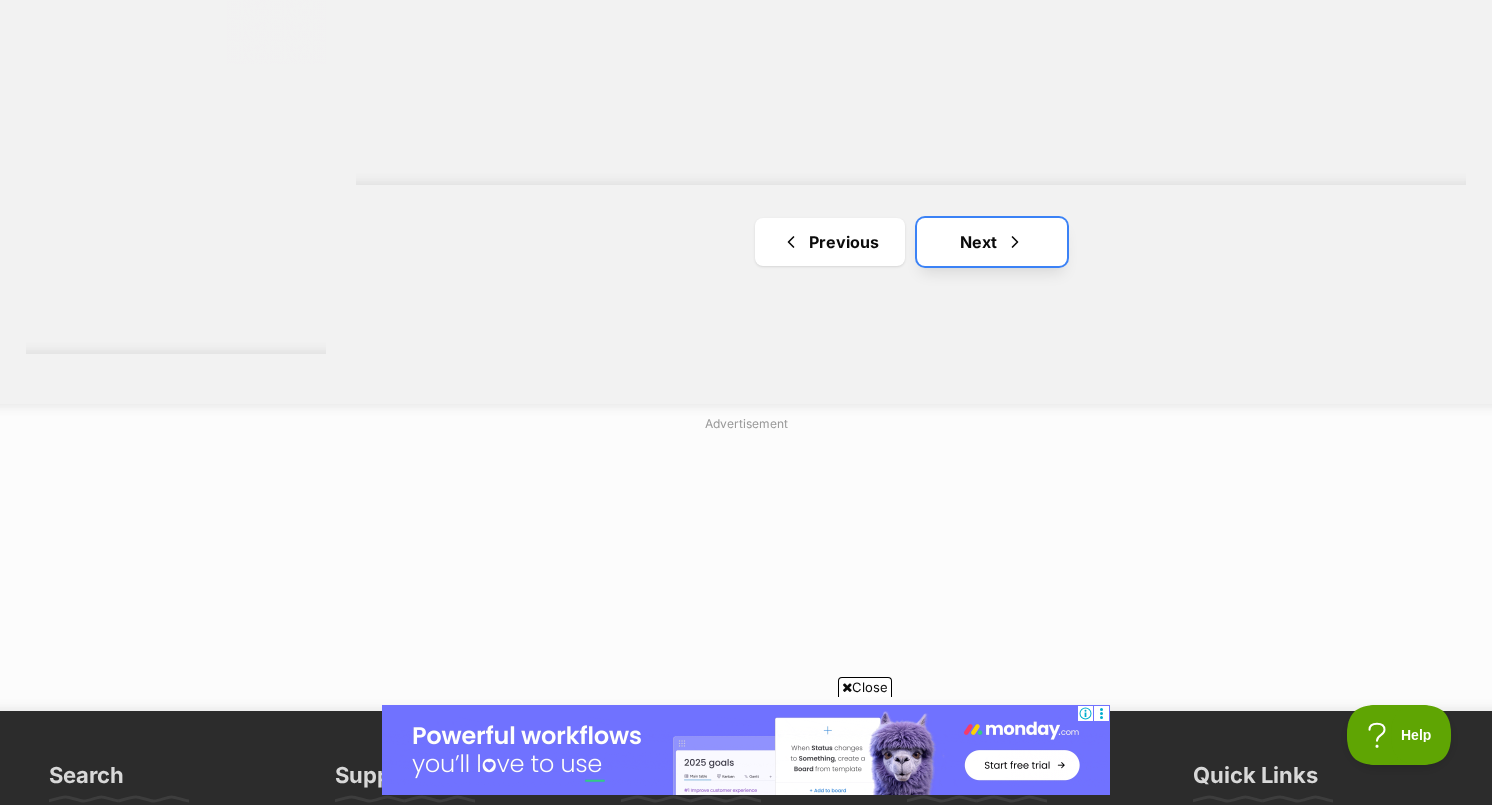 click on "Next" at bounding box center [992, 242] 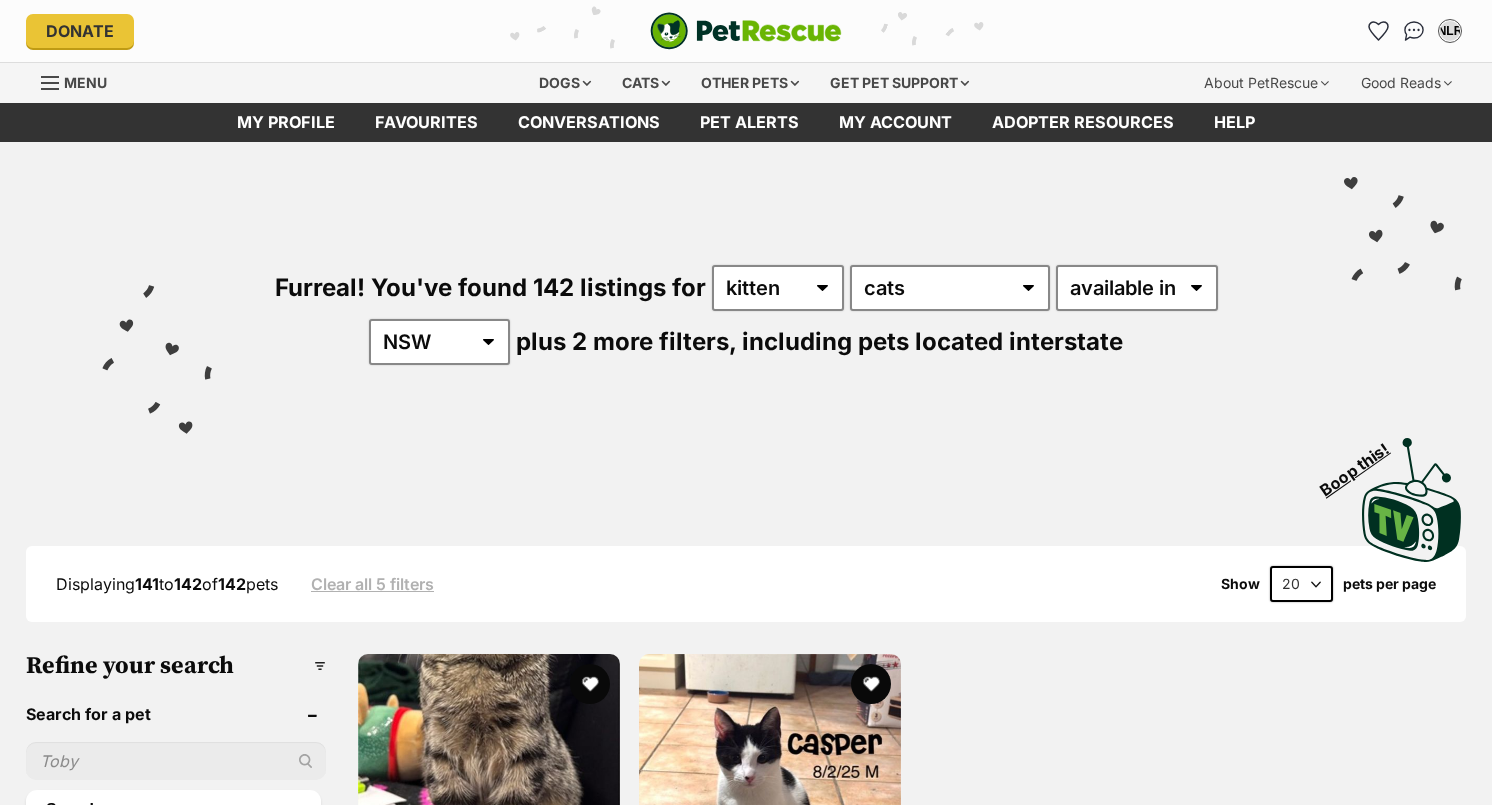 scroll, scrollTop: 0, scrollLeft: 0, axis: both 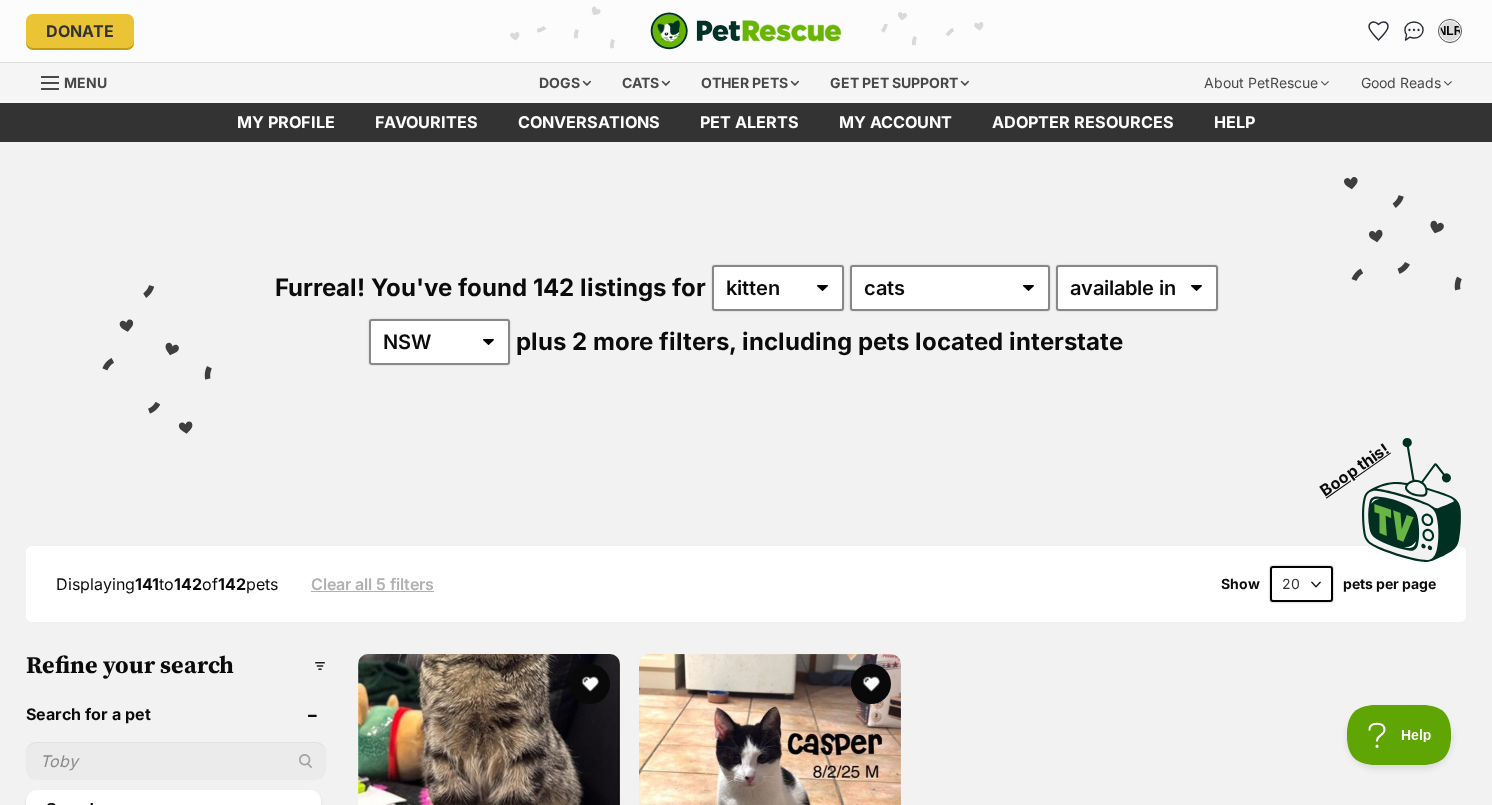 click on "Donate
PetRescue home
NLR
My account
NLR
Natasha La Rosa
Edit profile
Log out
Pet alerts
Pet alert matches
Account settings
Change password" at bounding box center [746, 31] 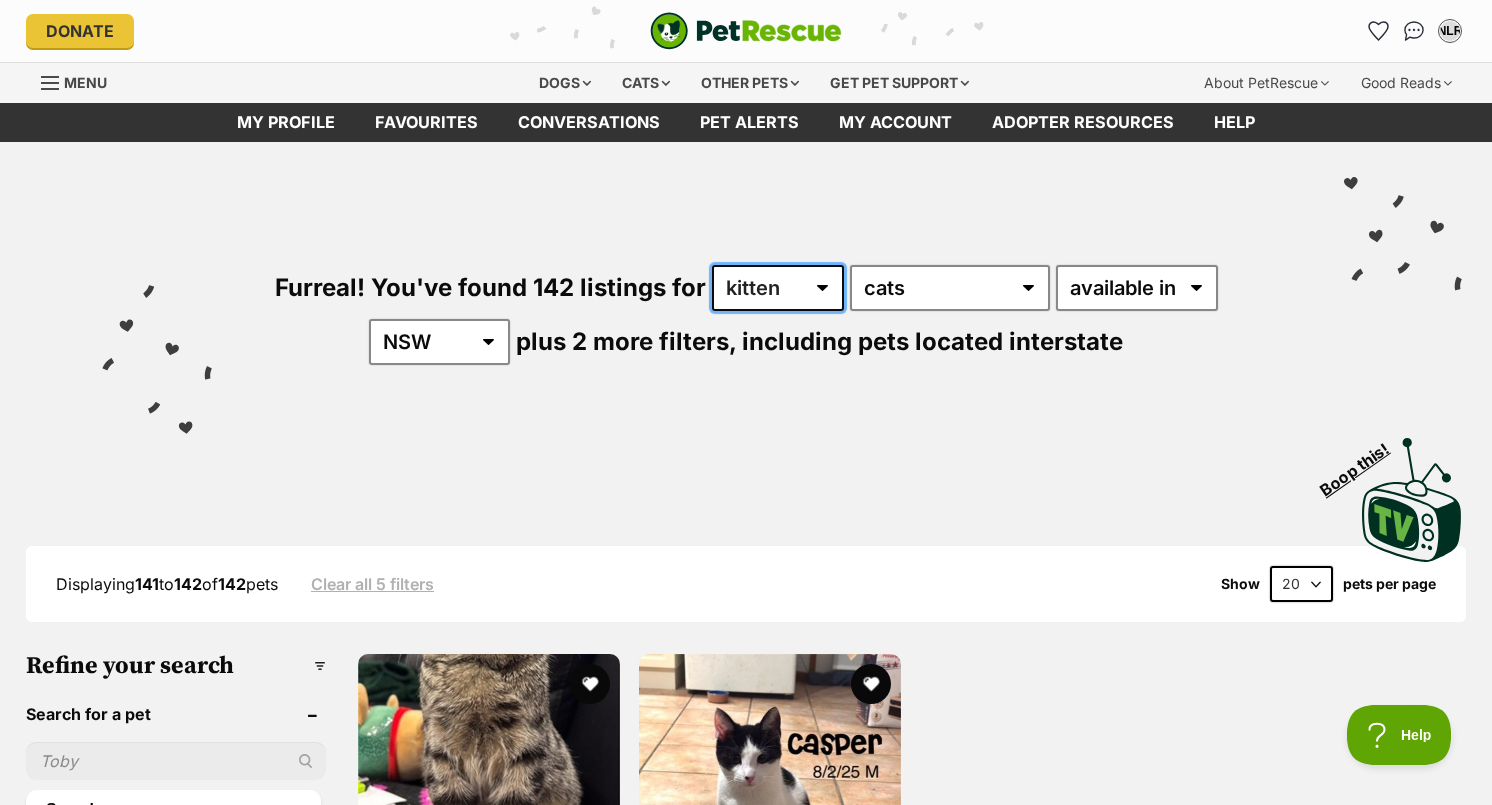 click on "any age
kitten
adult
senior" at bounding box center (778, 288) 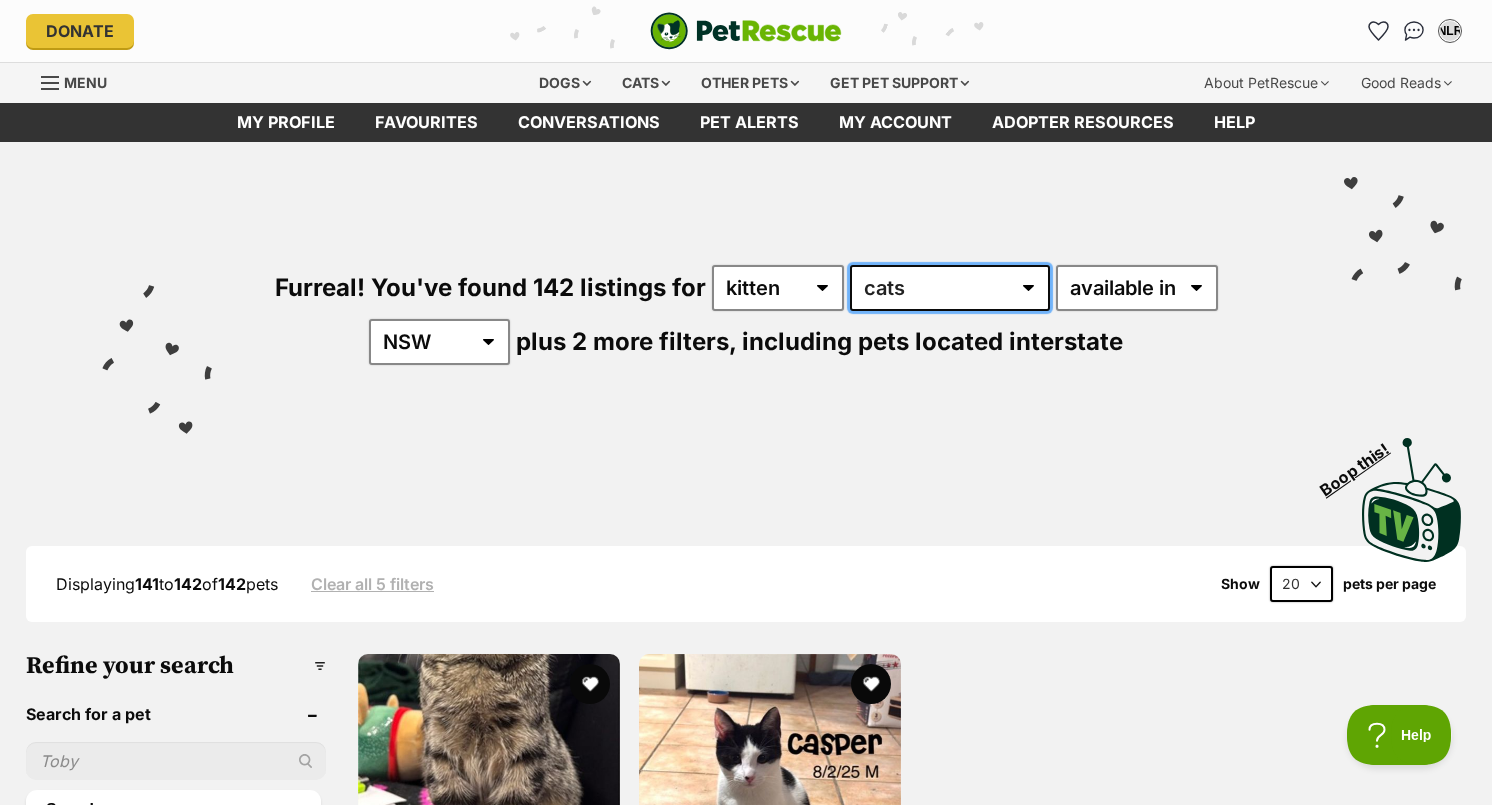 click on "any type of pet
cats
dogs
other pets" at bounding box center (950, 288) 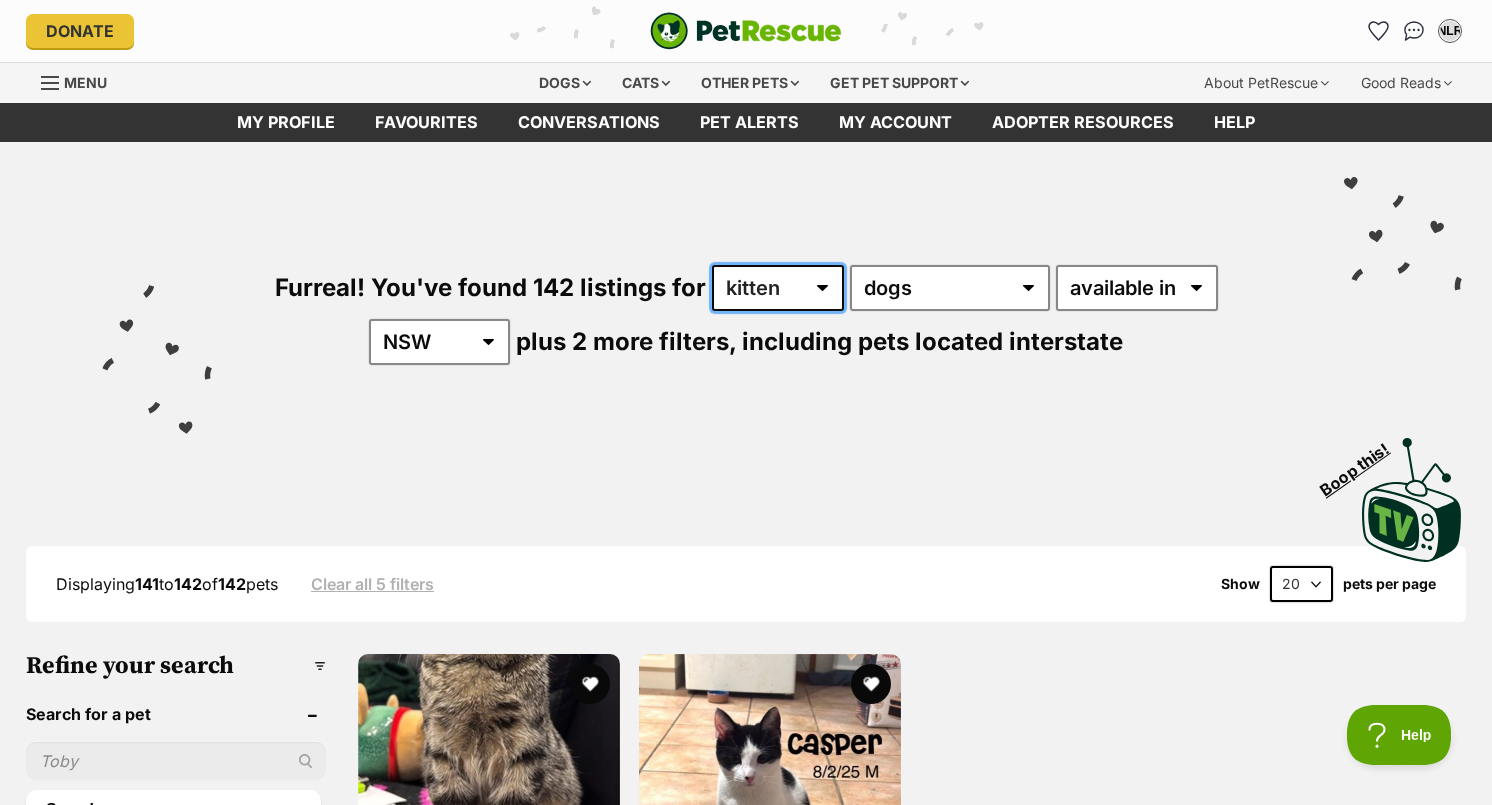 click on "any age
kitten
adult
senior" at bounding box center [778, 288] 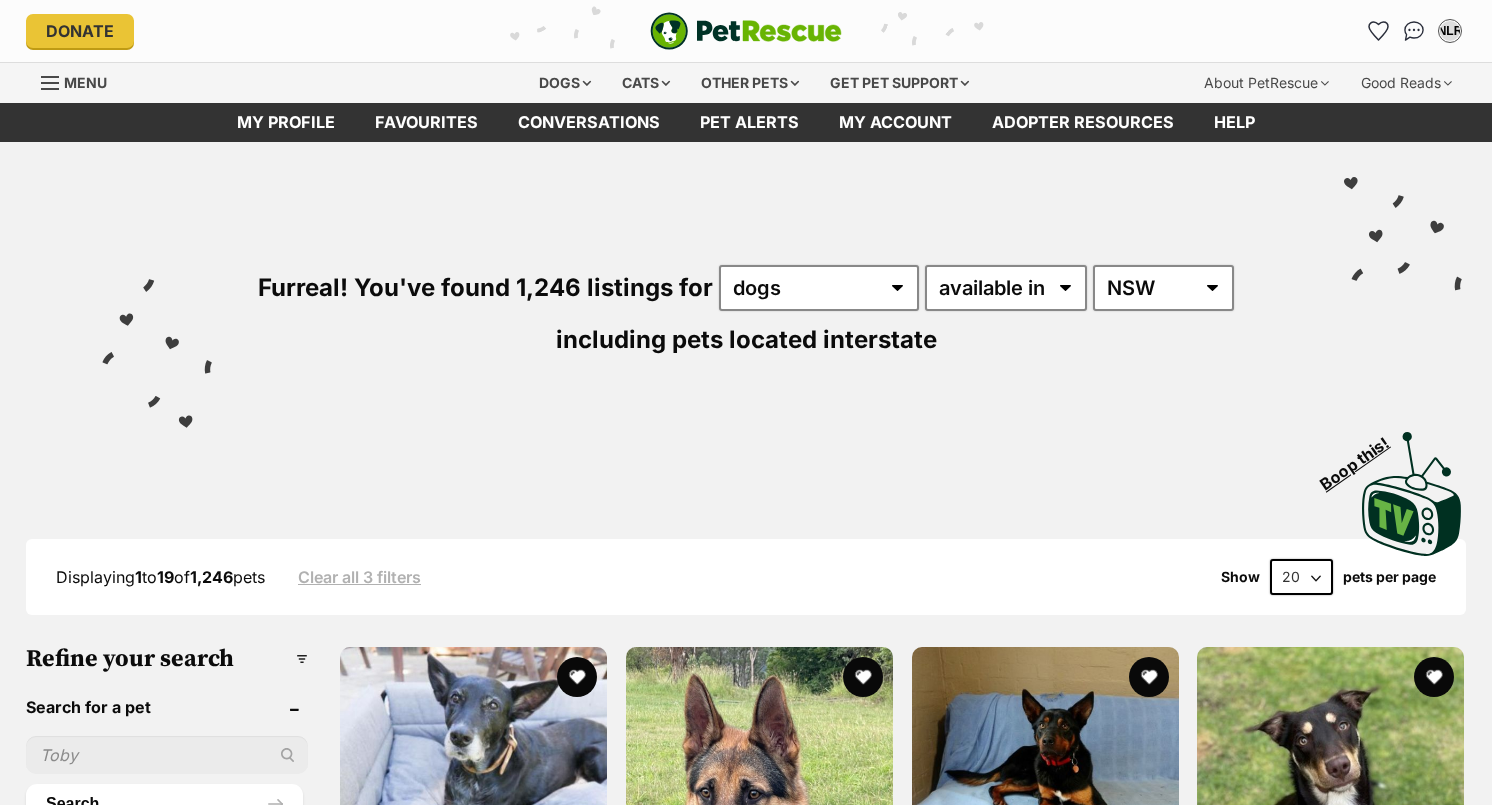 scroll, scrollTop: 0, scrollLeft: 0, axis: both 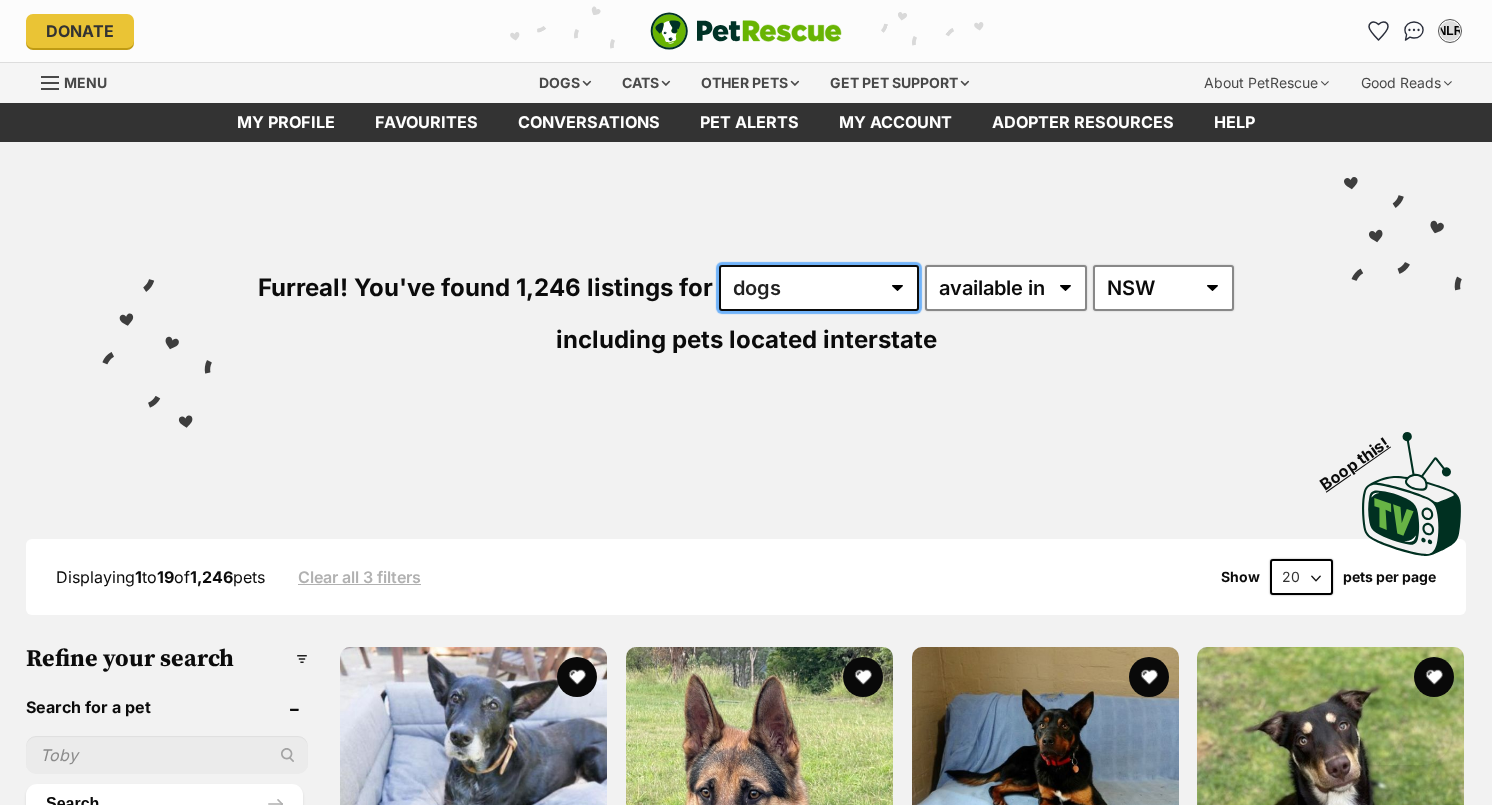 click on "any type of pet
cats
dogs
other pets" at bounding box center [819, 288] 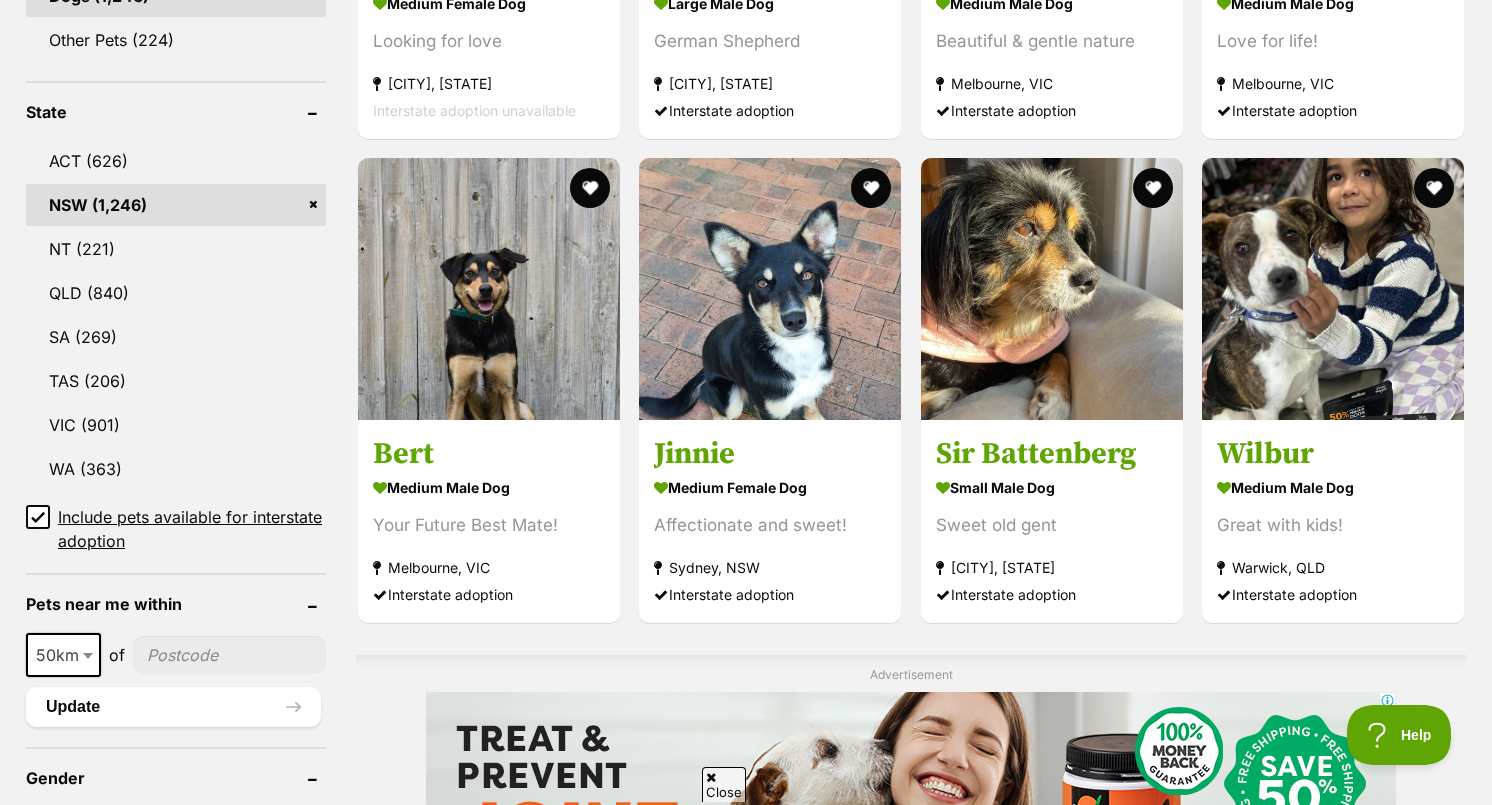 scroll, scrollTop: 984, scrollLeft: 0, axis: vertical 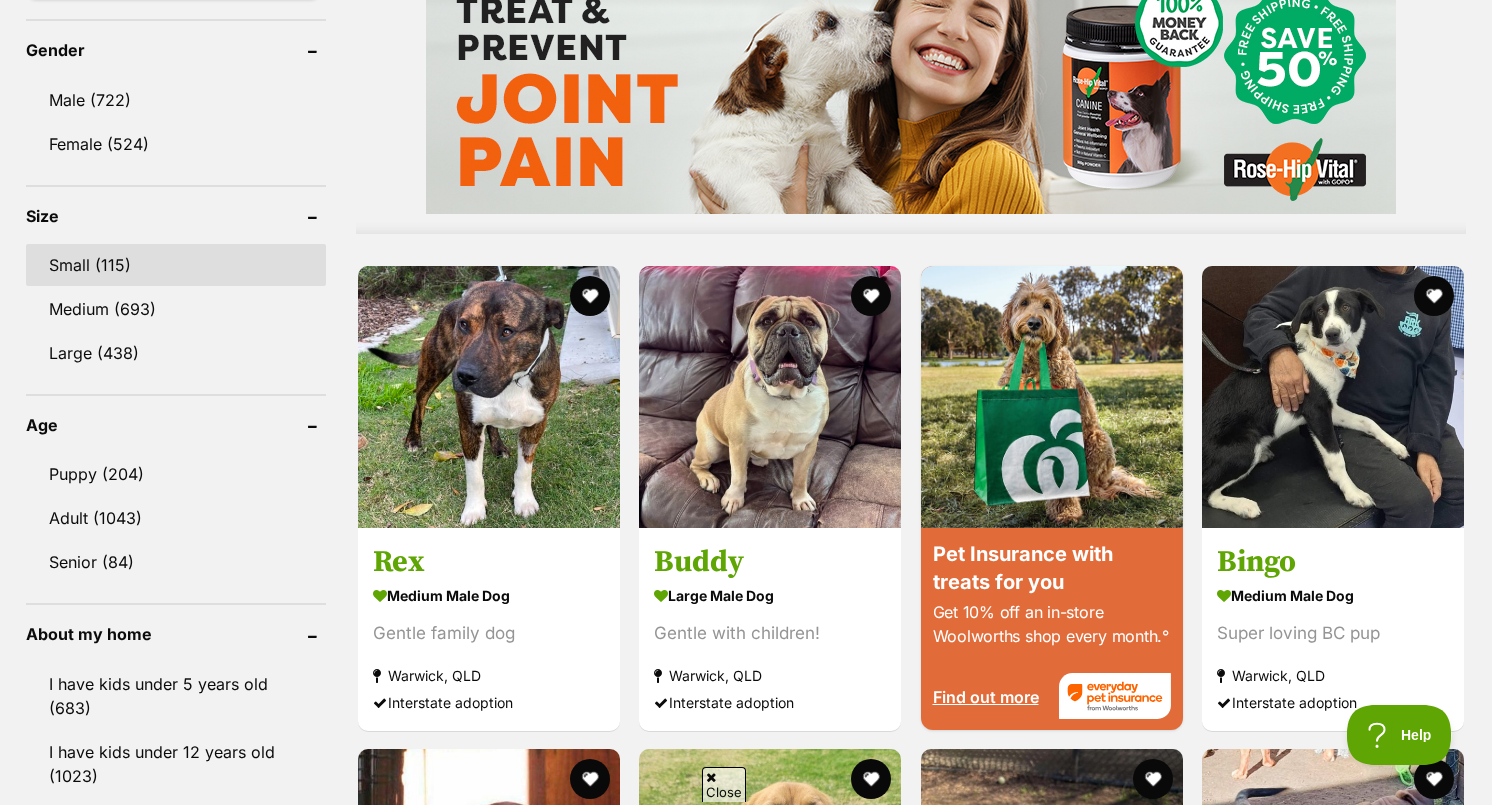 click on "Small (115)" at bounding box center (176, 265) 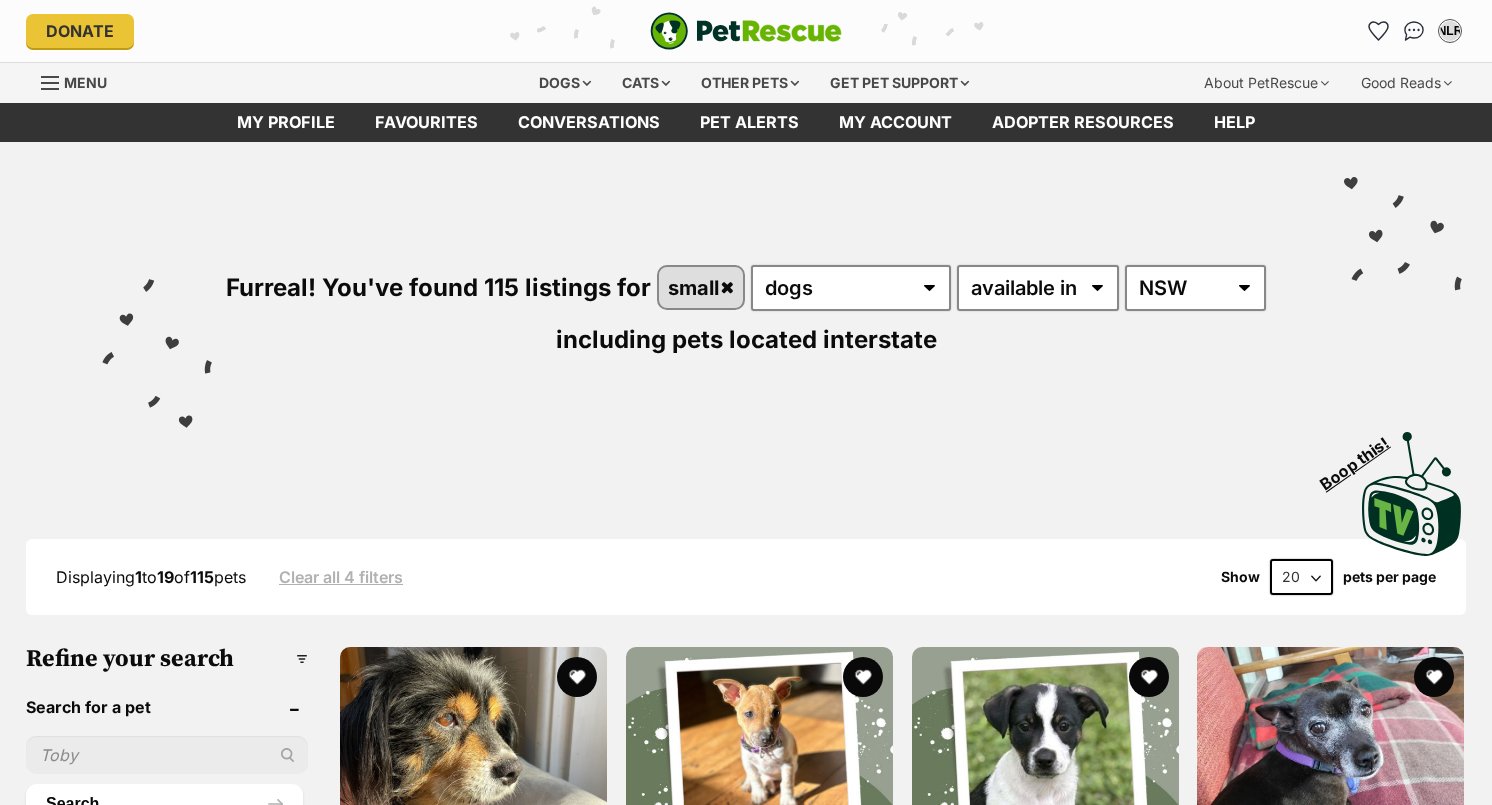scroll, scrollTop: 98, scrollLeft: 0, axis: vertical 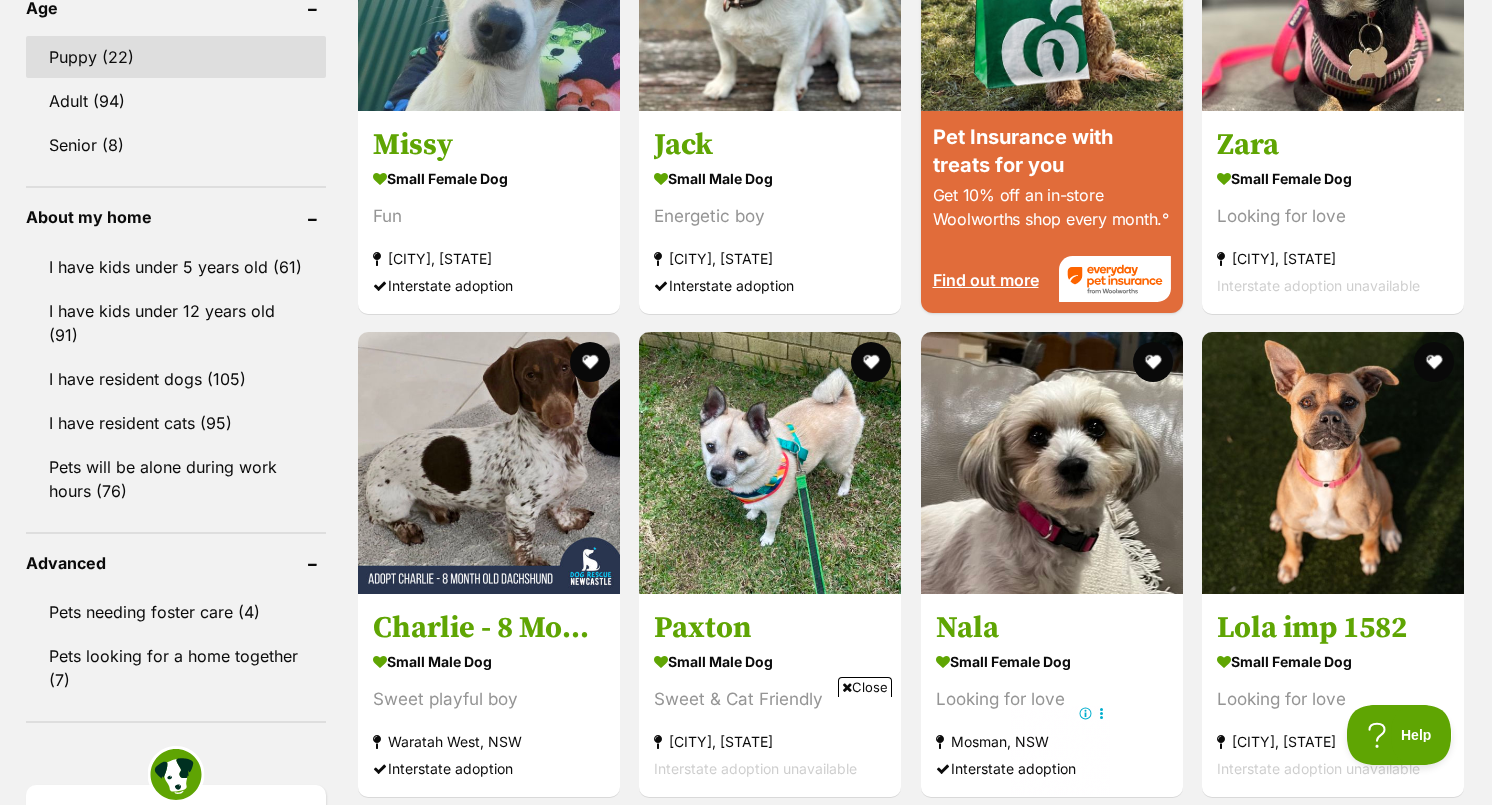 click on "Puppy (22)" at bounding box center [176, 57] 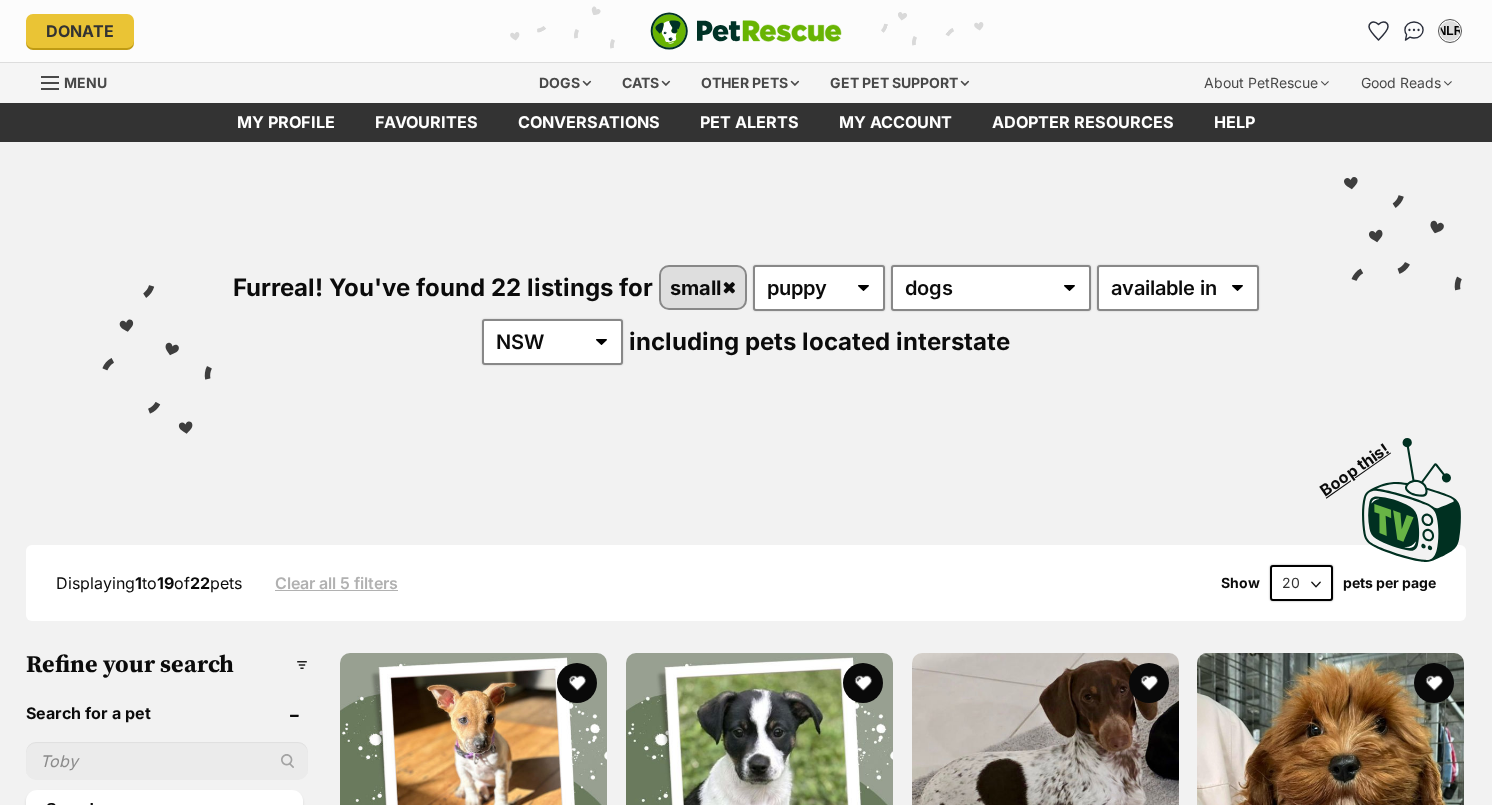 scroll, scrollTop: 0, scrollLeft: 0, axis: both 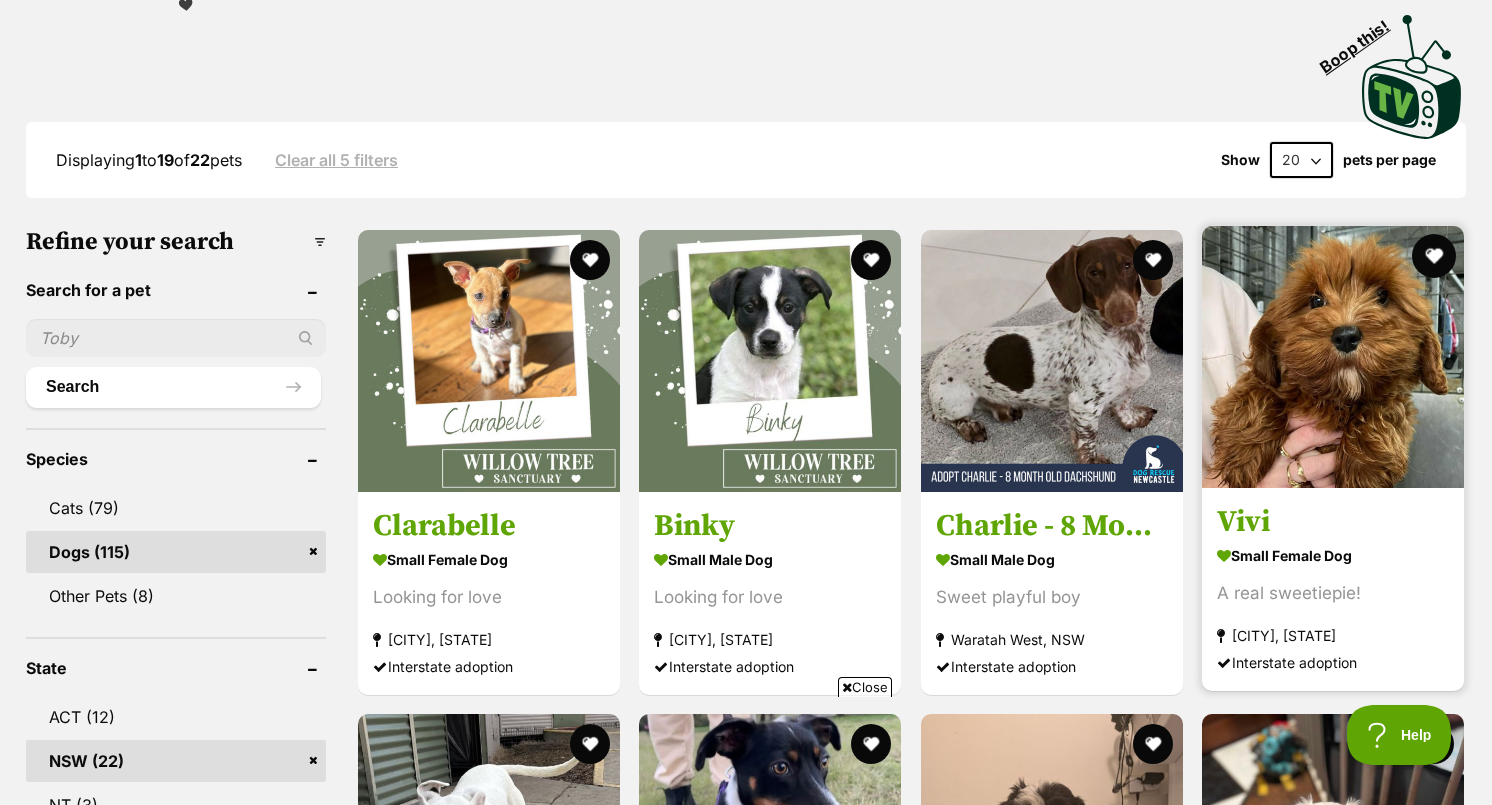 click at bounding box center (1434, 256) 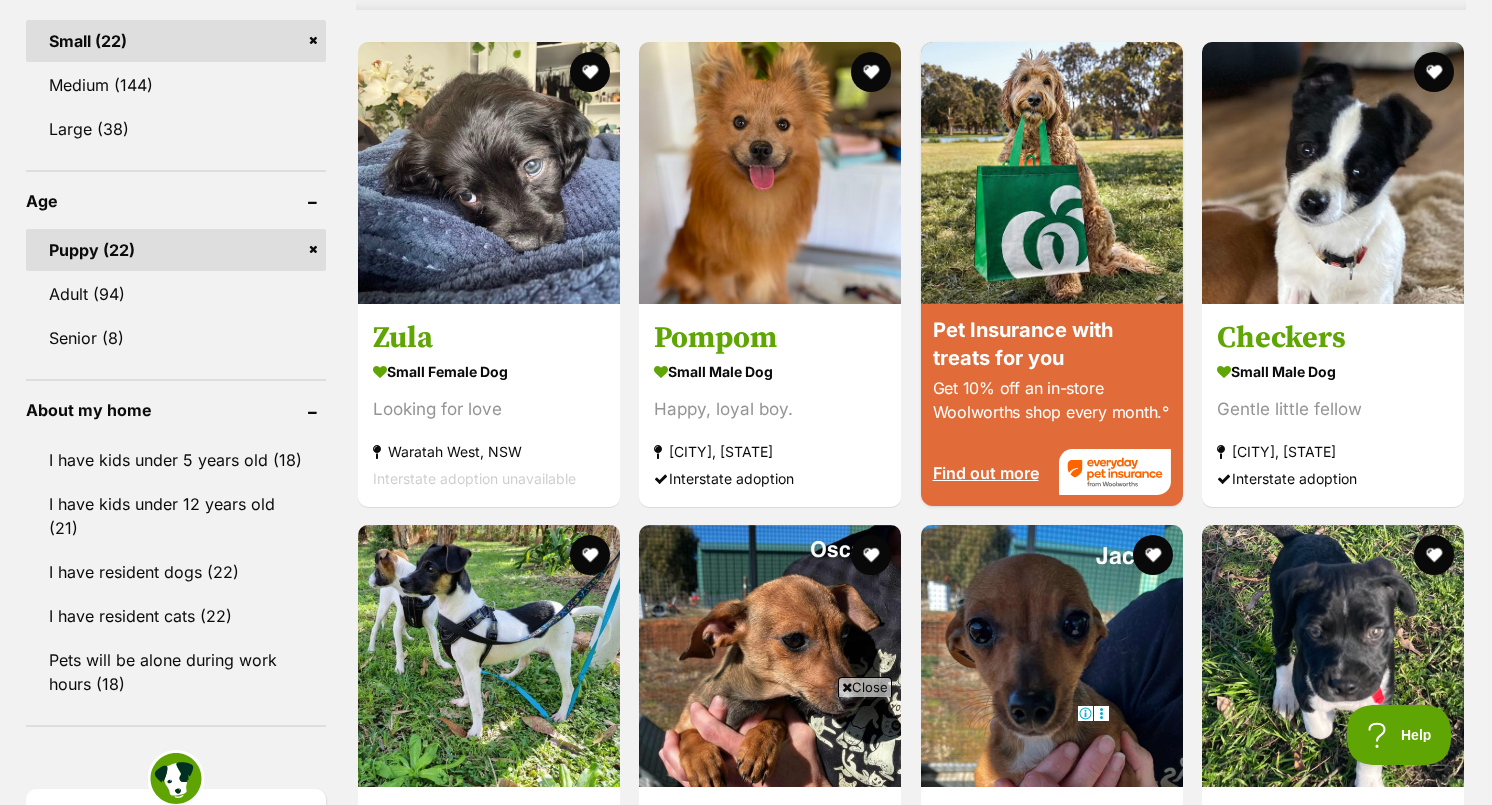 scroll, scrollTop: 1933, scrollLeft: 0, axis: vertical 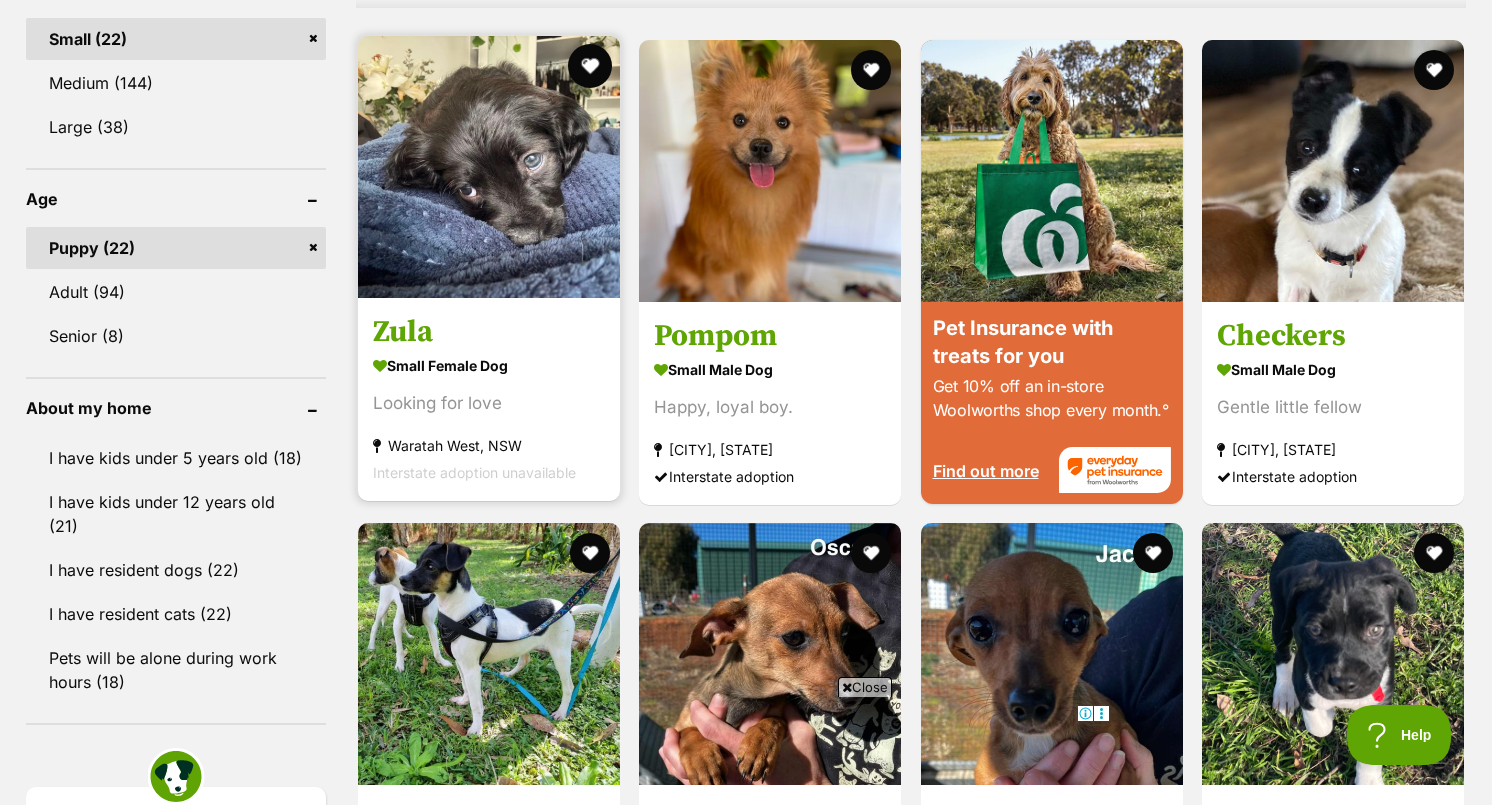 click at bounding box center [590, 66] 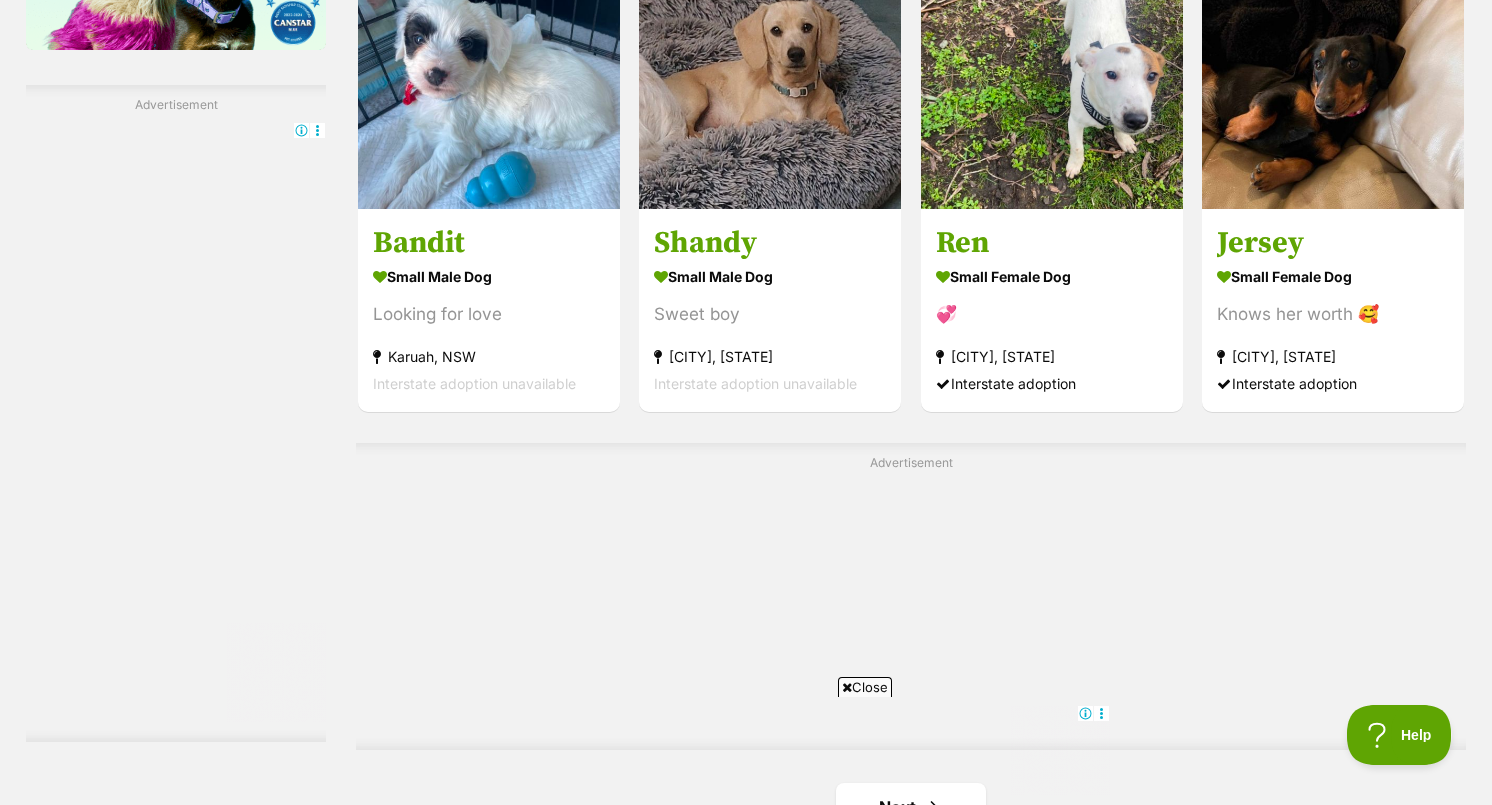 scroll, scrollTop: 3203, scrollLeft: 0, axis: vertical 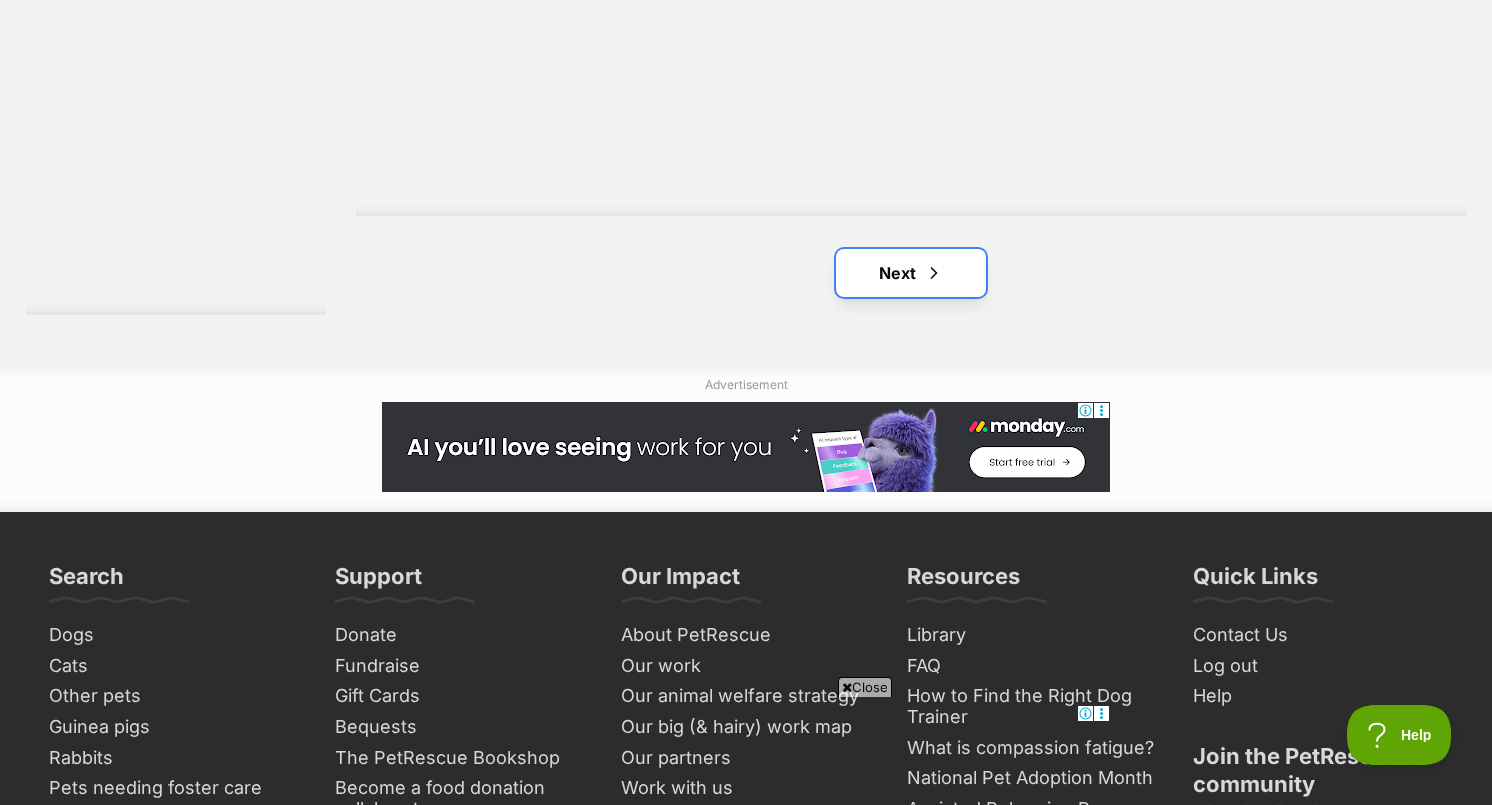click on "Next" at bounding box center (911, 273) 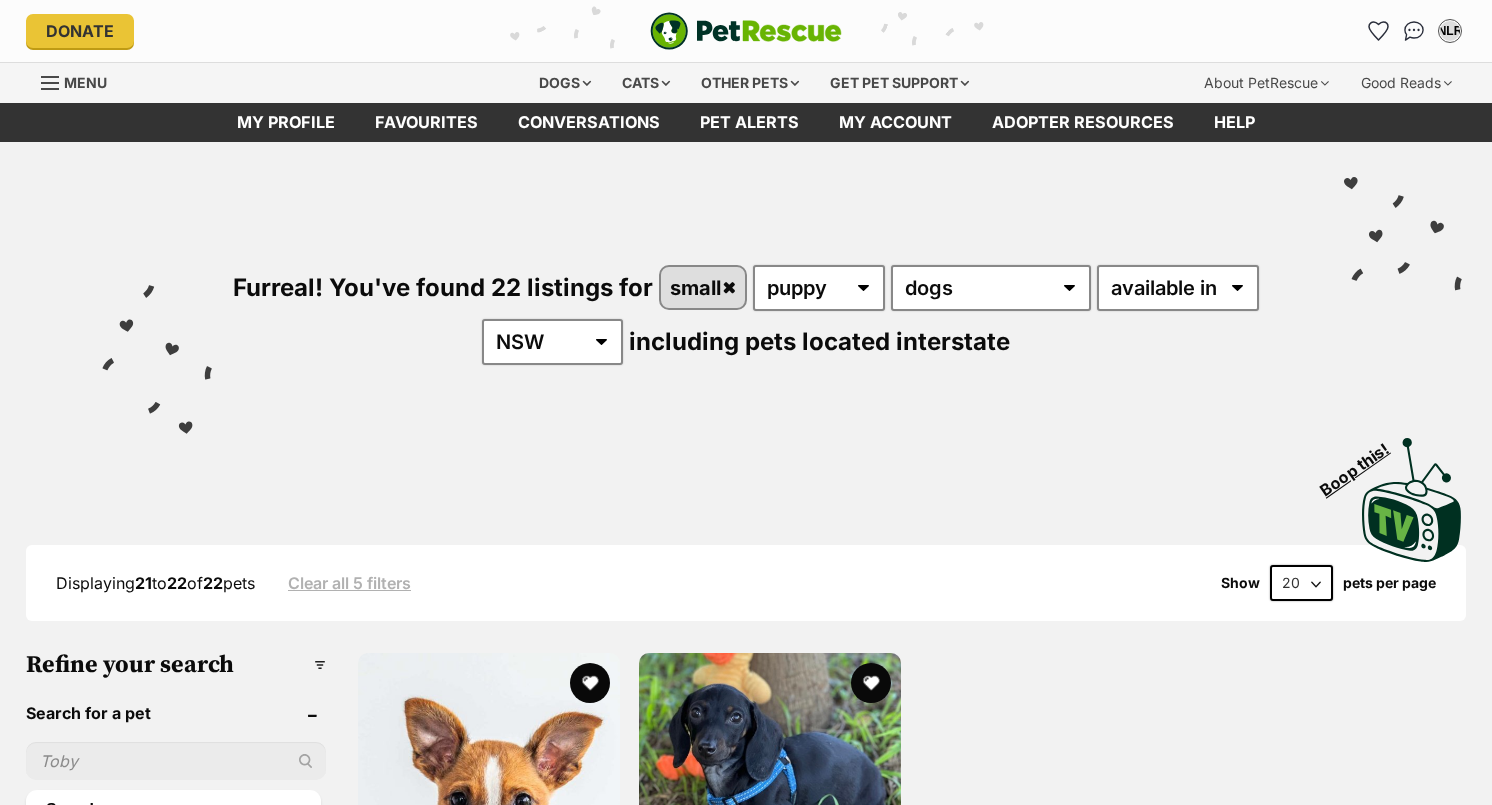 scroll, scrollTop: 0, scrollLeft: 0, axis: both 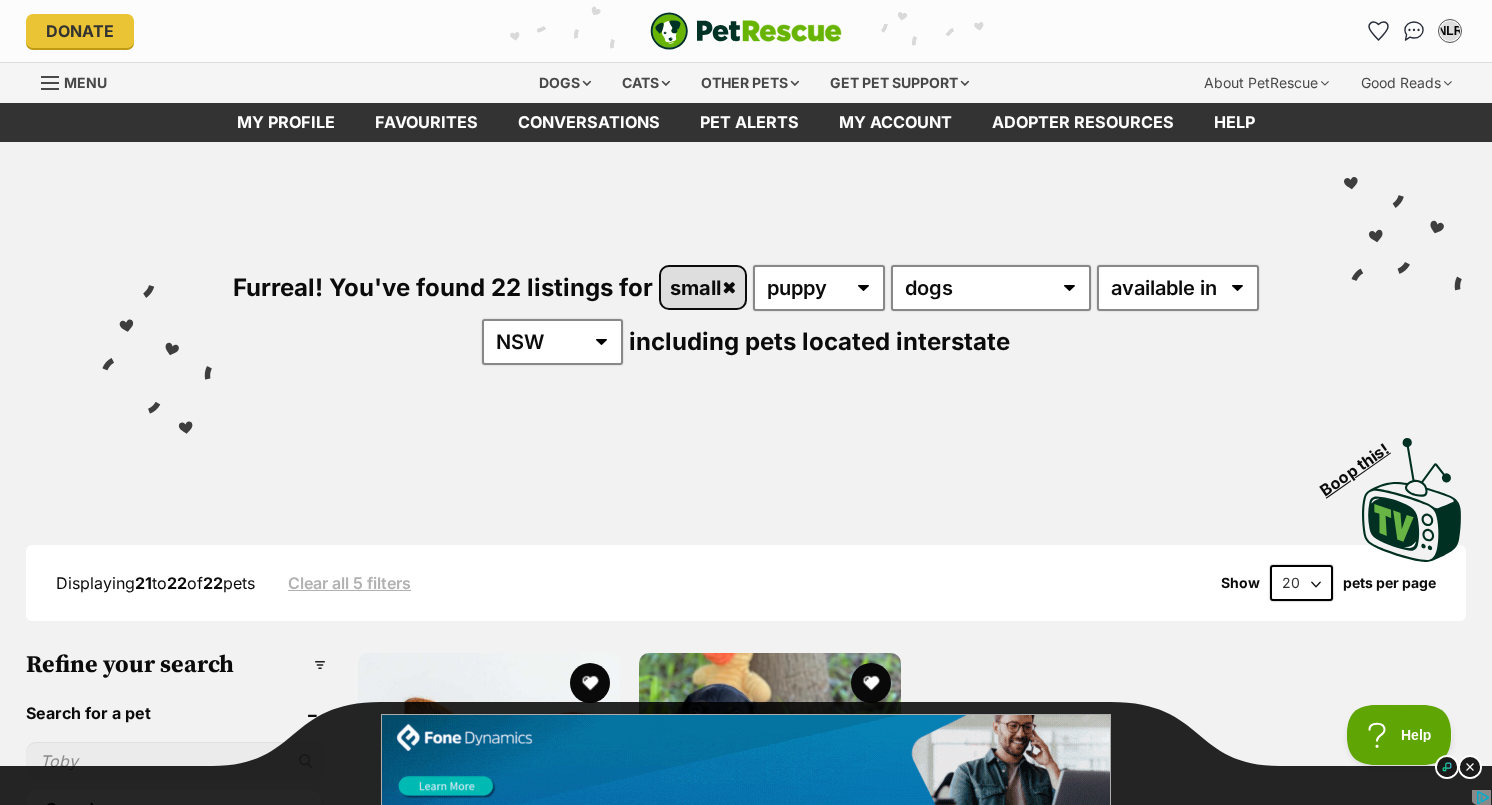 click on "small" at bounding box center (703, 287) 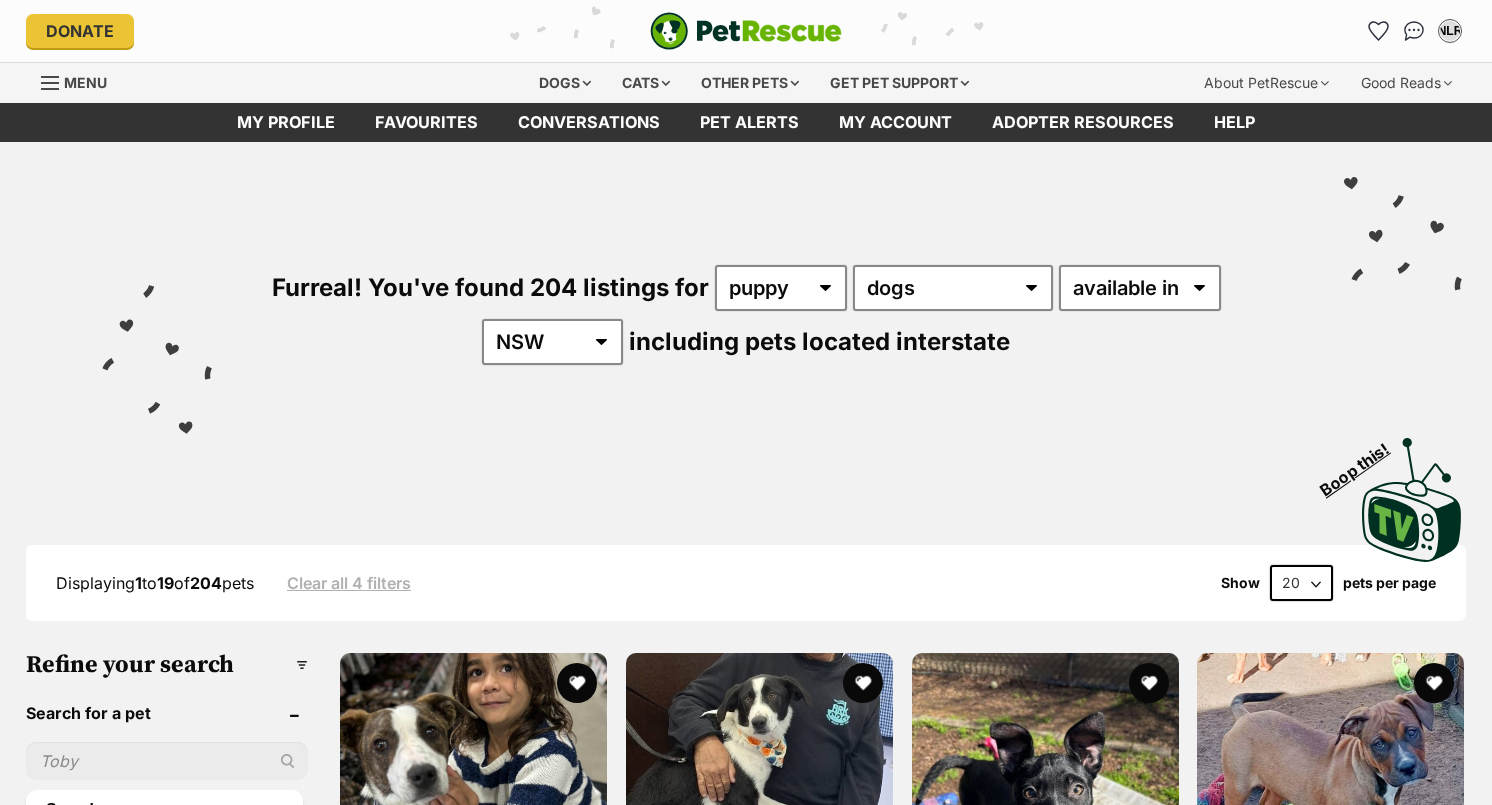 scroll, scrollTop: 0, scrollLeft: 0, axis: both 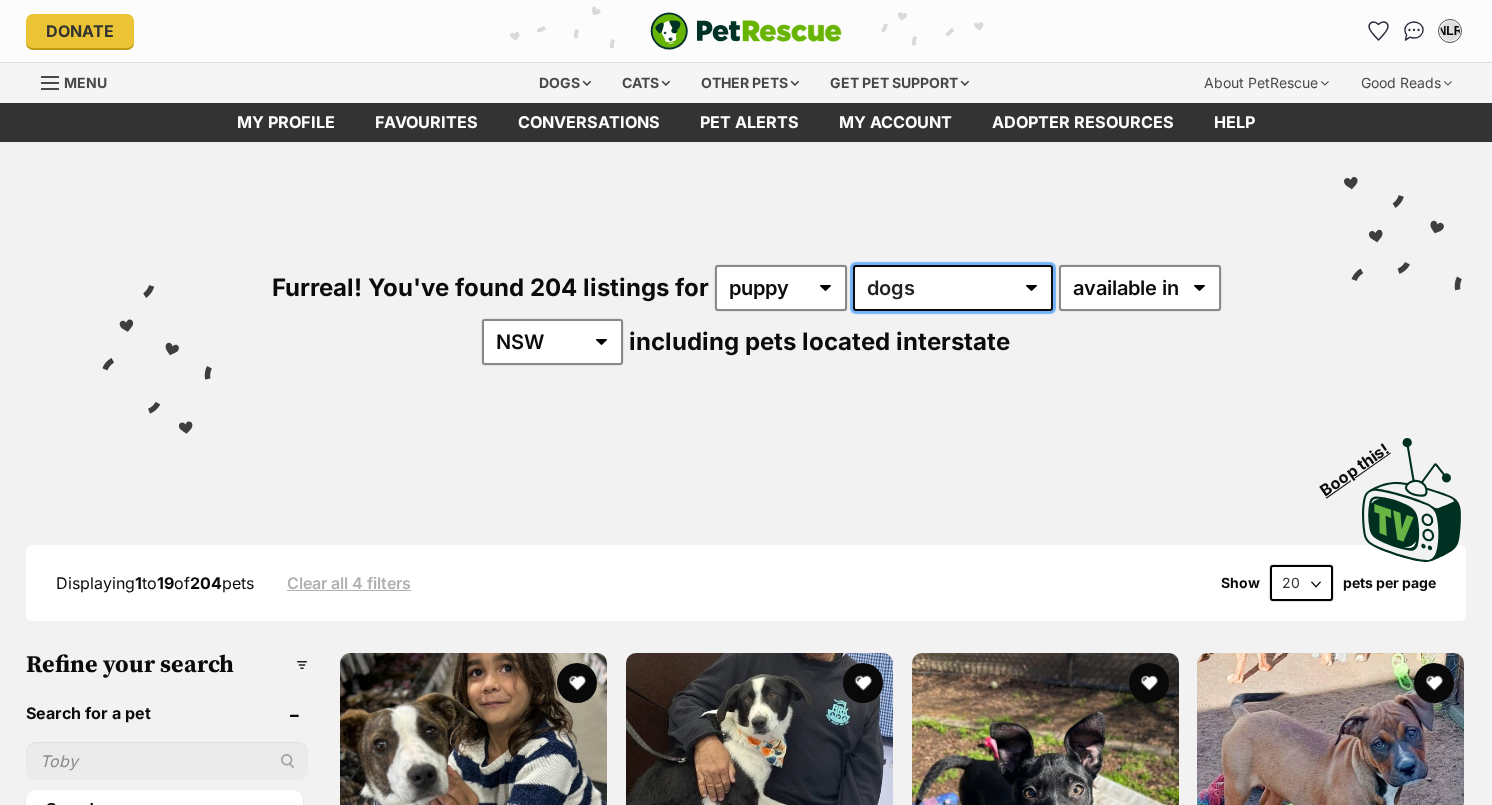 click on "any type of pet
cats
dogs
other pets" at bounding box center [953, 288] 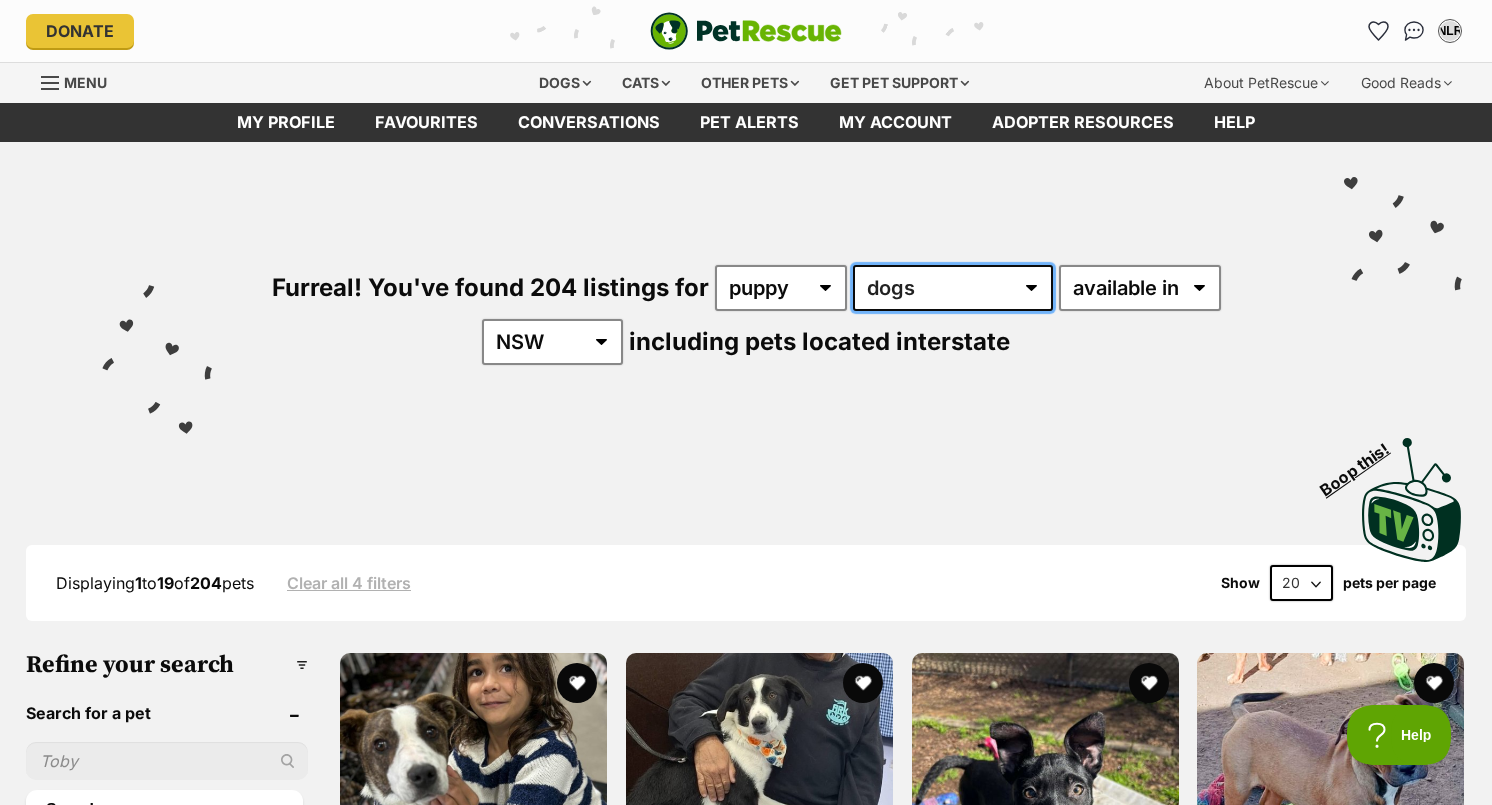 scroll, scrollTop: 0, scrollLeft: 0, axis: both 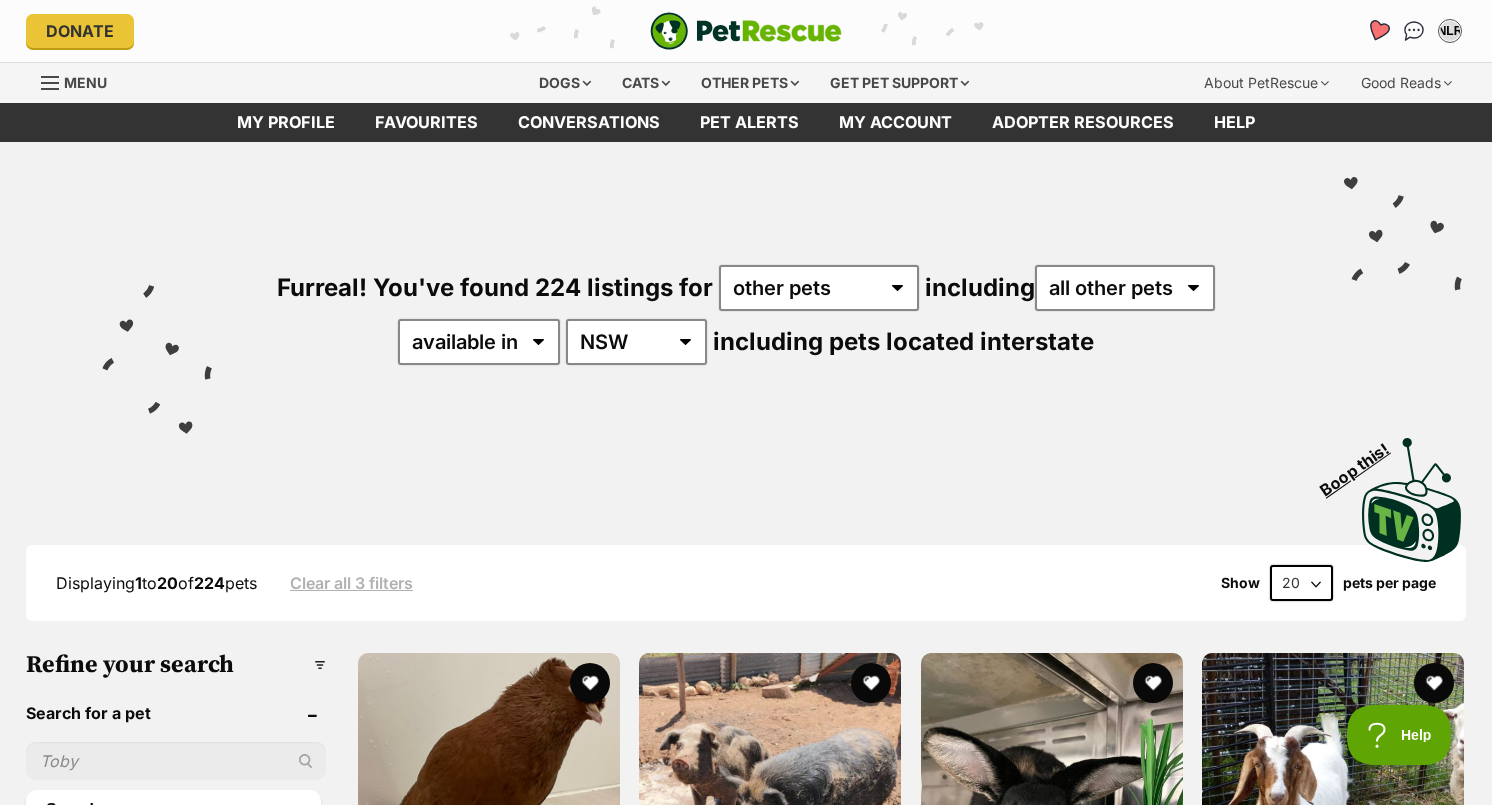 click 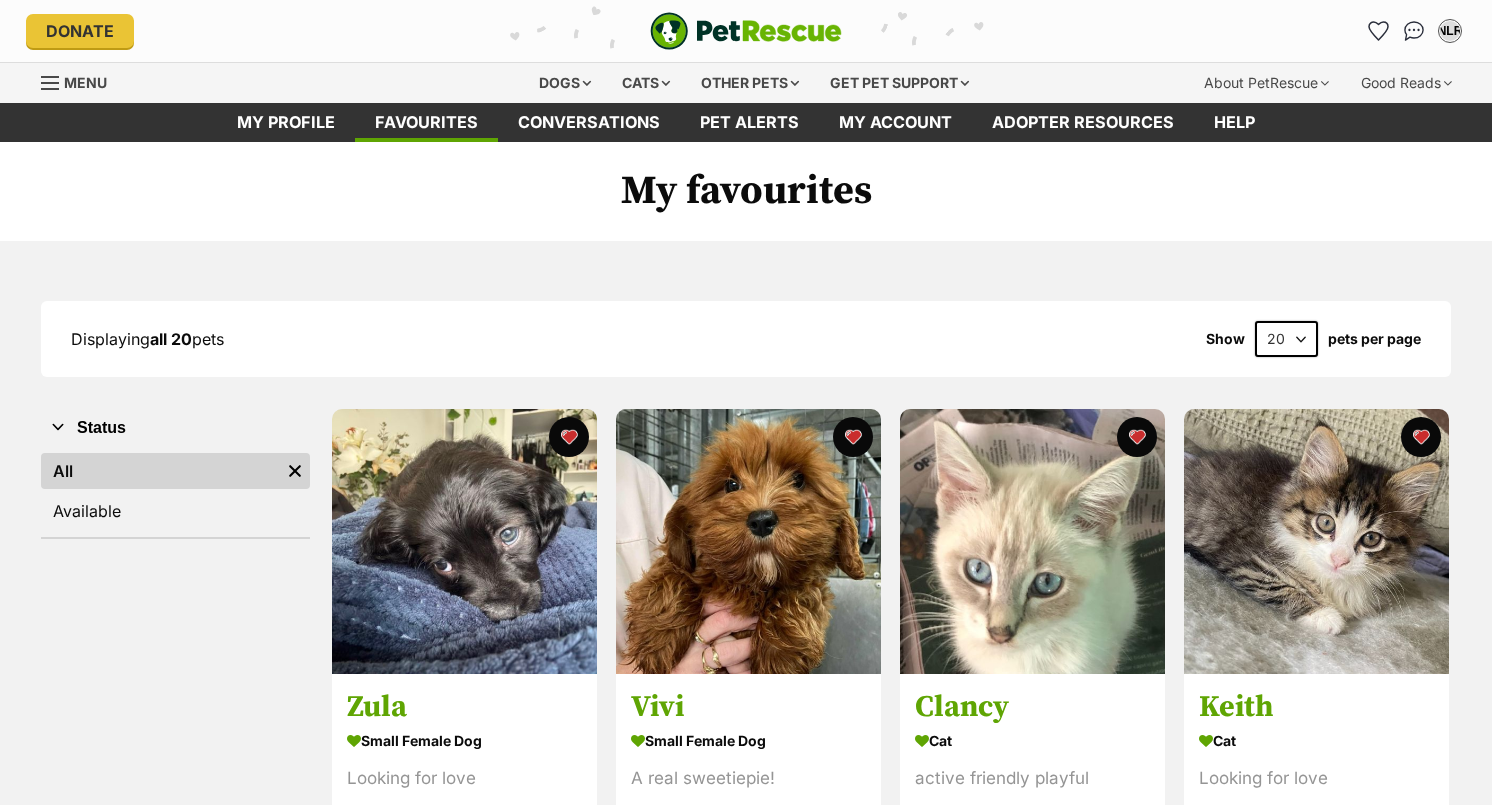 scroll, scrollTop: 0, scrollLeft: 0, axis: both 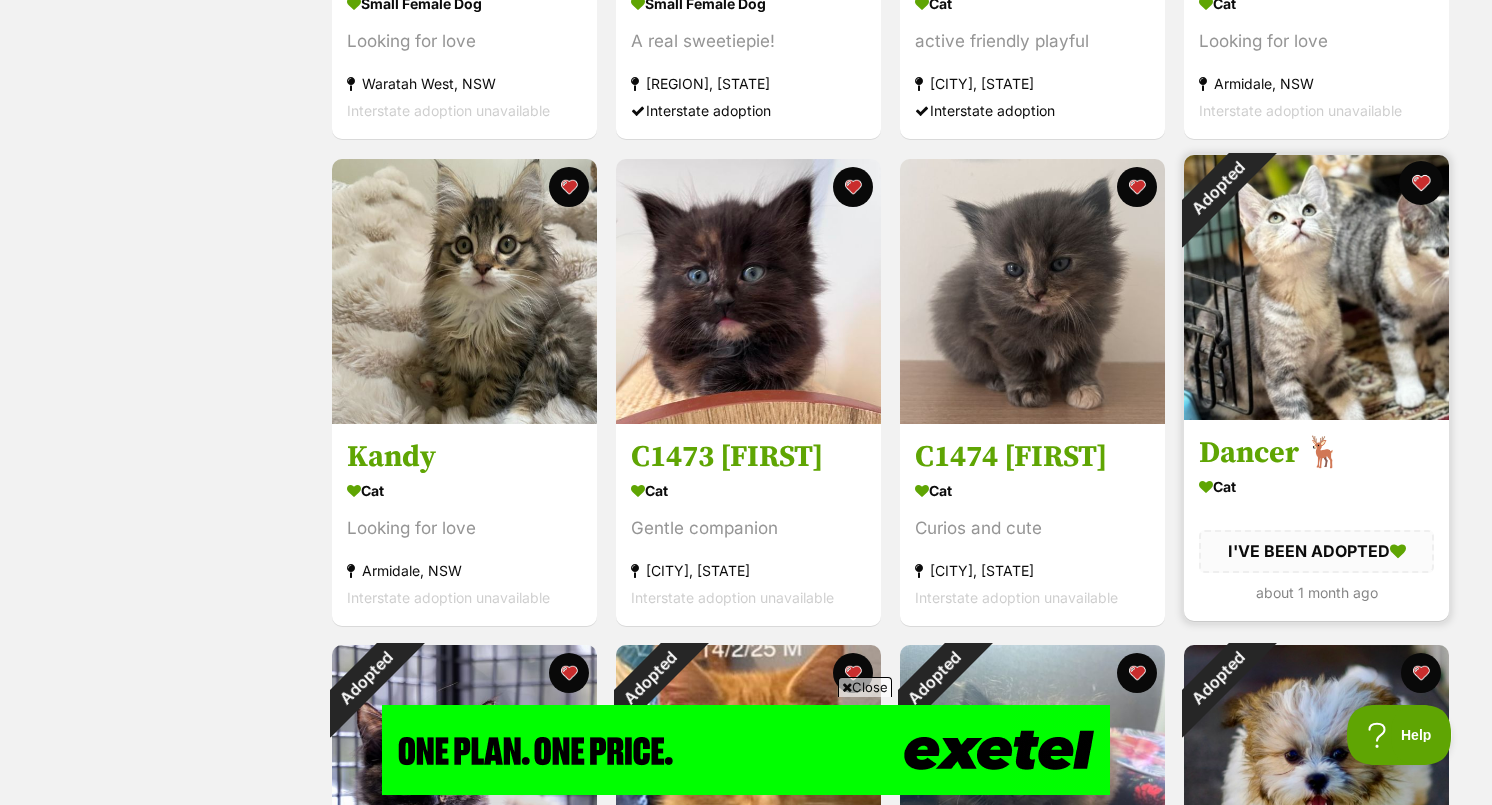 click at bounding box center (1421, 183) 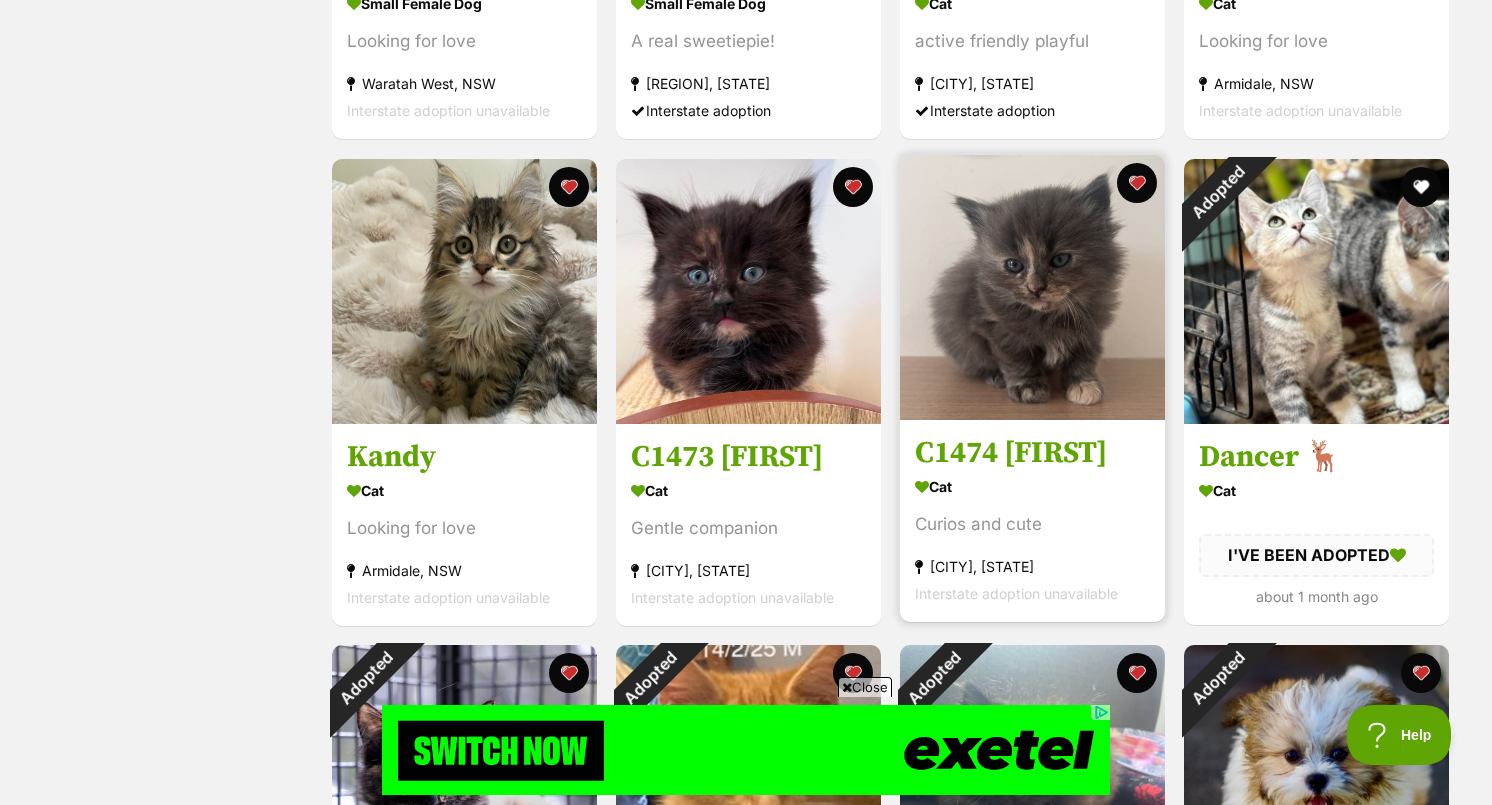 scroll, scrollTop: 0, scrollLeft: 0, axis: both 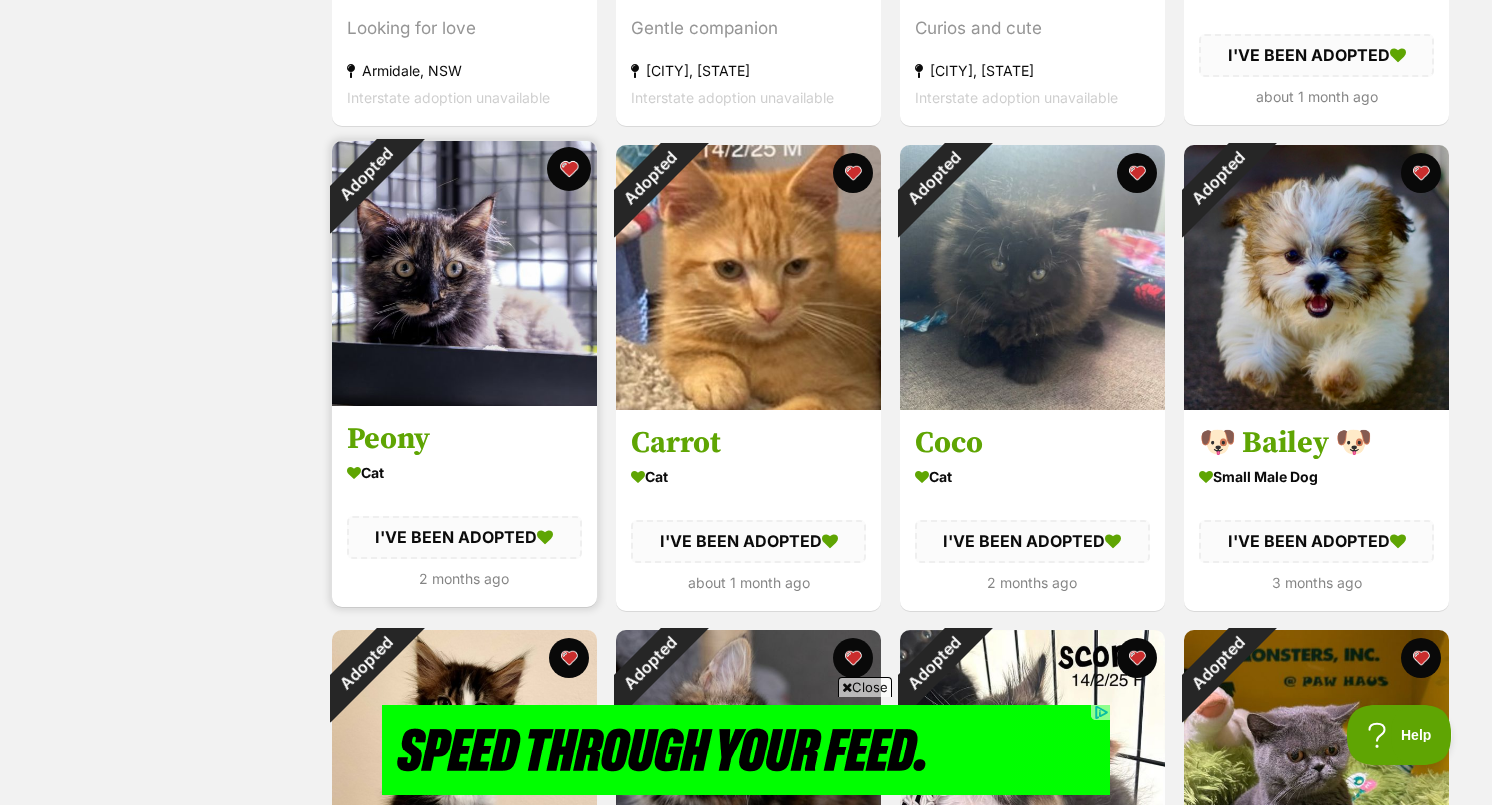 click at bounding box center [569, 169] 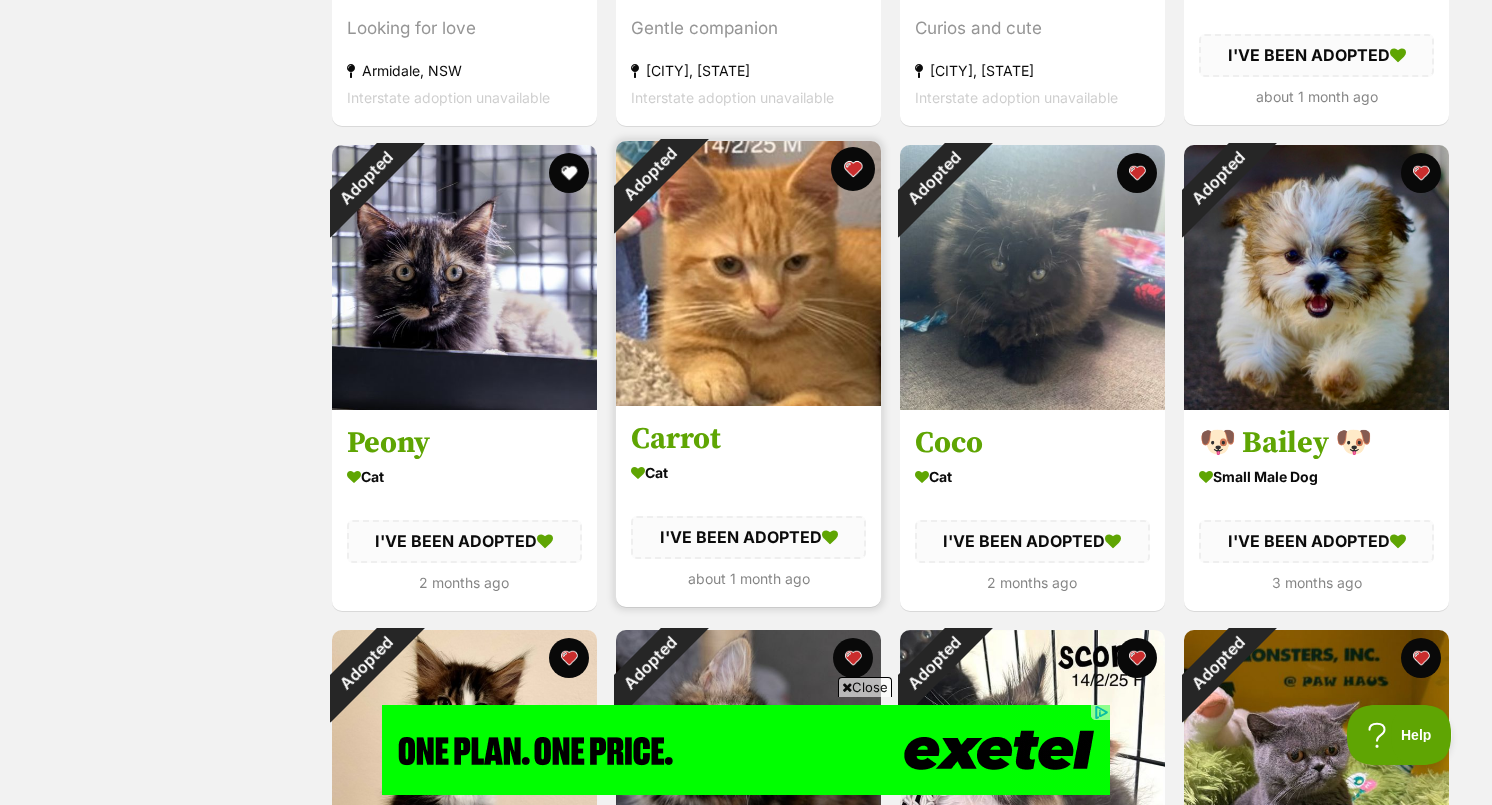 click at bounding box center [853, 169] 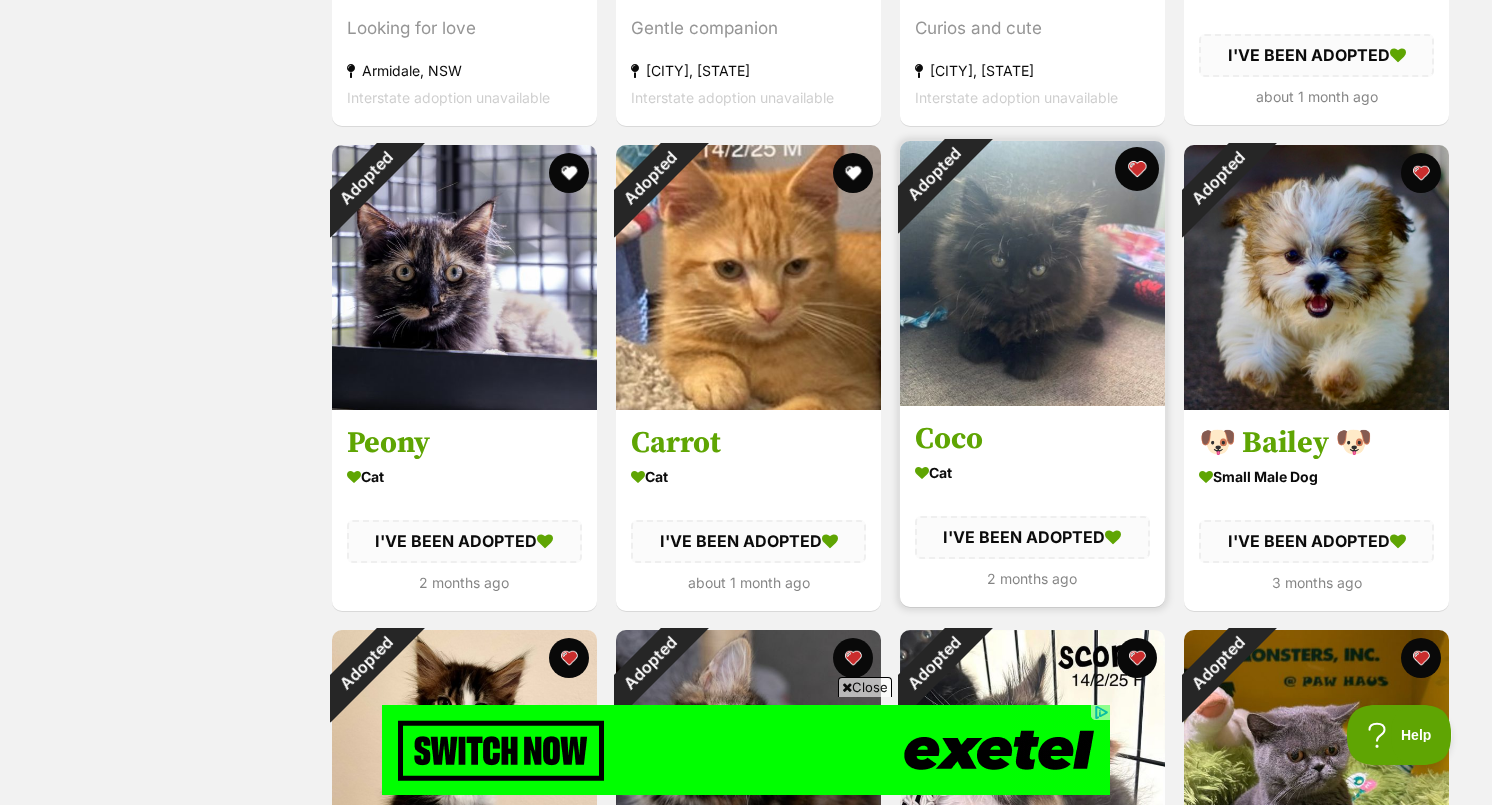 click at bounding box center [1137, 169] 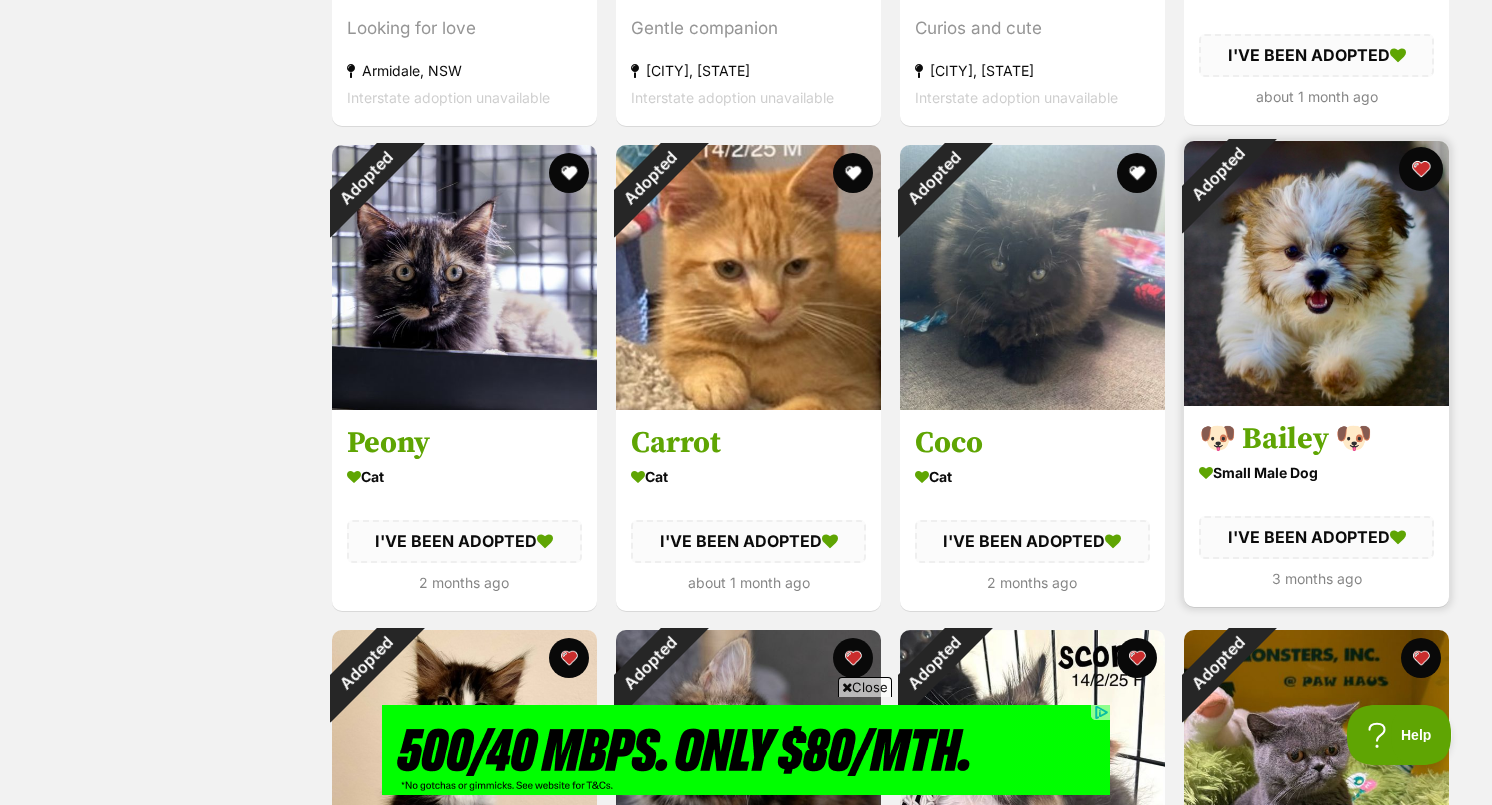 click at bounding box center [1421, 169] 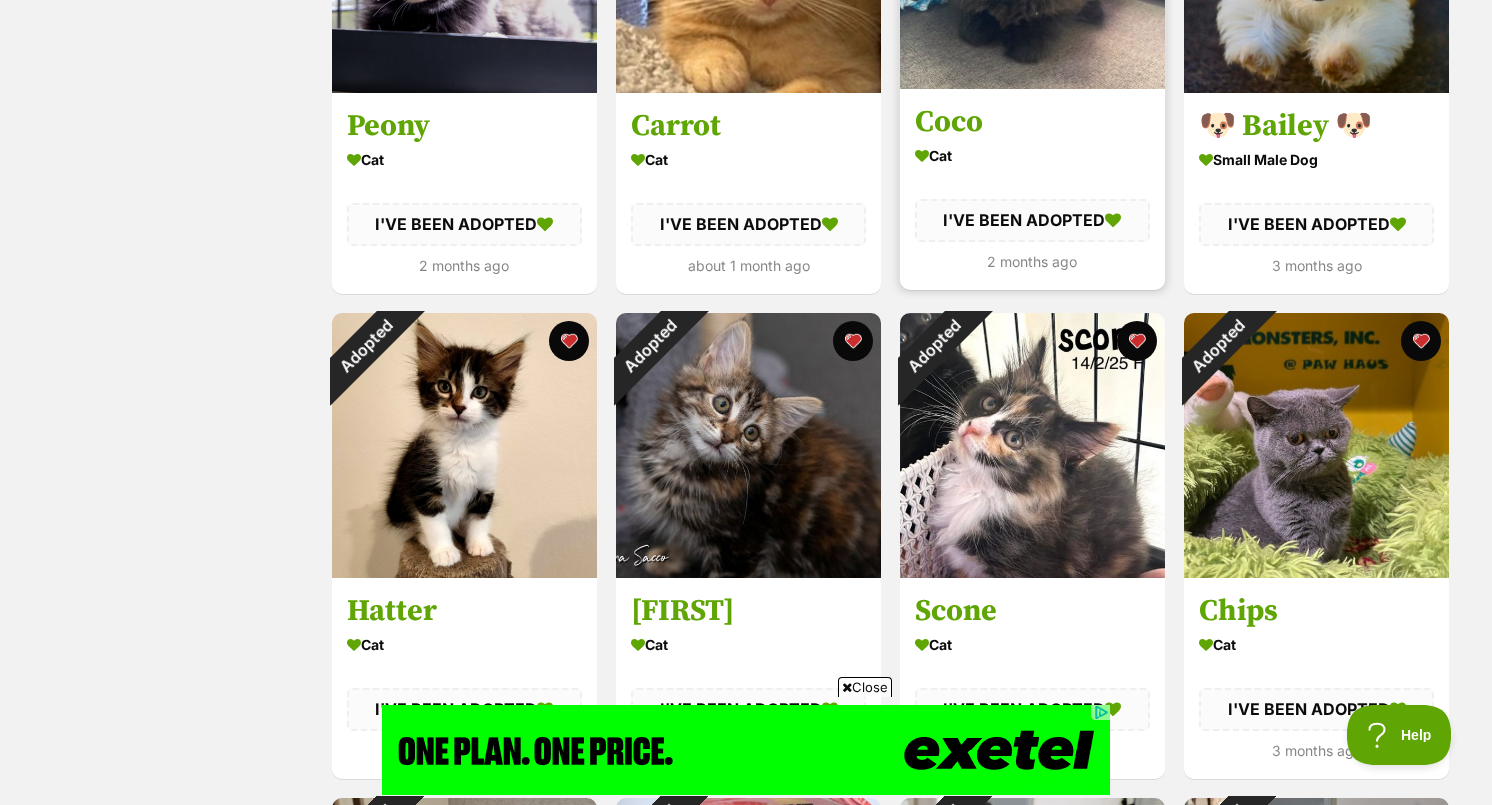scroll, scrollTop: 1559, scrollLeft: 0, axis: vertical 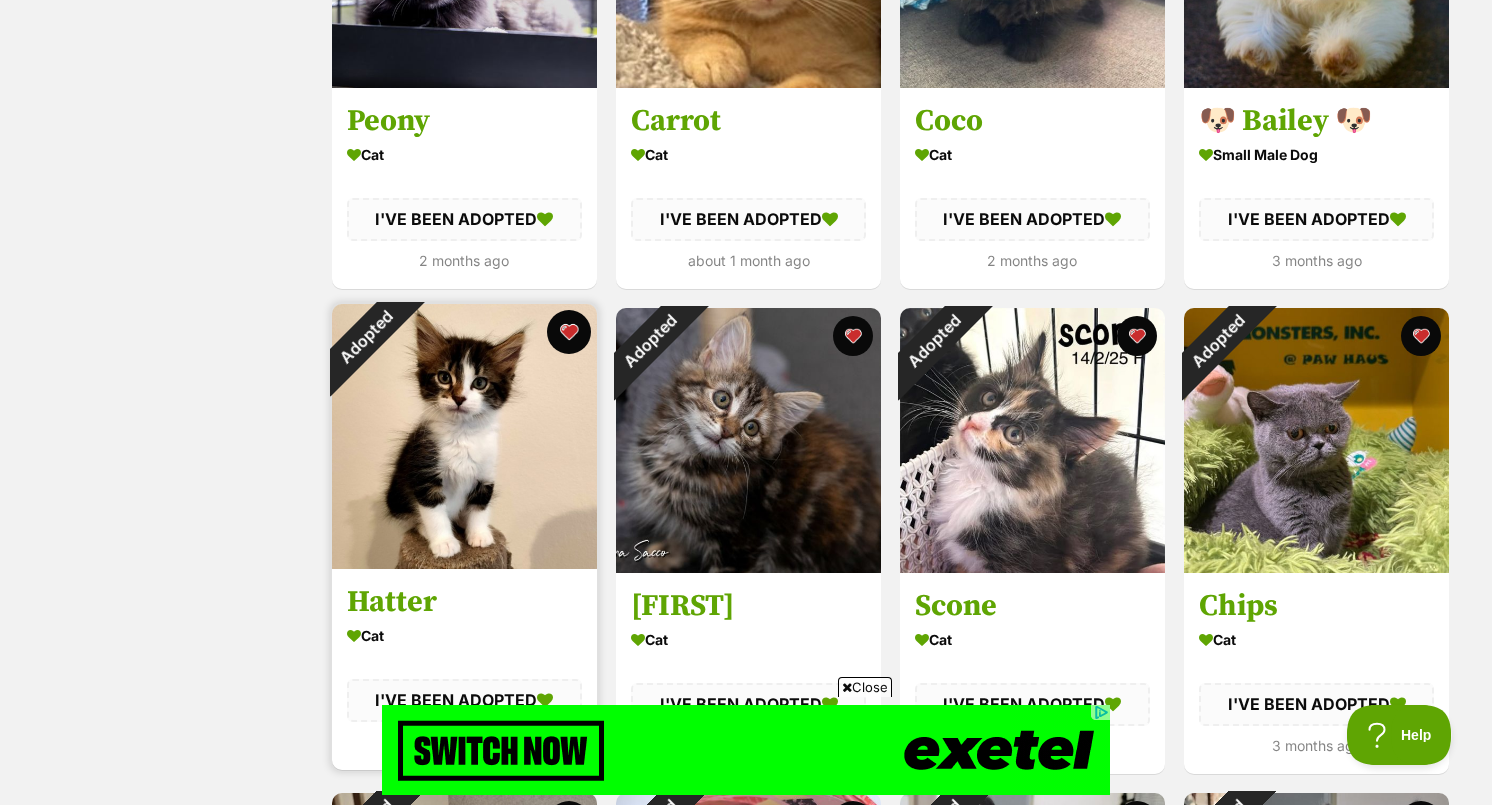 click at bounding box center [569, 332] 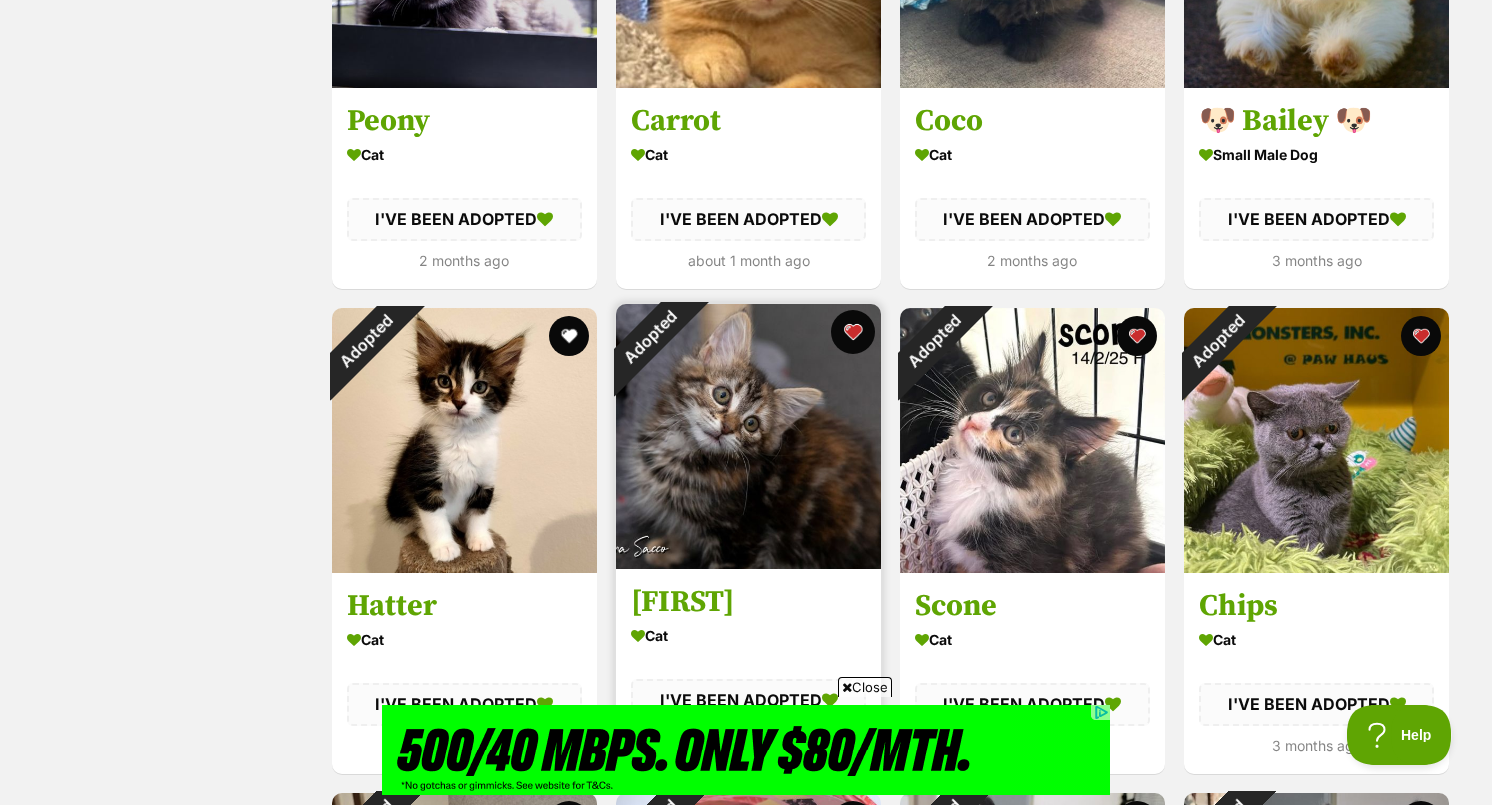 click at bounding box center (853, 332) 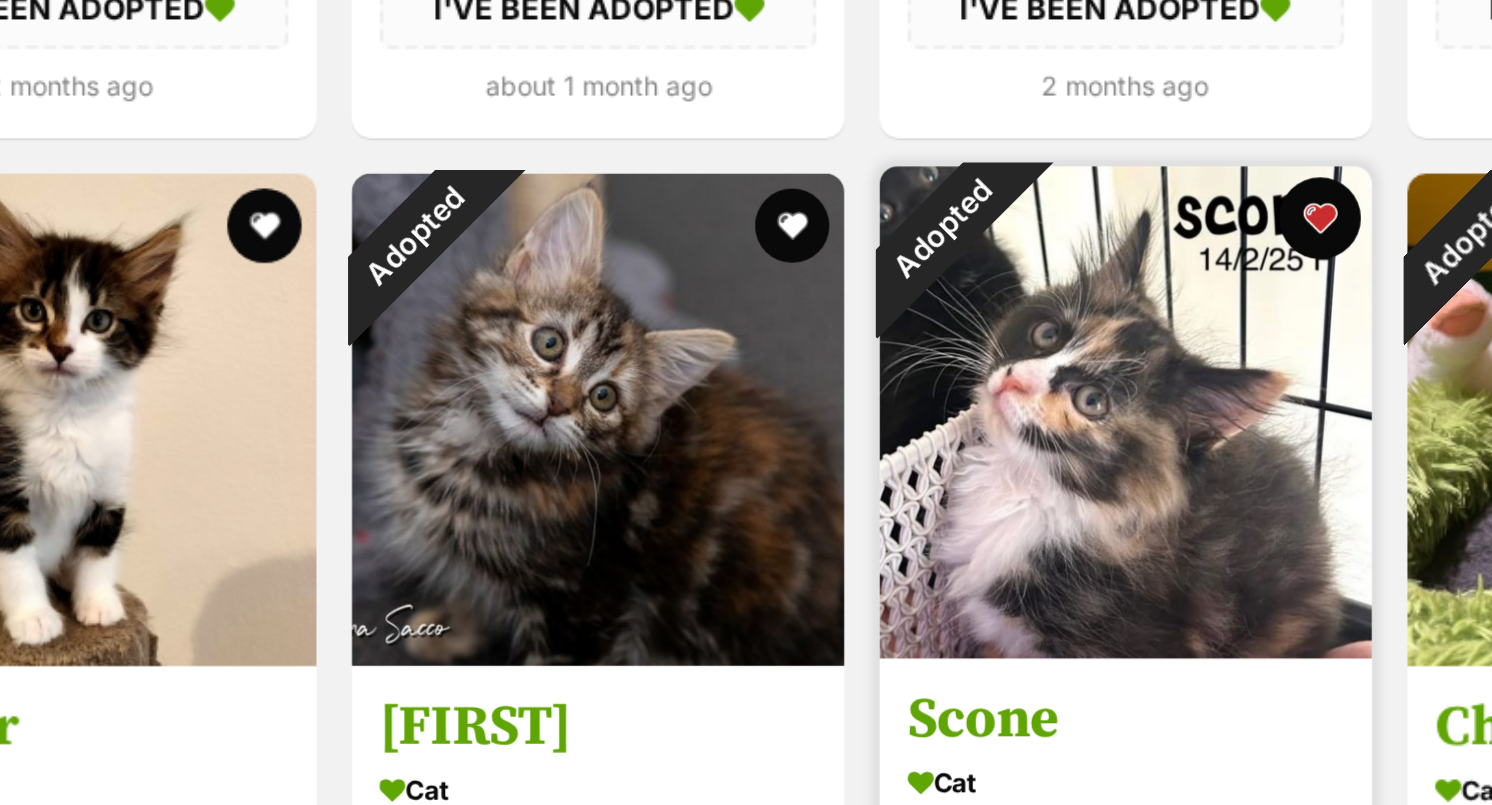 click at bounding box center [1137, 332] 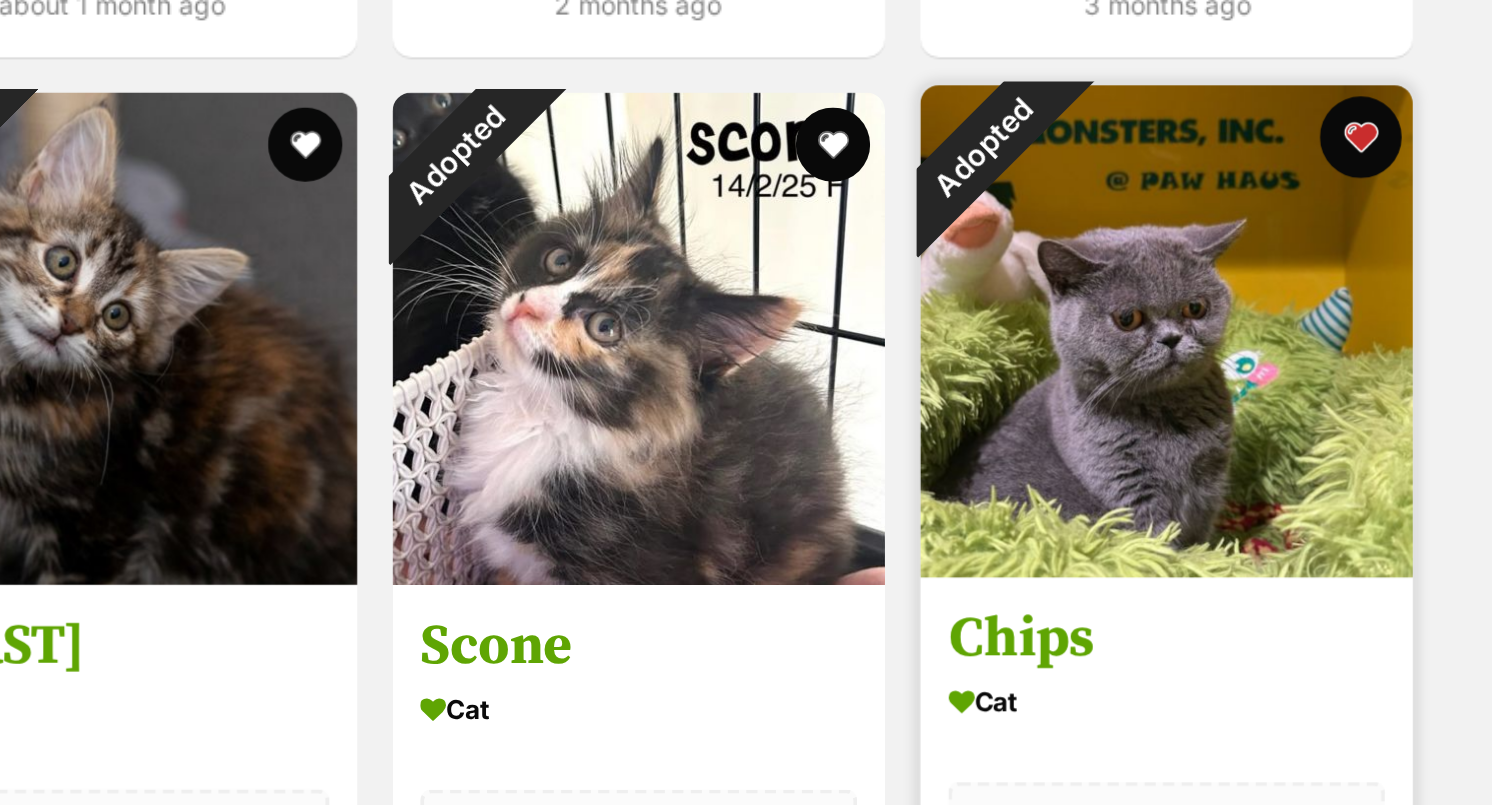 click at bounding box center (1421, 332) 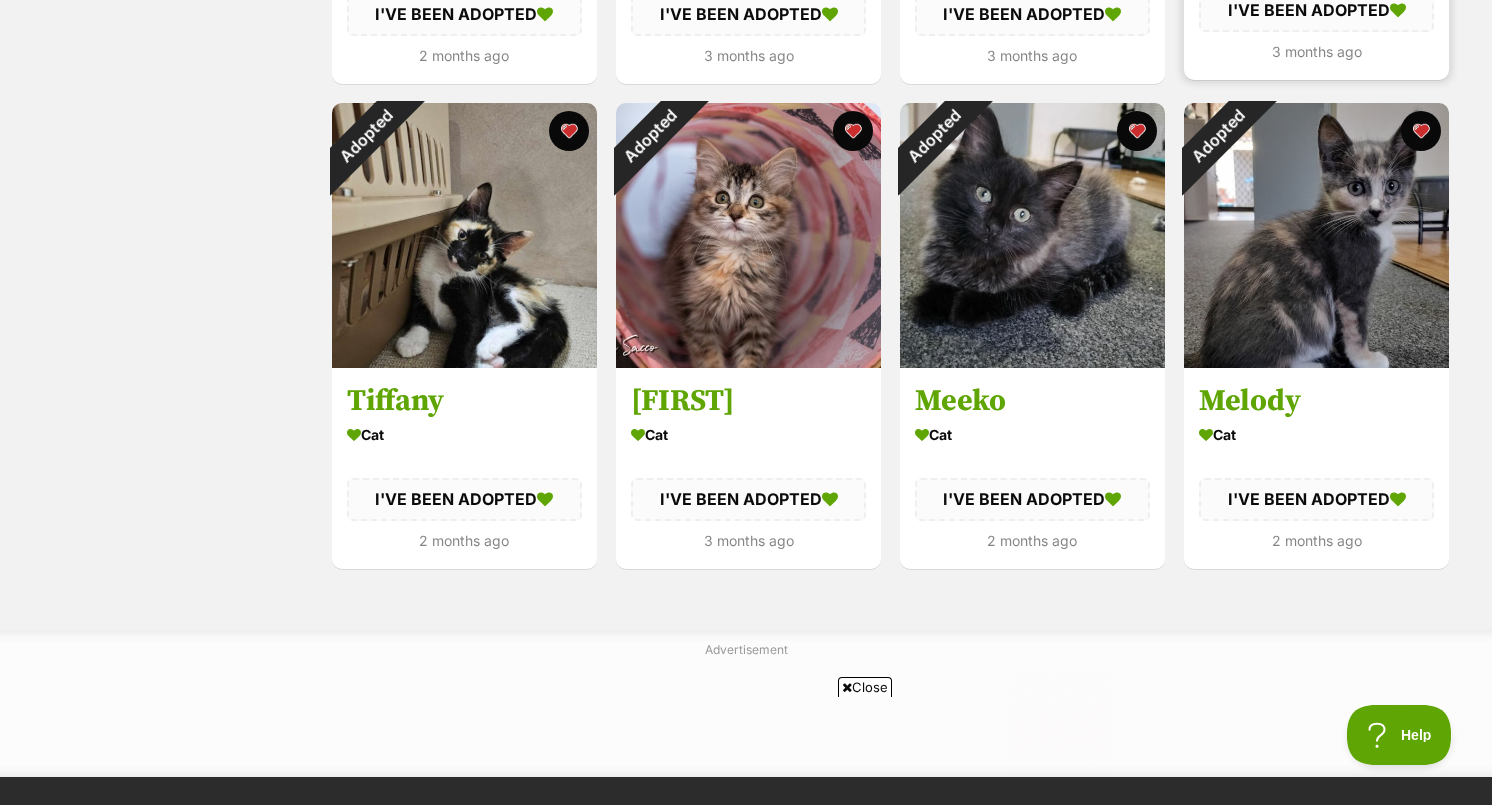 scroll, scrollTop: 2278, scrollLeft: 0, axis: vertical 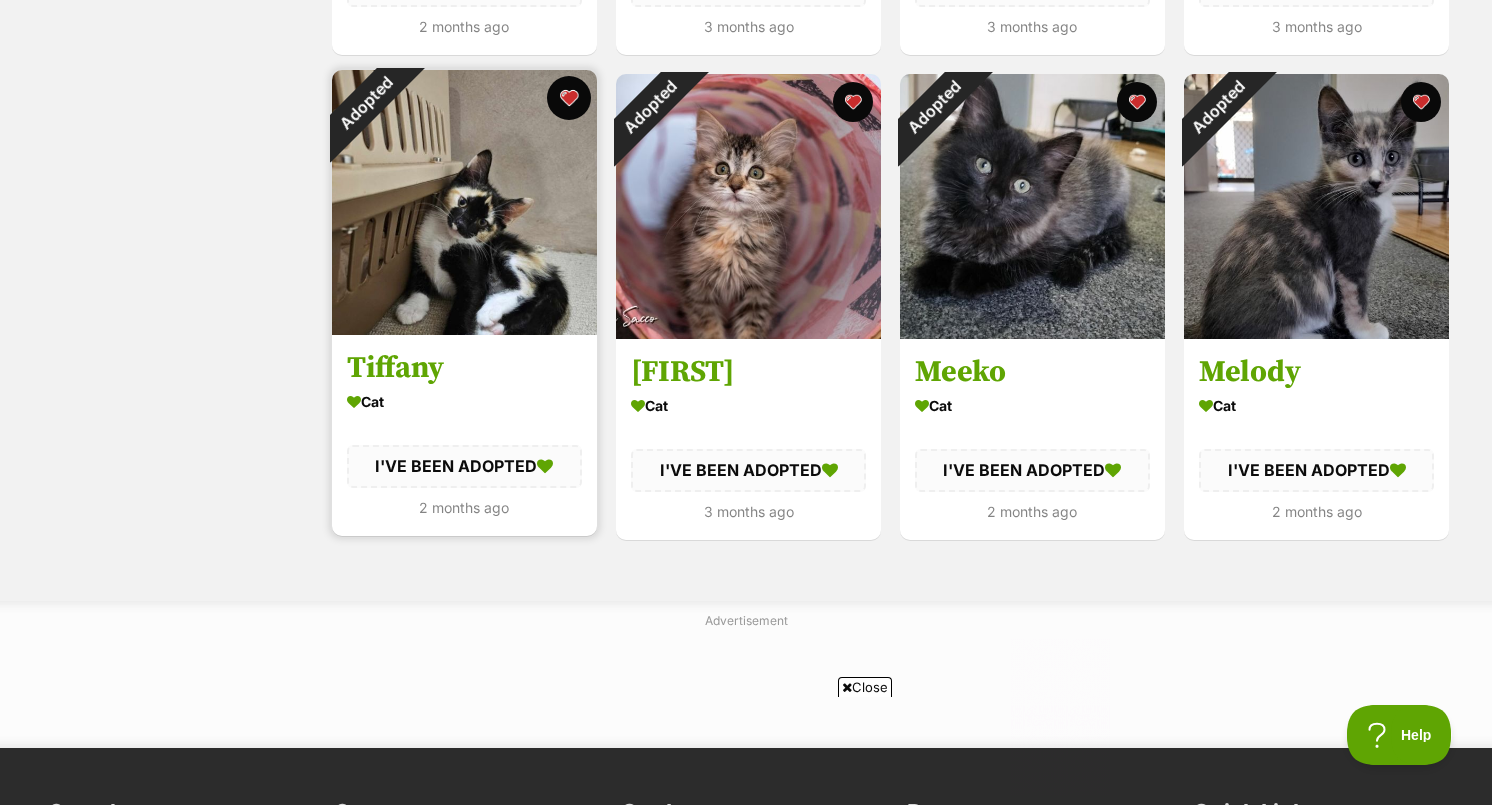 click at bounding box center [569, 98] 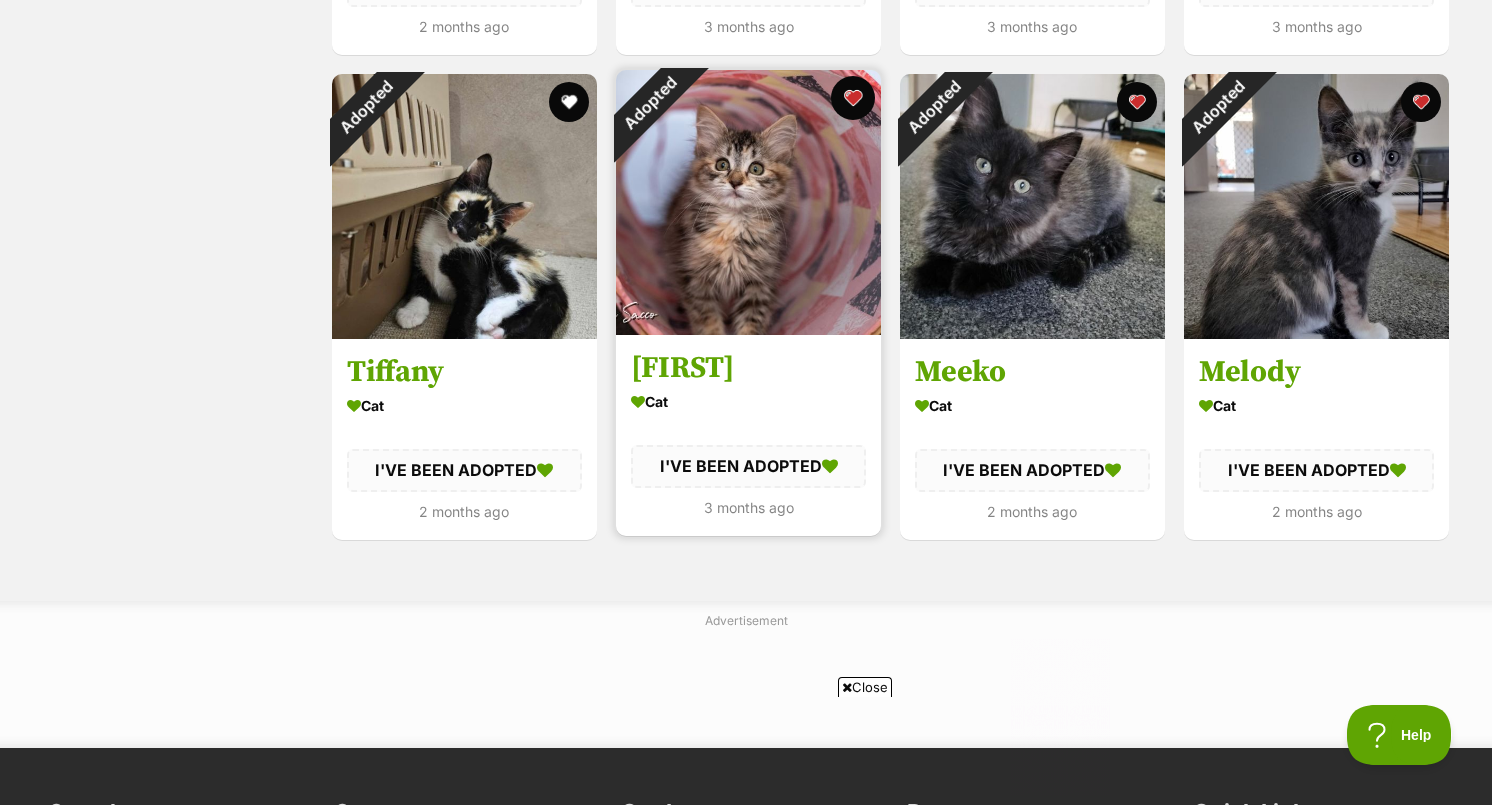 click at bounding box center (853, 98) 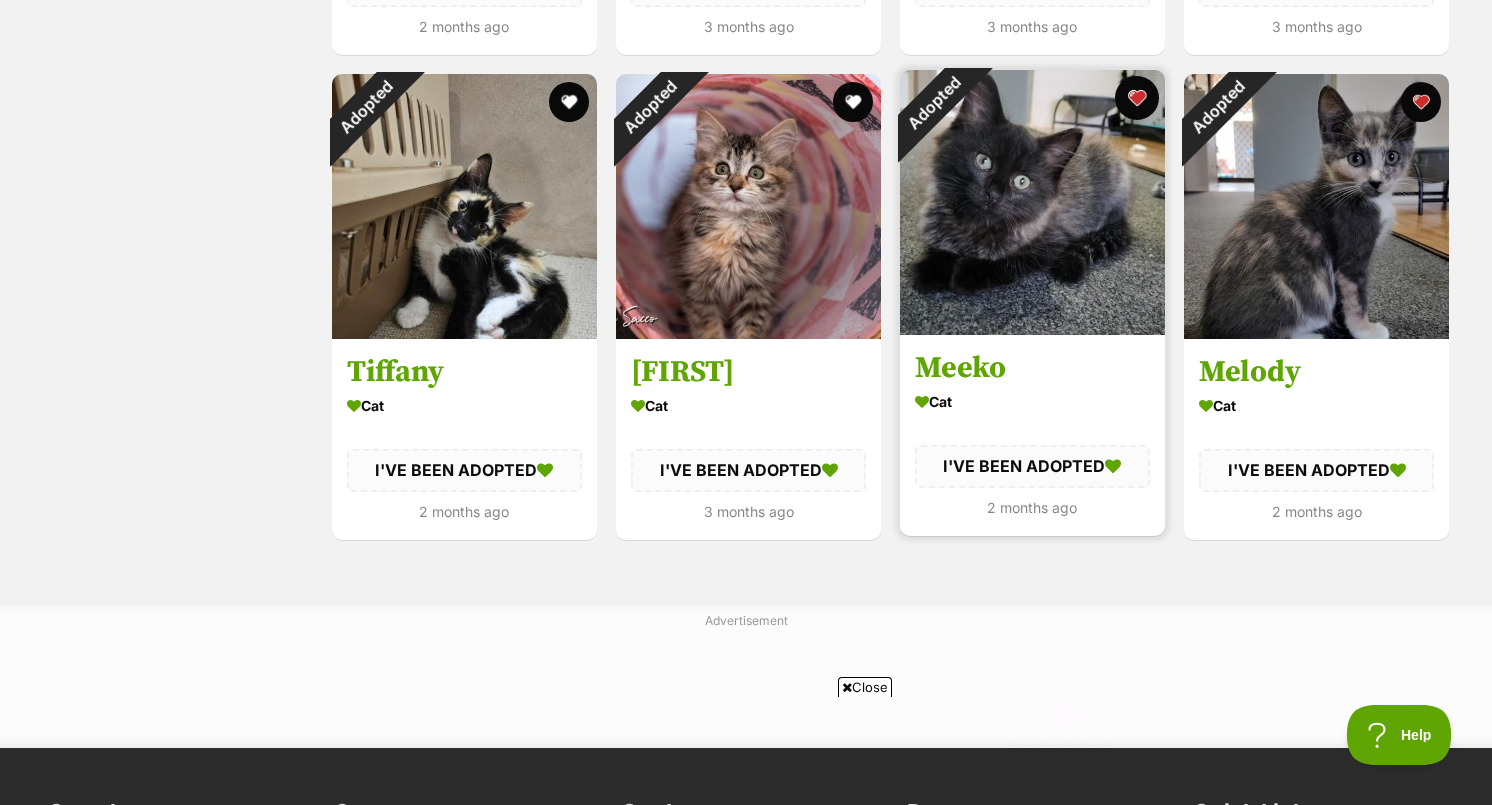 click at bounding box center (1137, 98) 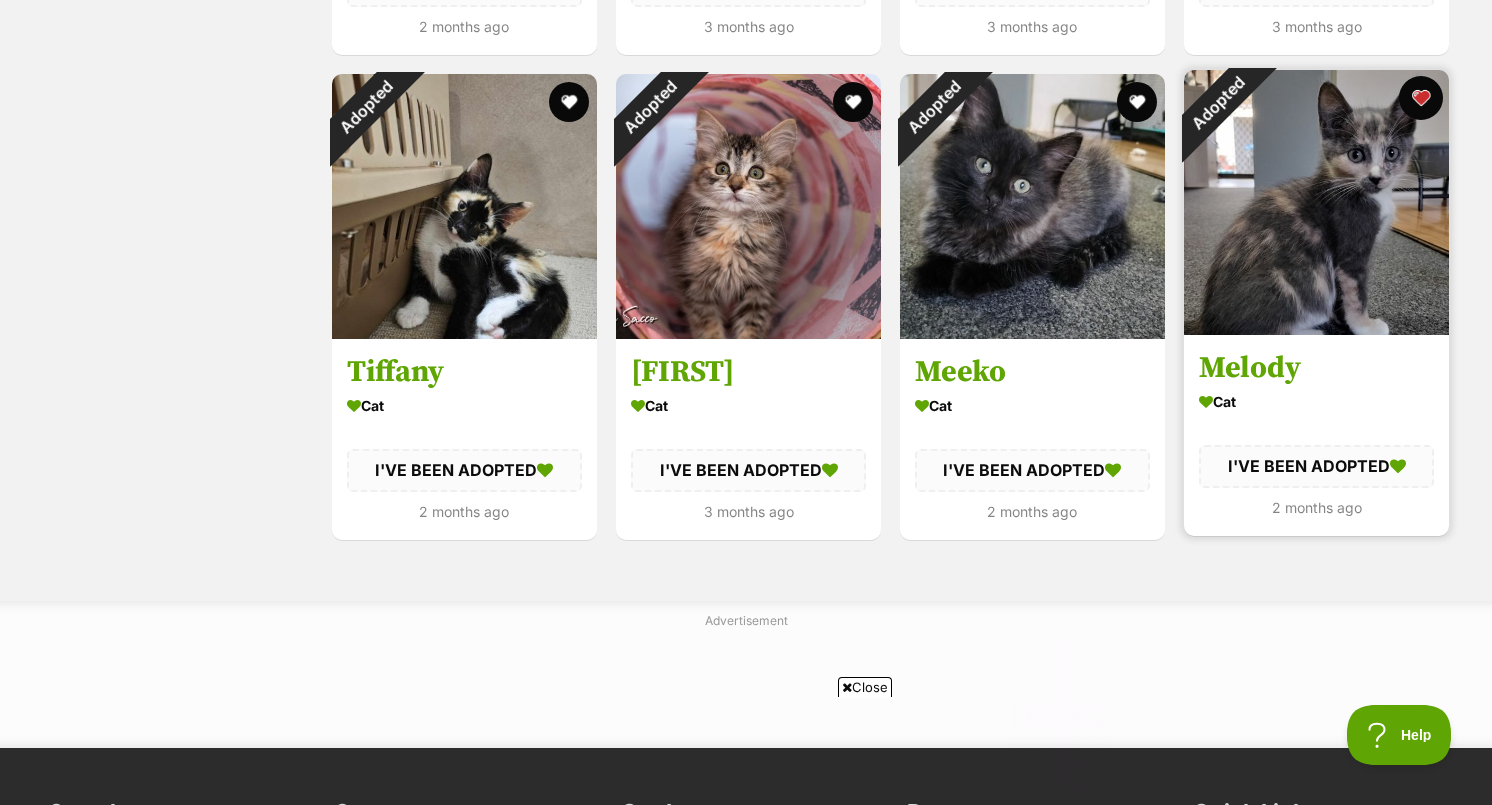click at bounding box center (1421, 98) 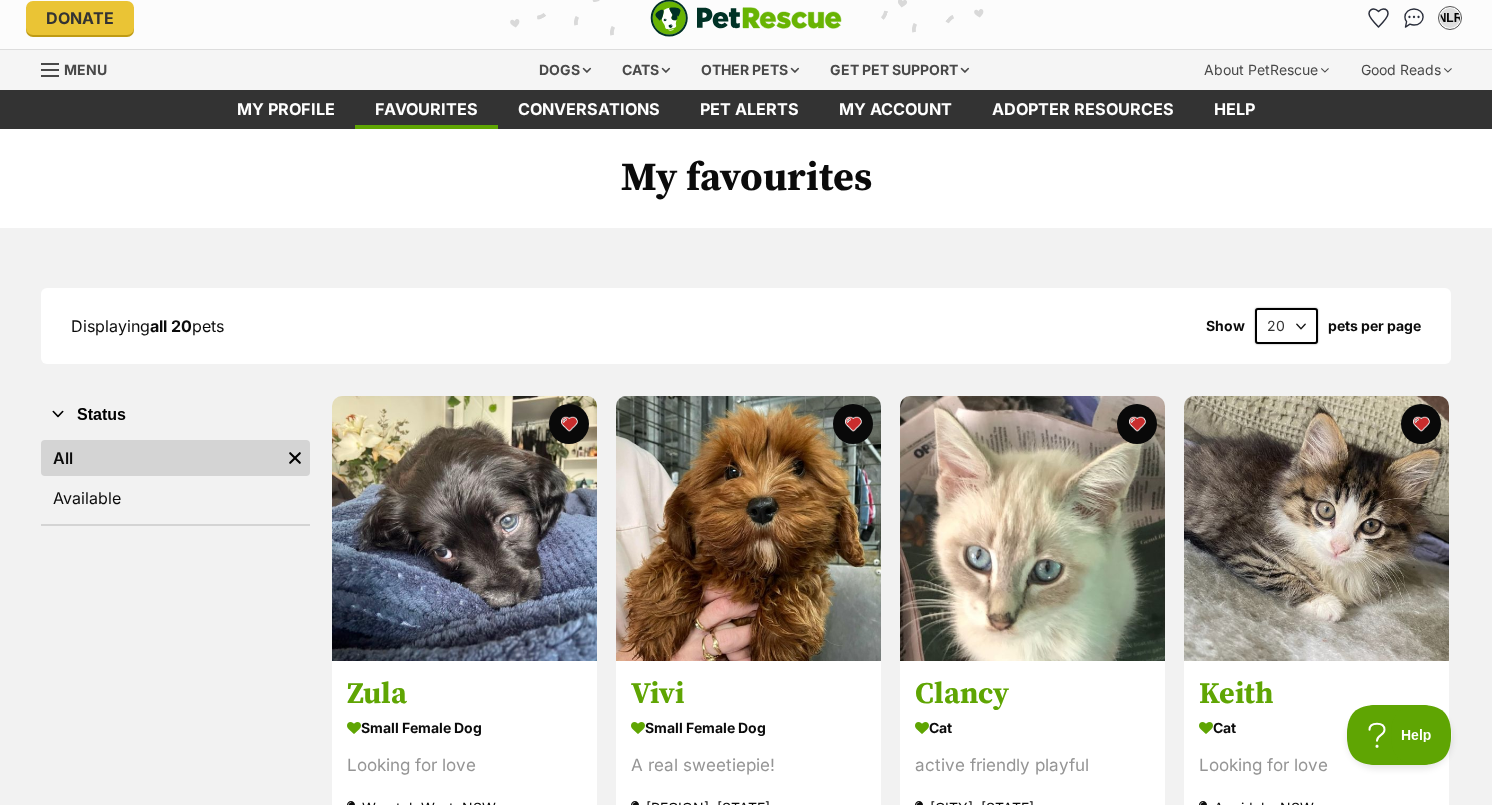 scroll, scrollTop: 15, scrollLeft: 0, axis: vertical 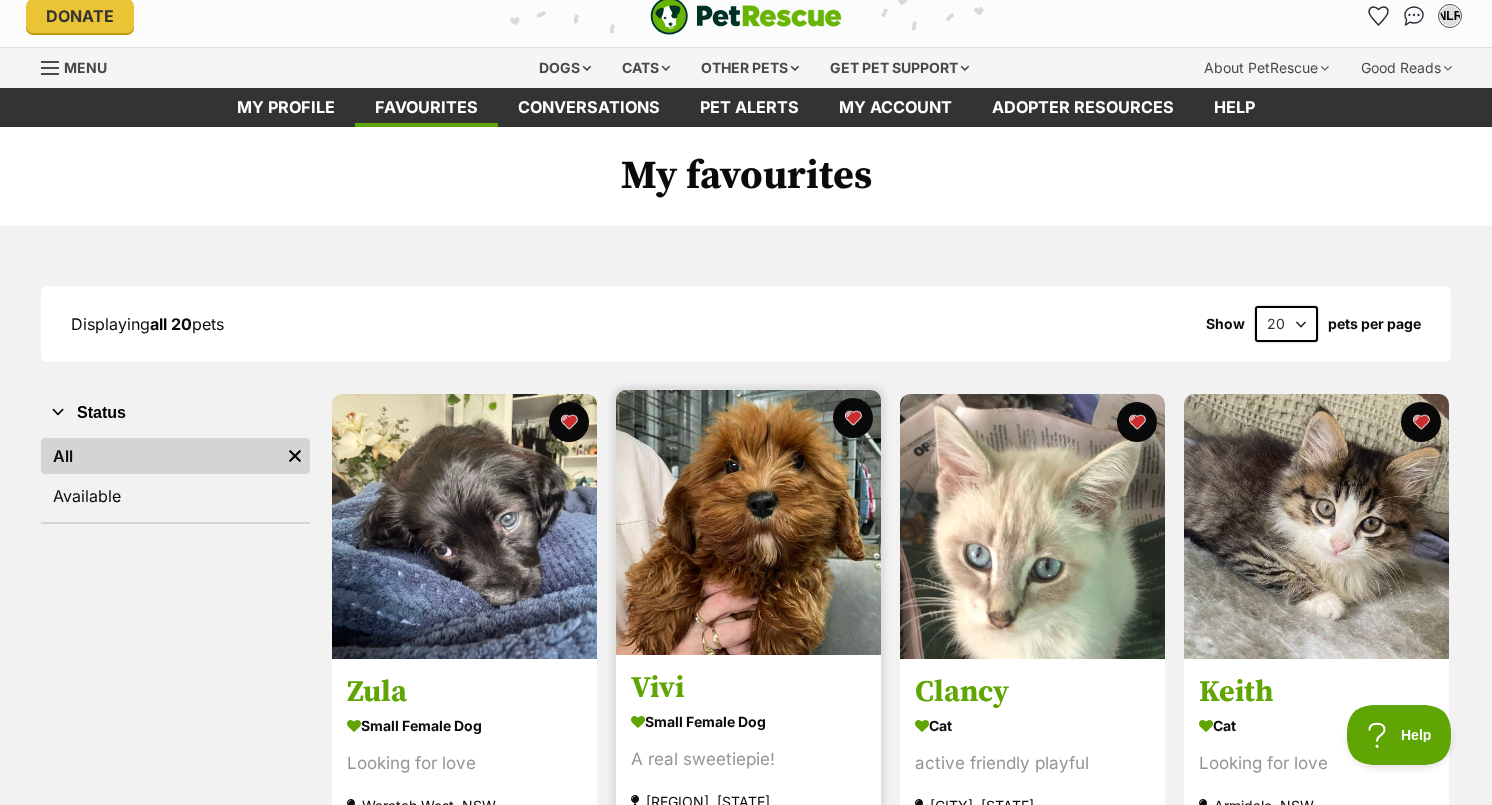 click at bounding box center [748, 522] 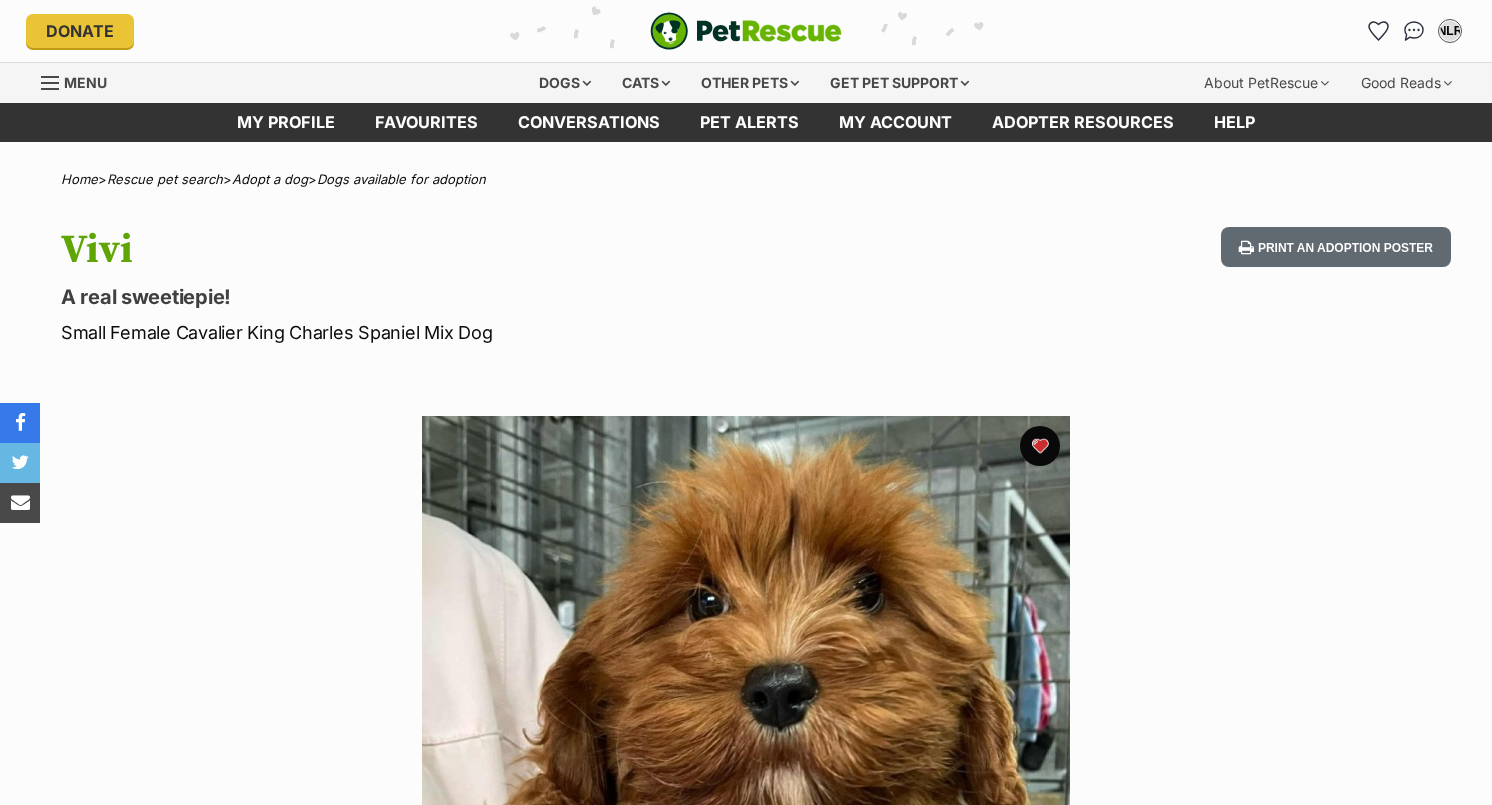 scroll, scrollTop: 0, scrollLeft: 0, axis: both 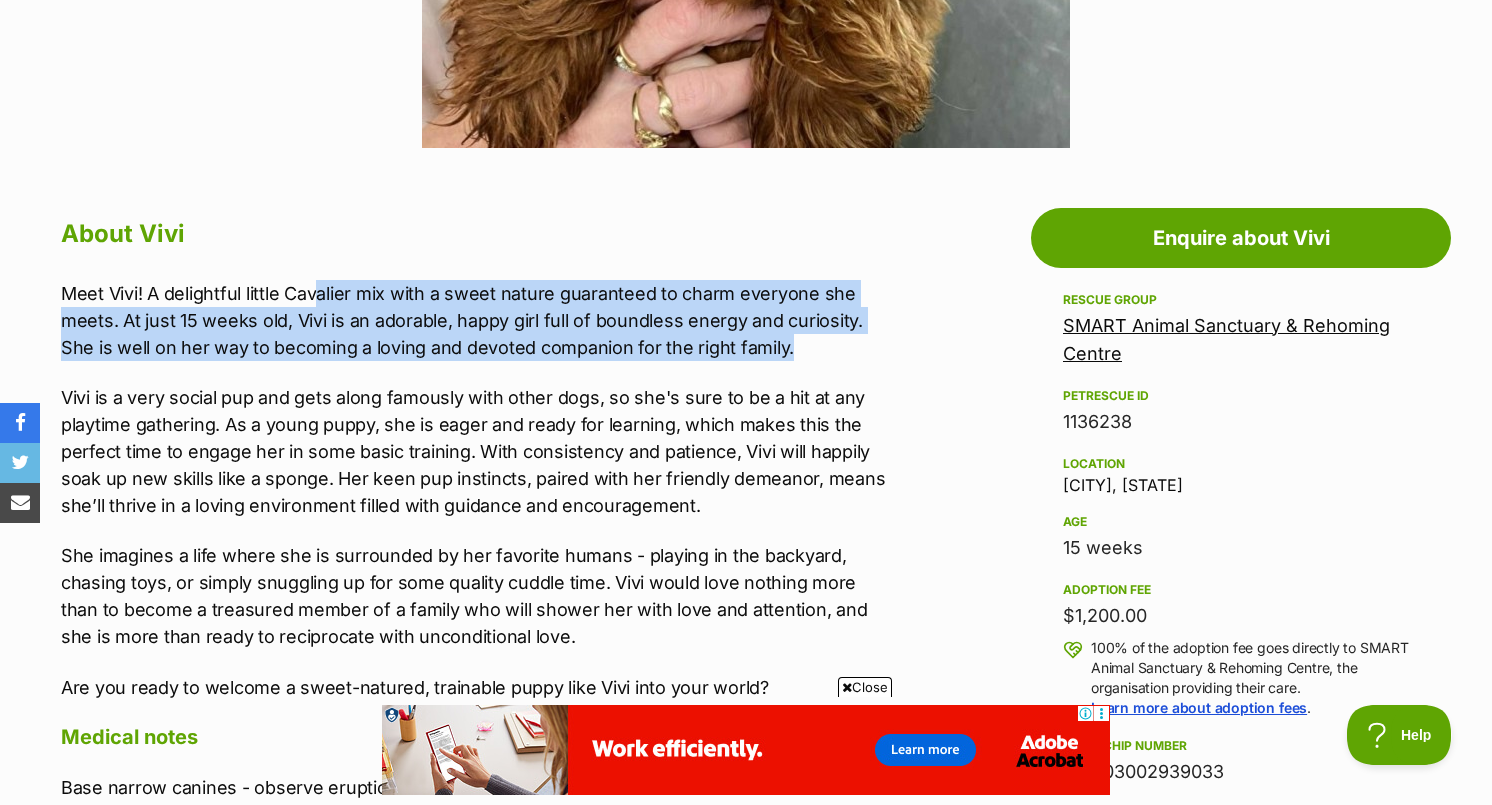 drag, startPoint x: 312, startPoint y: 298, endPoint x: 822, endPoint y: 345, distance: 512.16113 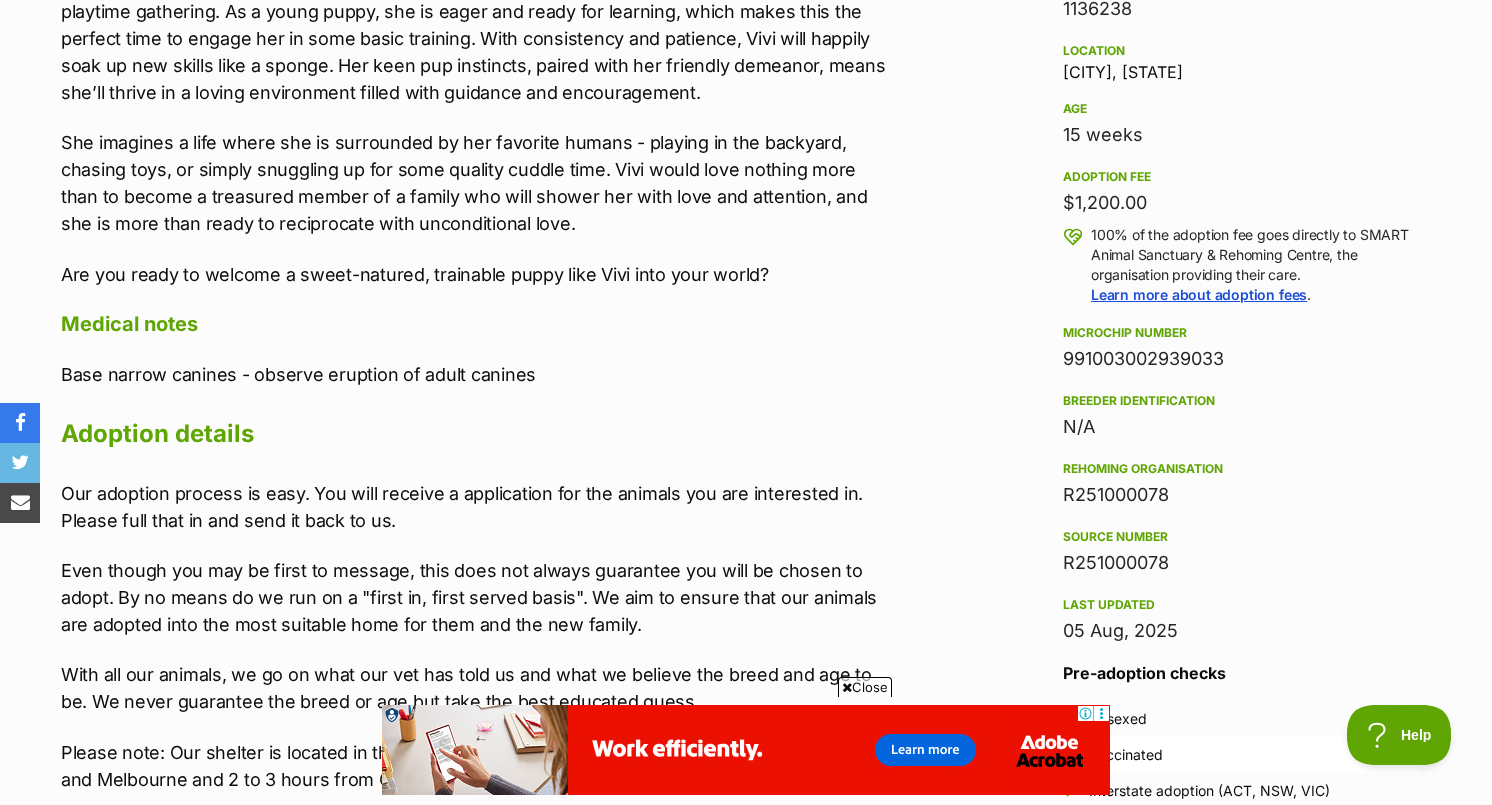 scroll, scrollTop: 1331, scrollLeft: 0, axis: vertical 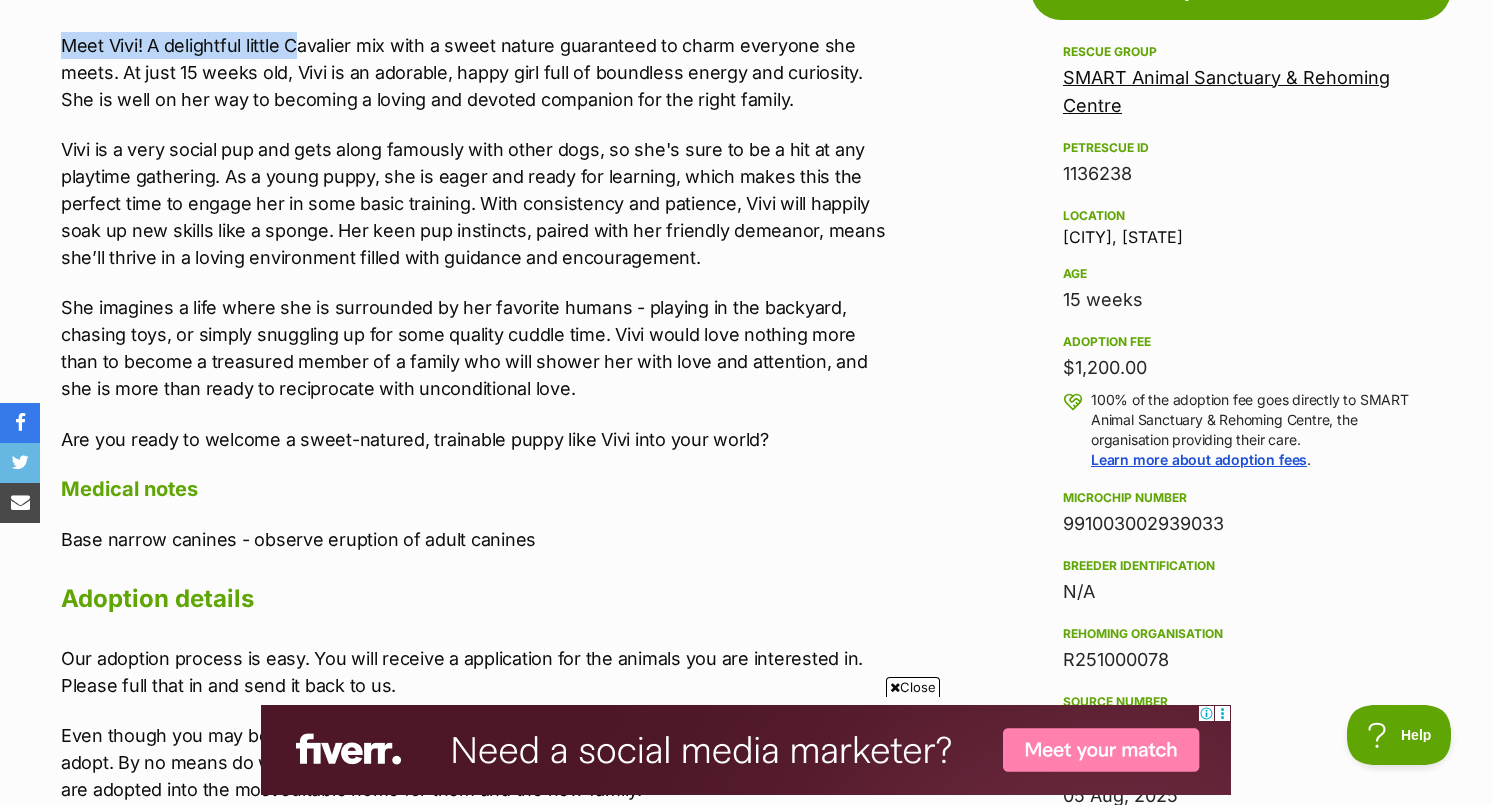 drag, startPoint x: 292, startPoint y: 41, endPoint x: 484, endPoint y: 28, distance: 192.4396 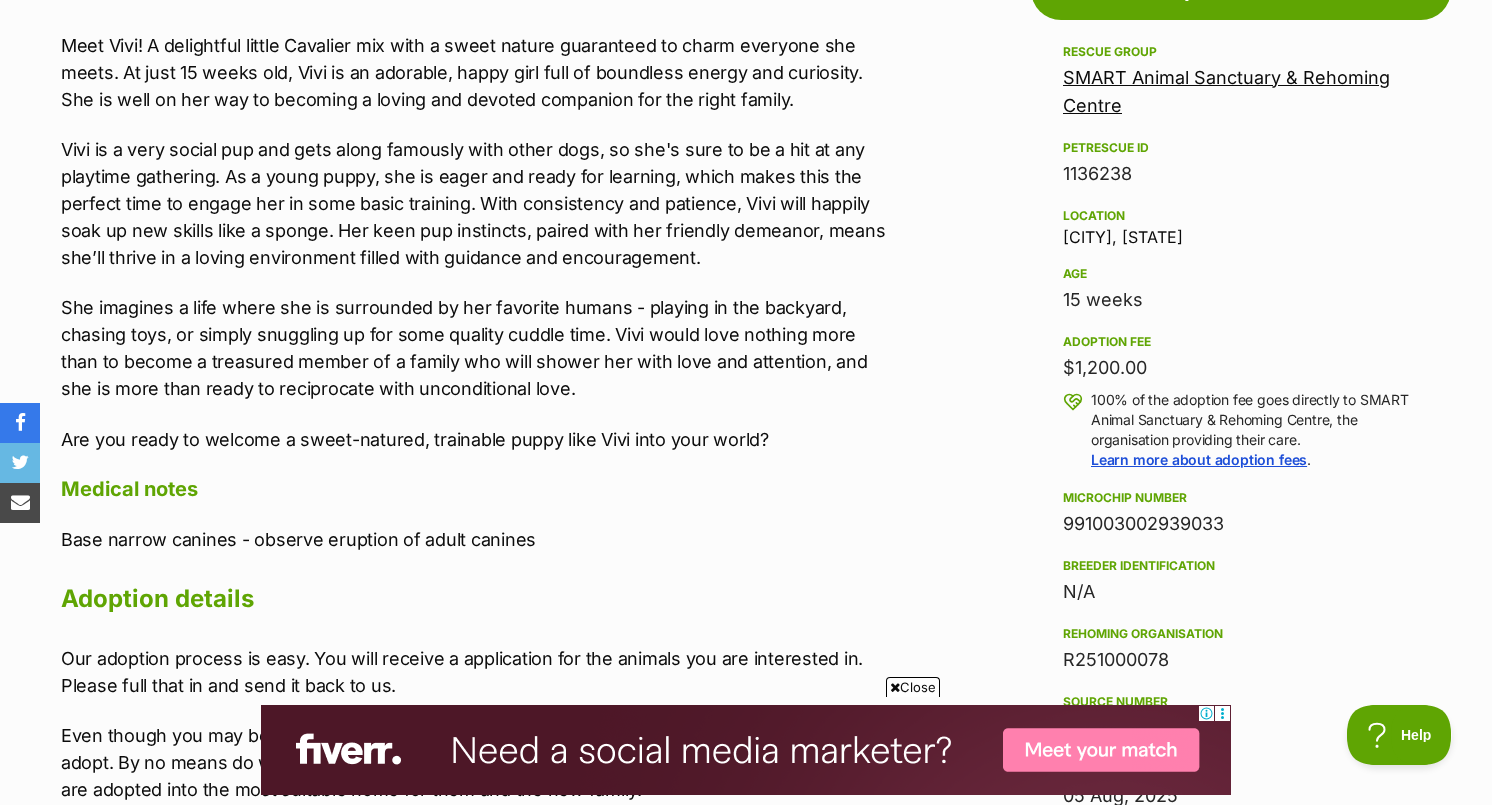 click on "Meet Vivi! A delightful little Cavalier mix with a sweet nature guaranteed to charm everyone she meets. At just 15 weeks old, Vivi is an adorable, happy girl full of boundless energy and curiosity. She is well on her way to becoming a loving and devoted companion for the right family." at bounding box center [474, 72] 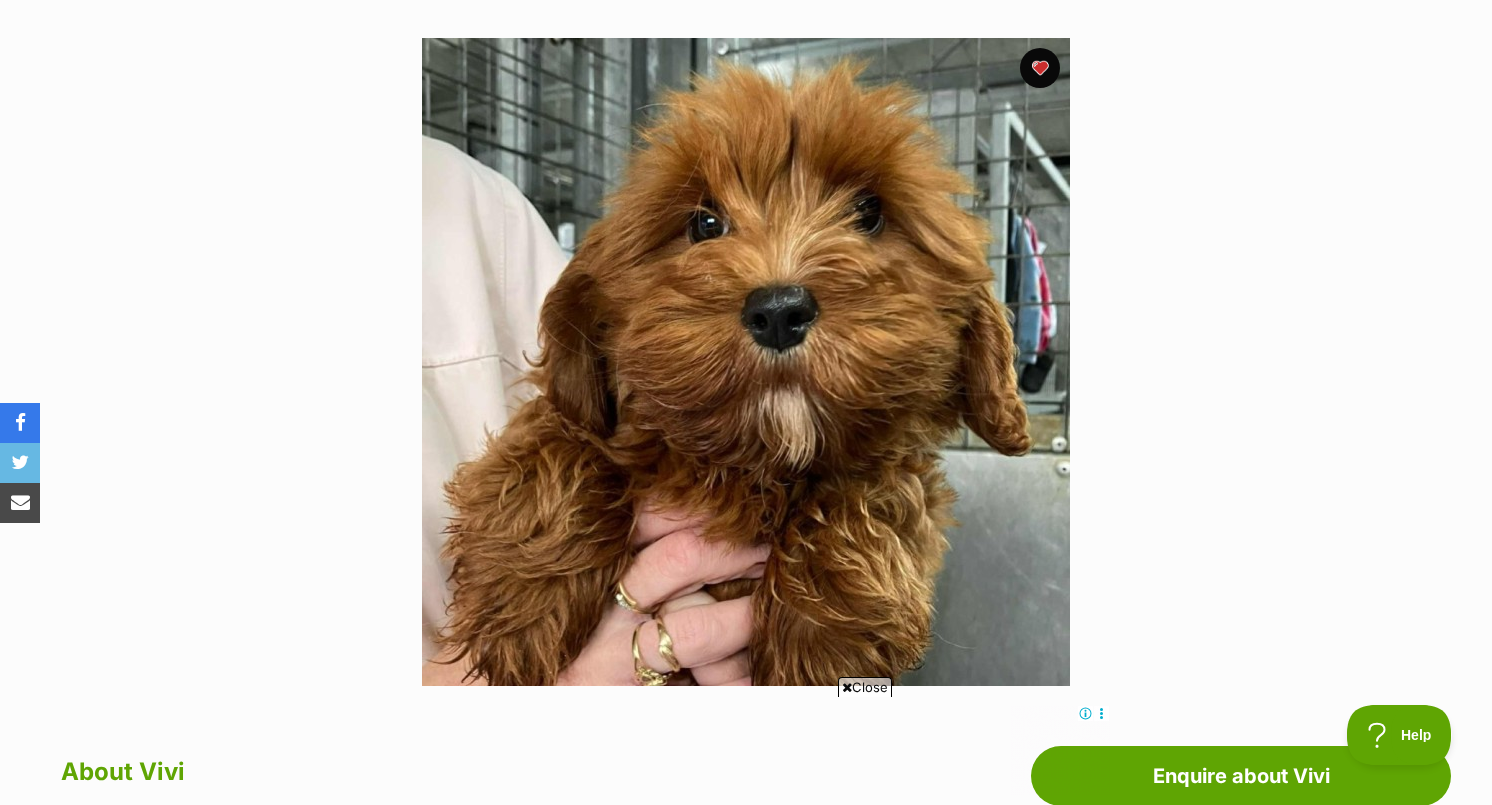 scroll, scrollTop: 384, scrollLeft: 0, axis: vertical 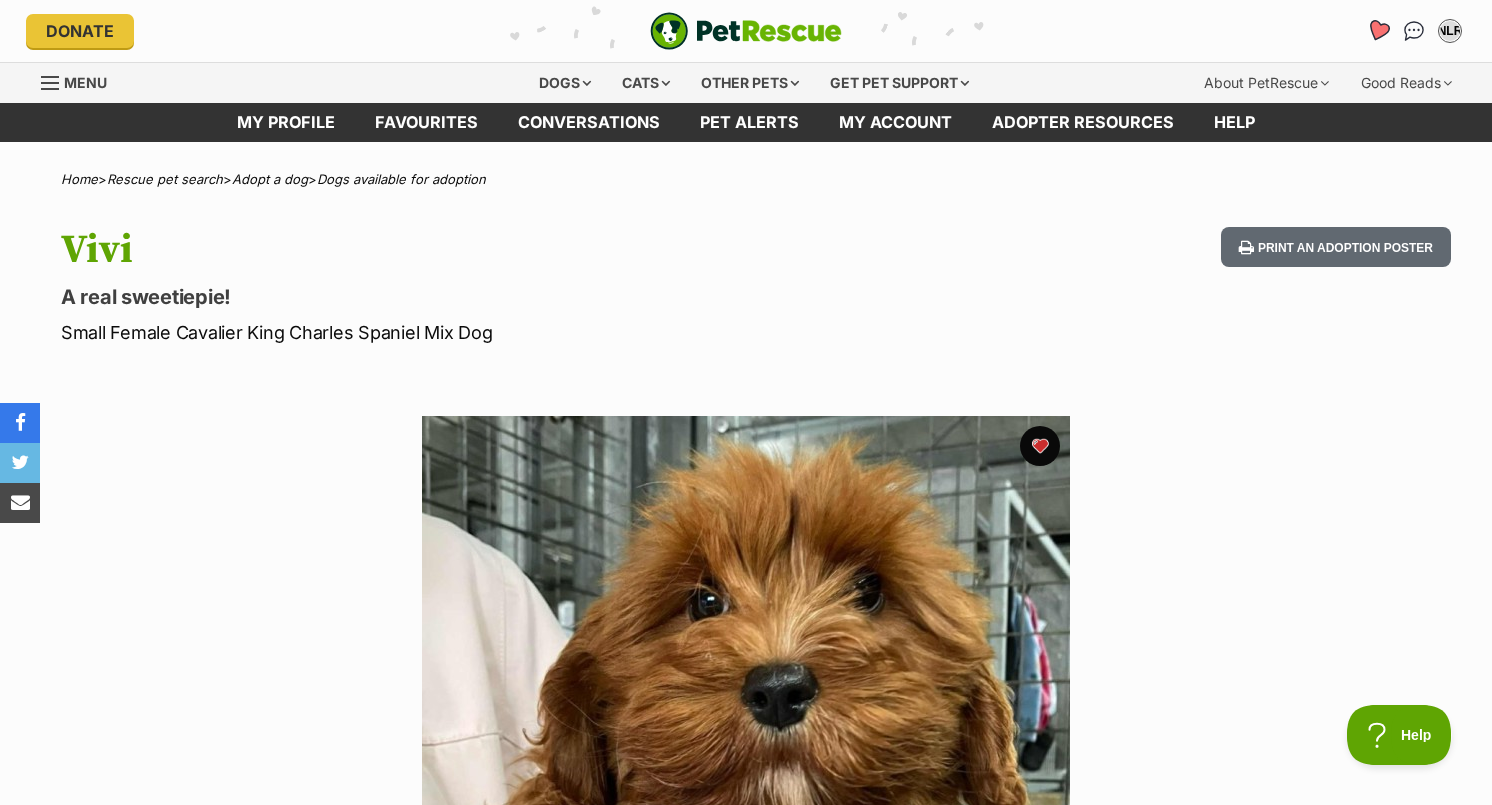 click 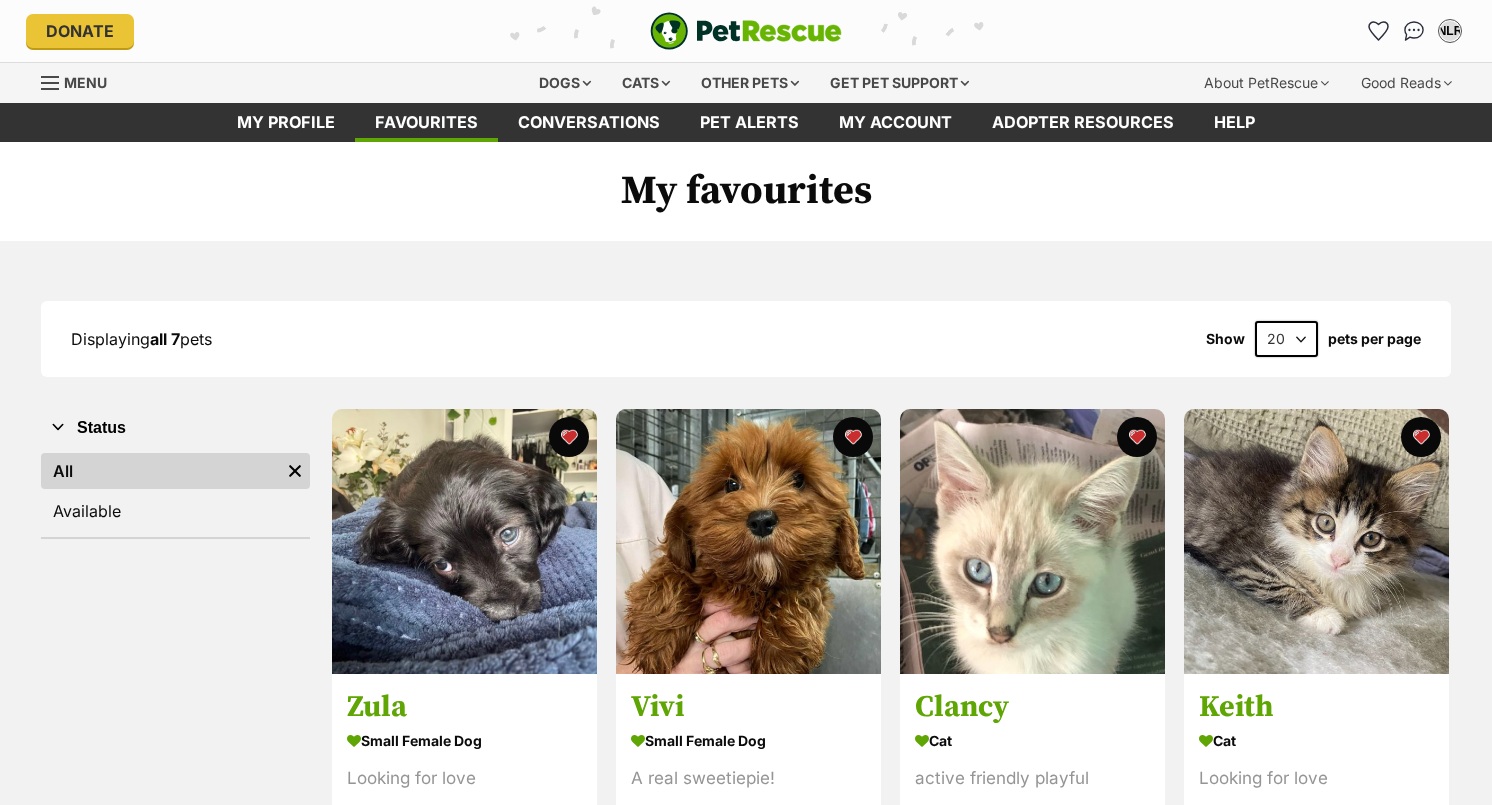 scroll, scrollTop: 0, scrollLeft: 0, axis: both 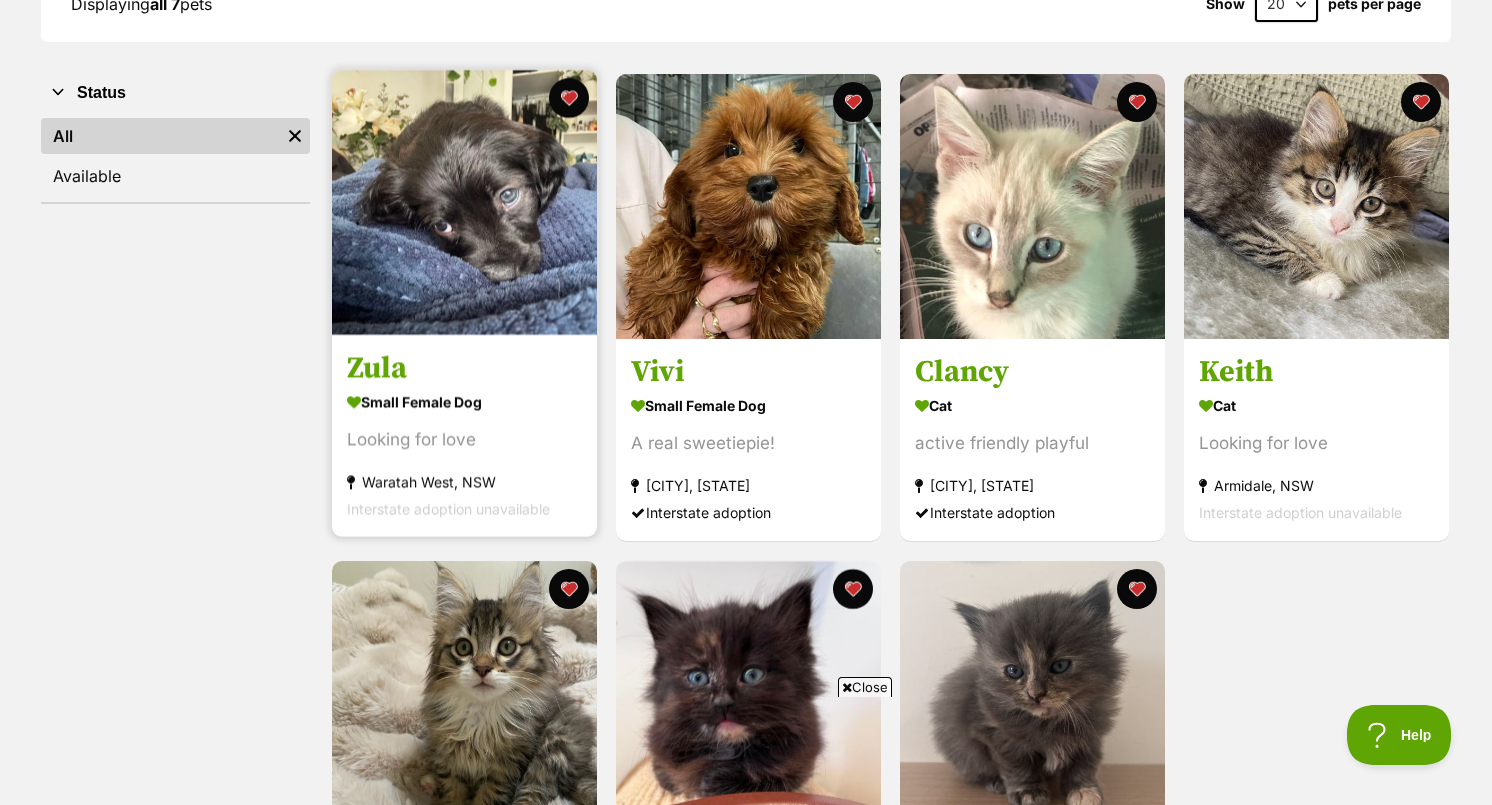 click at bounding box center [464, 202] 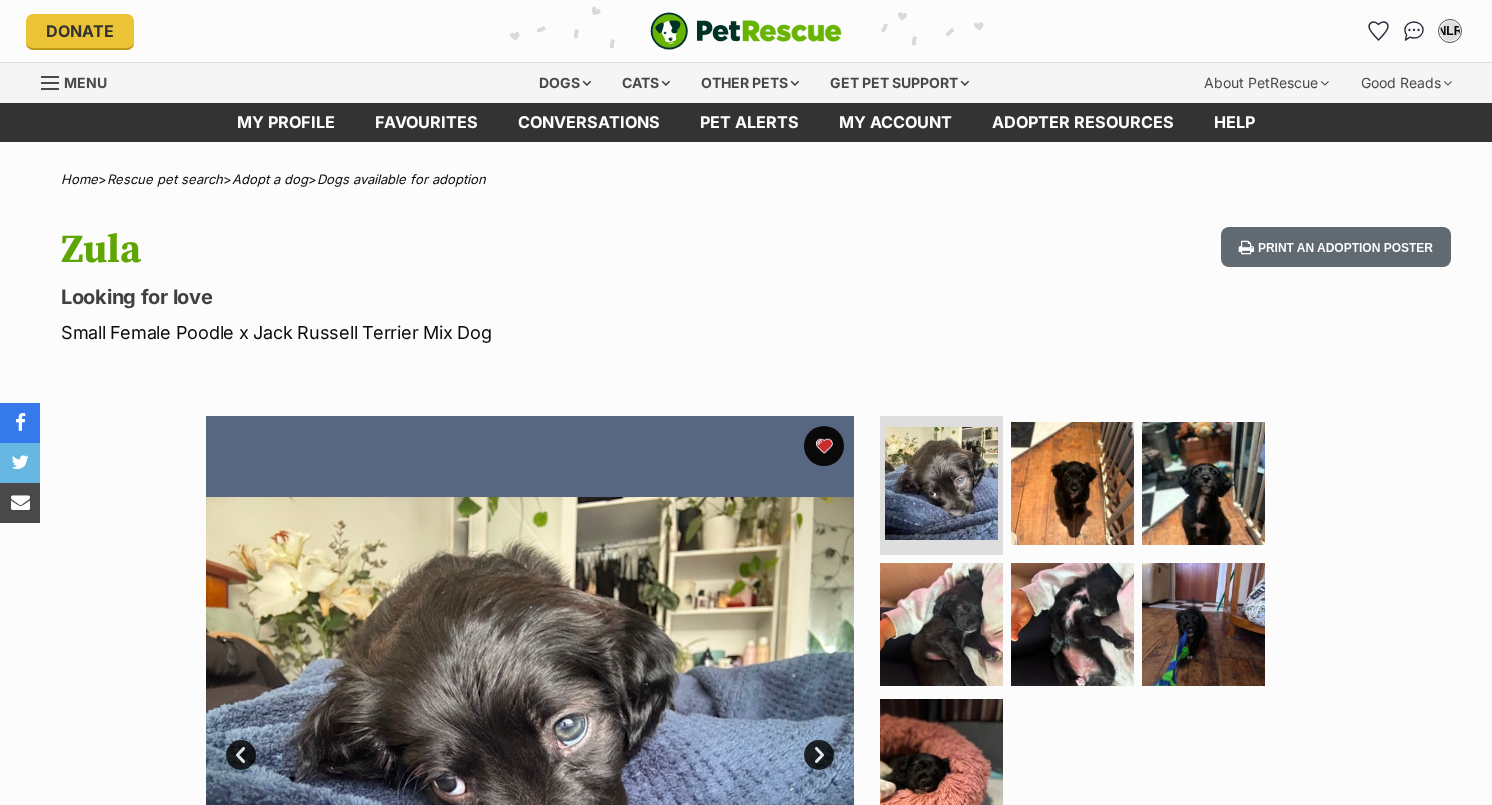 scroll, scrollTop: 0, scrollLeft: 0, axis: both 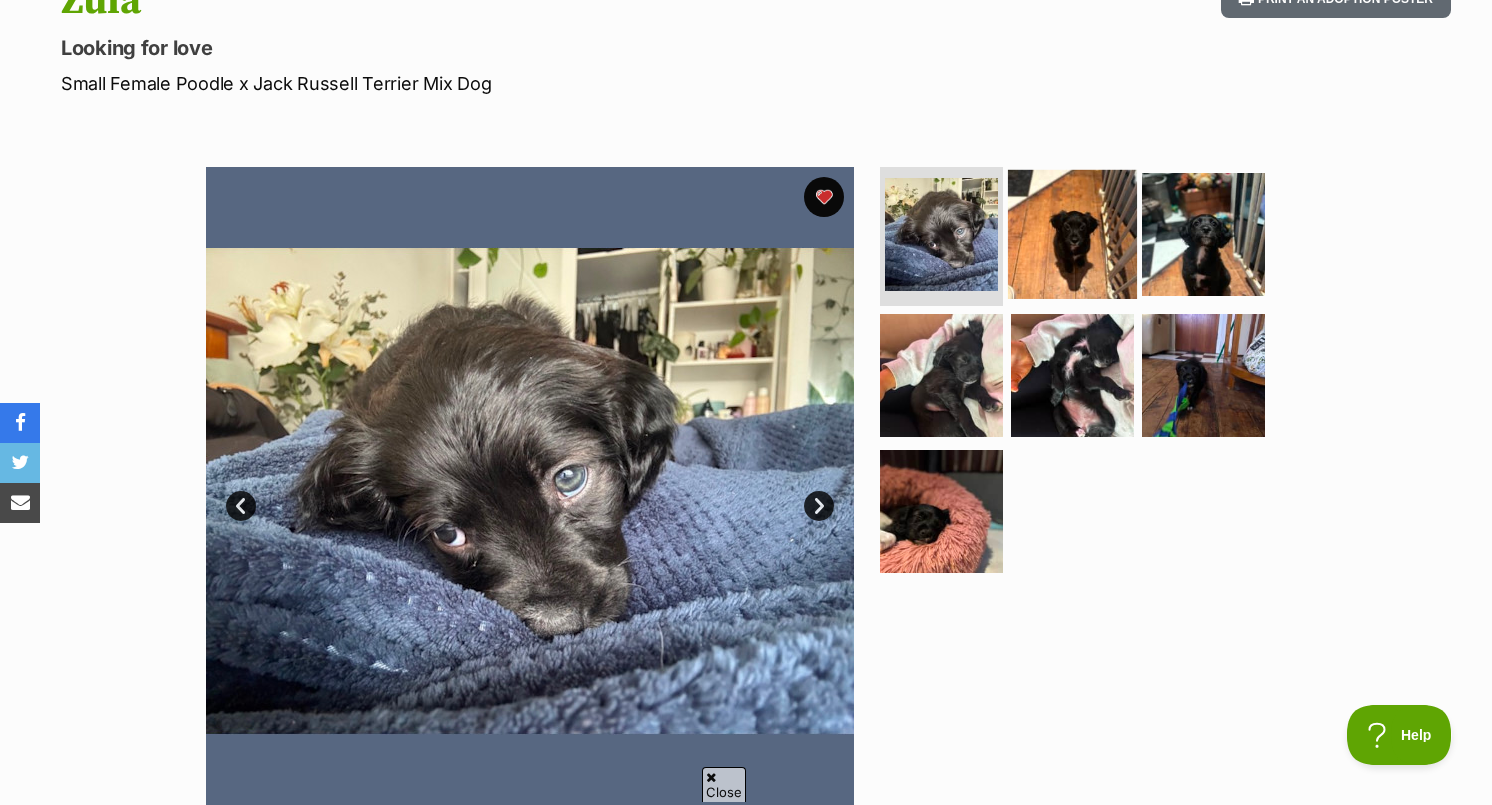 click at bounding box center (1072, 233) 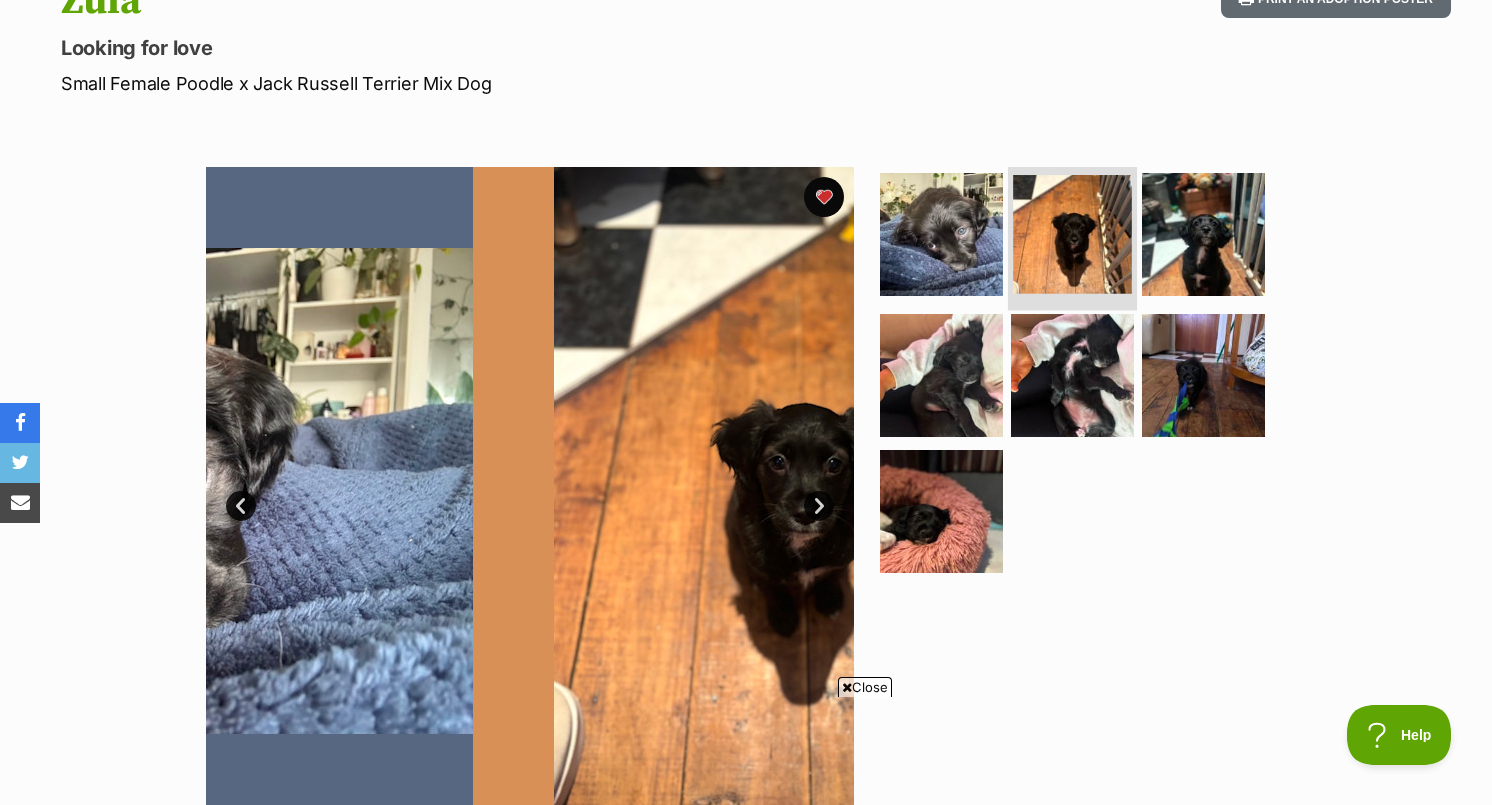 scroll, scrollTop: 0, scrollLeft: 0, axis: both 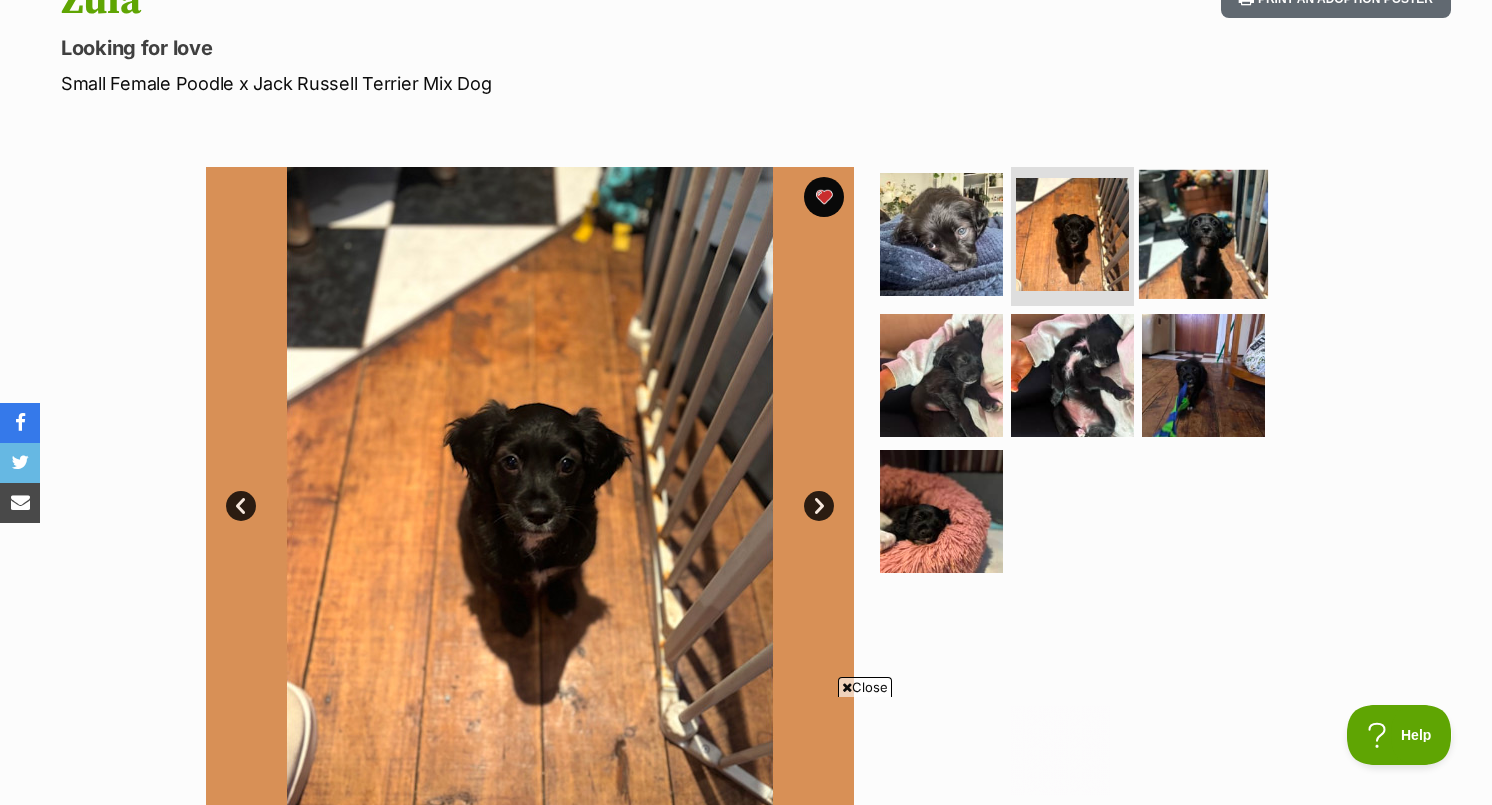 click at bounding box center (1203, 233) 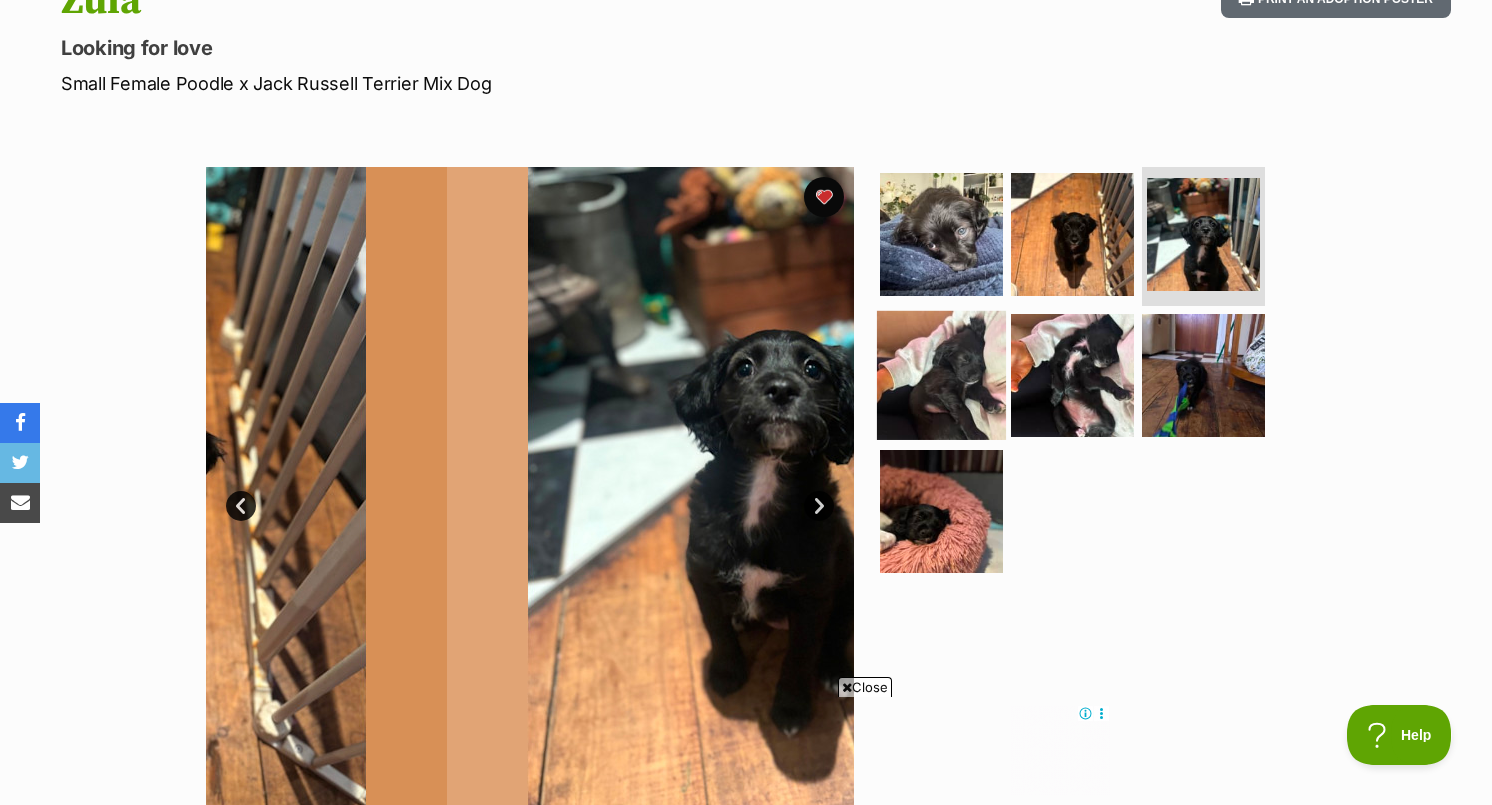scroll, scrollTop: 0, scrollLeft: 0, axis: both 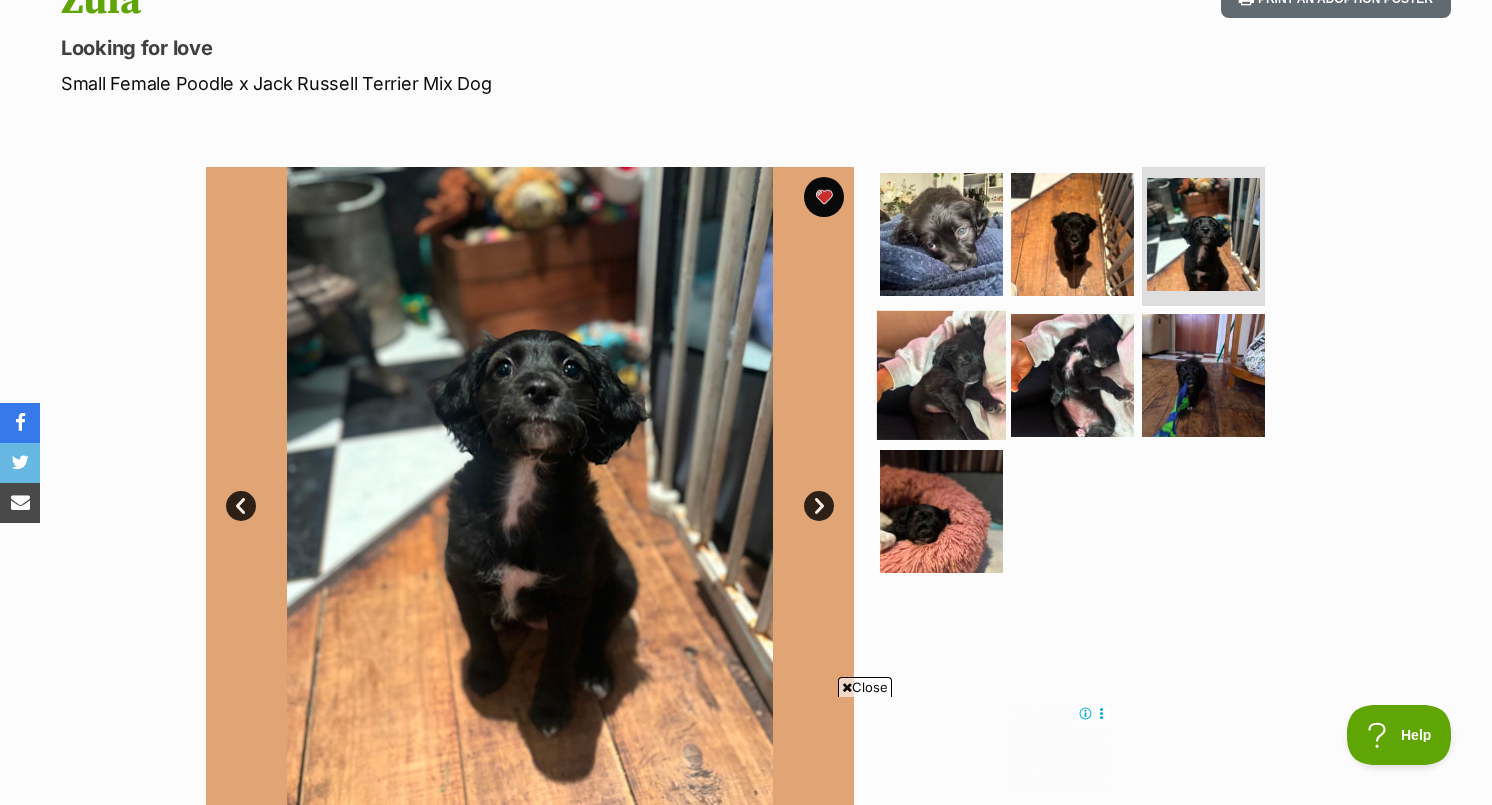 click at bounding box center (941, 375) 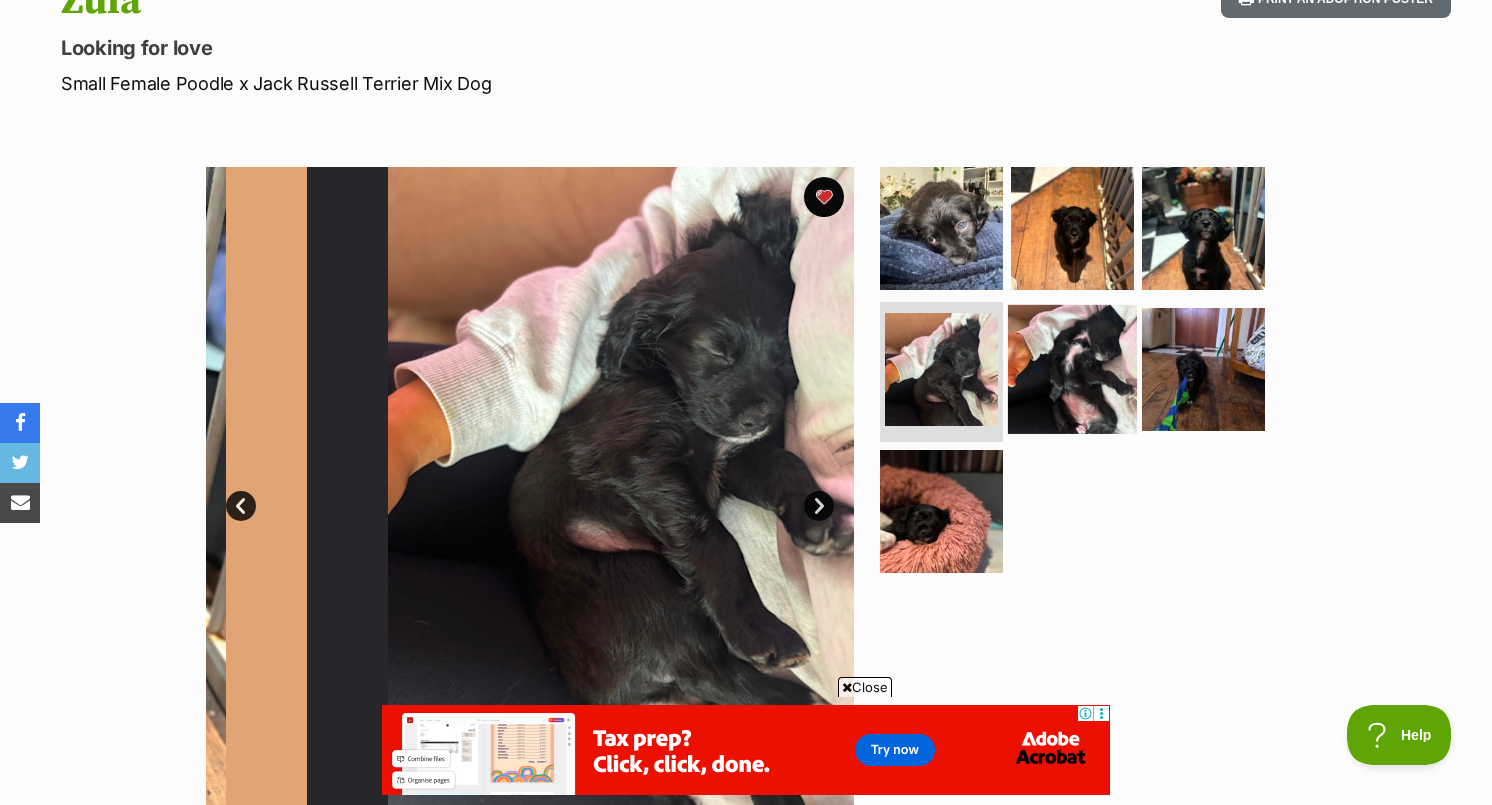 scroll, scrollTop: 0, scrollLeft: 0, axis: both 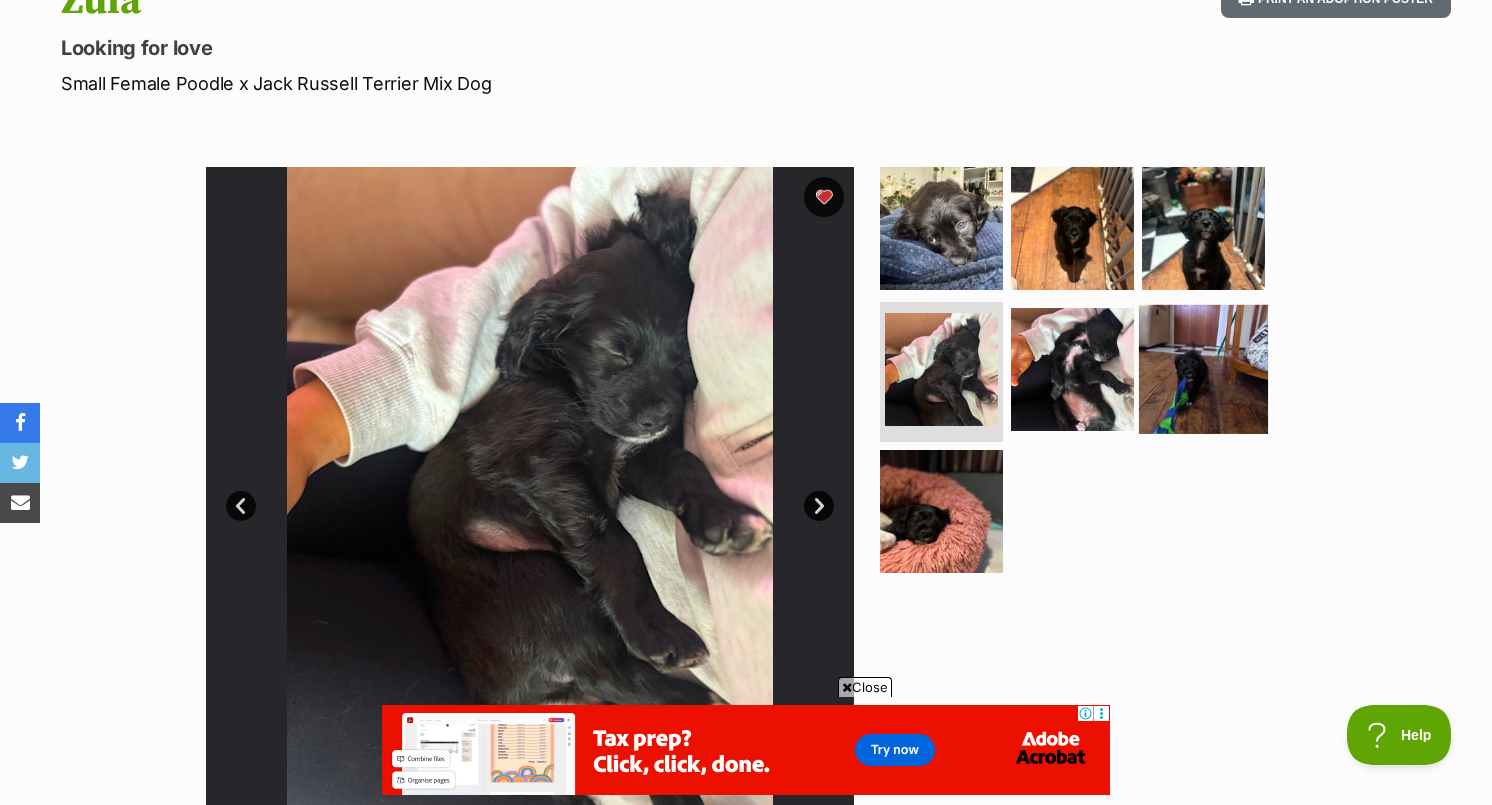 click at bounding box center [1203, 369] 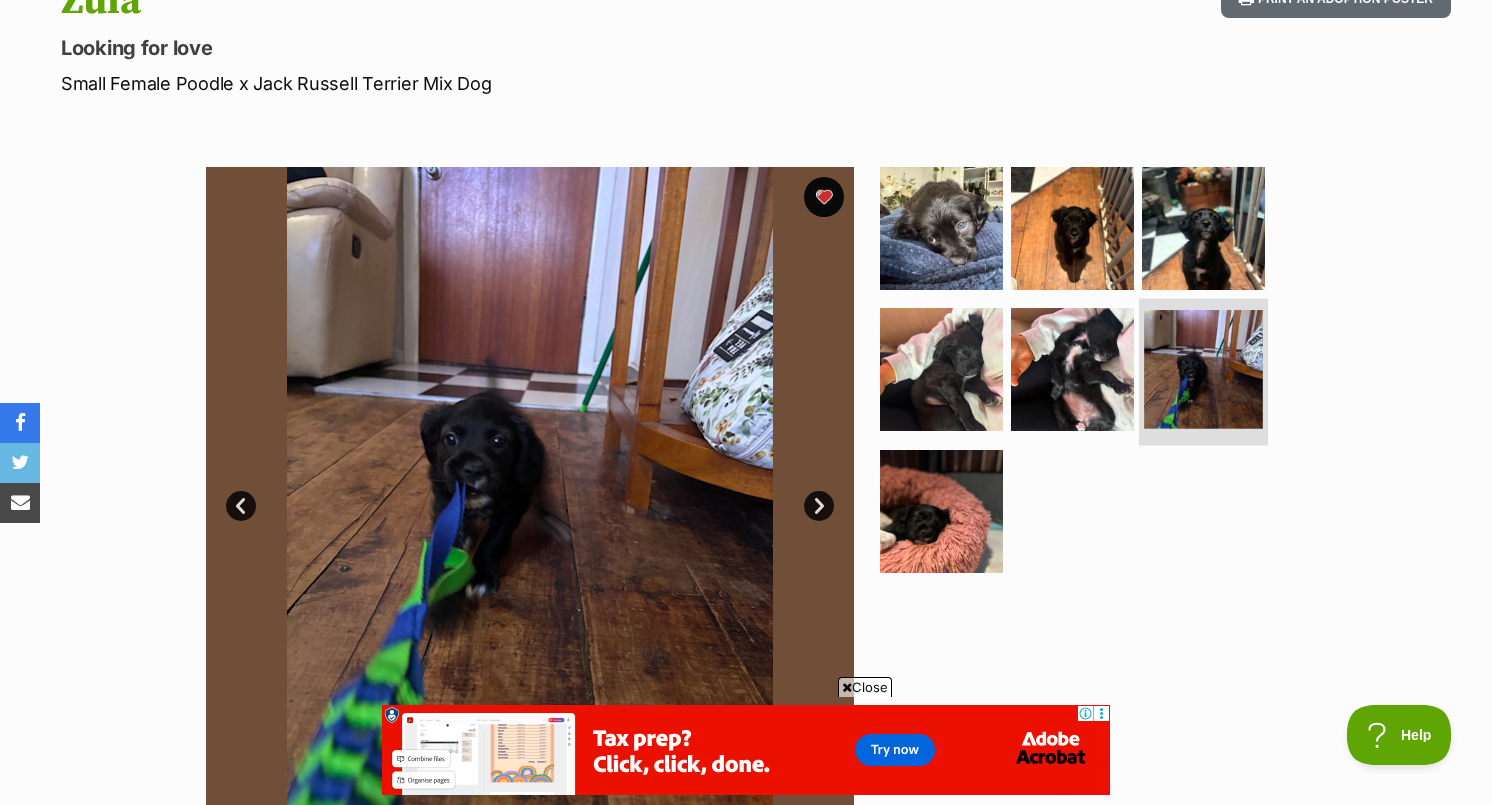click at bounding box center (1203, 369) 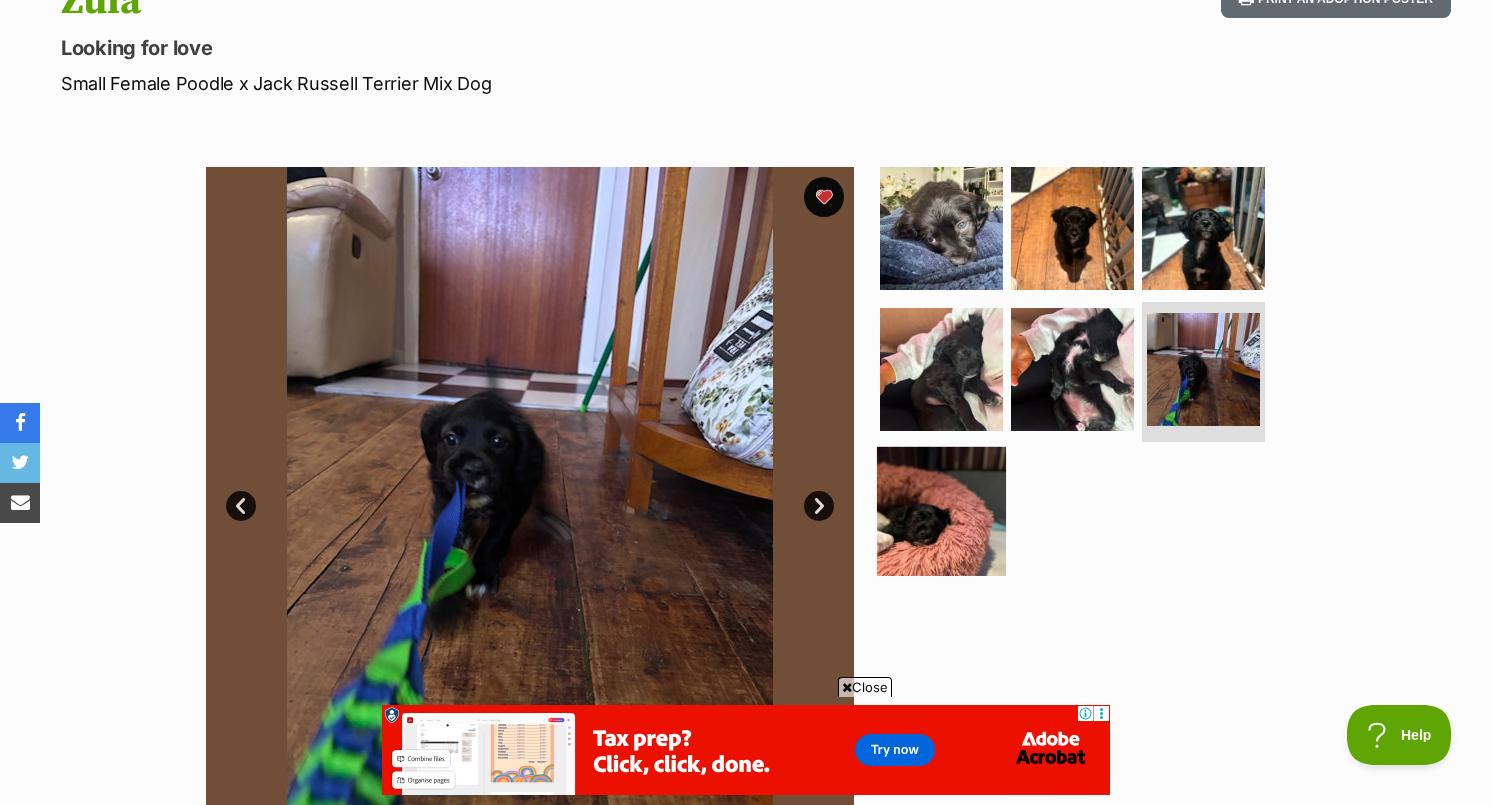 click at bounding box center (941, 511) 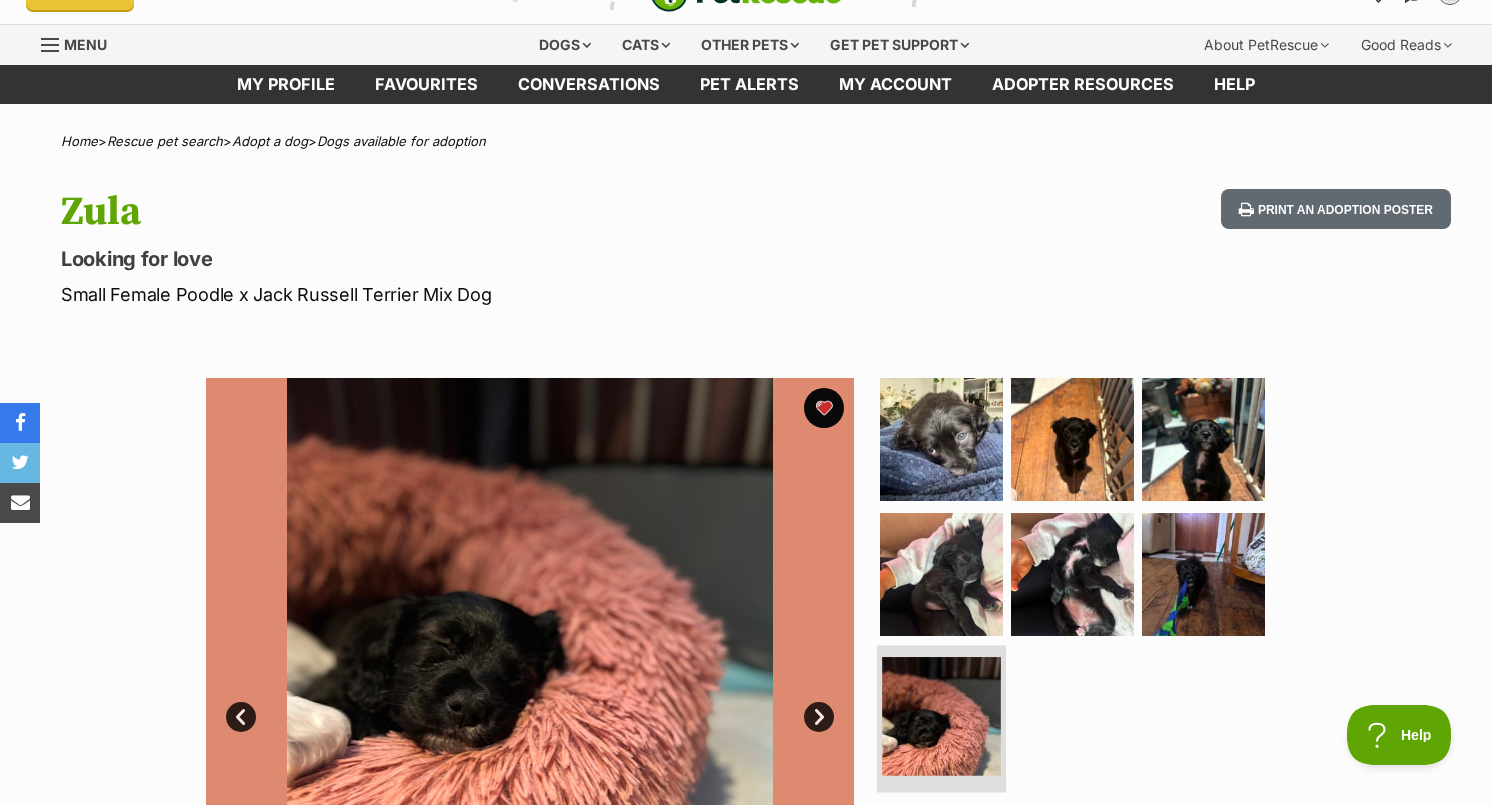 scroll, scrollTop: 0, scrollLeft: 0, axis: both 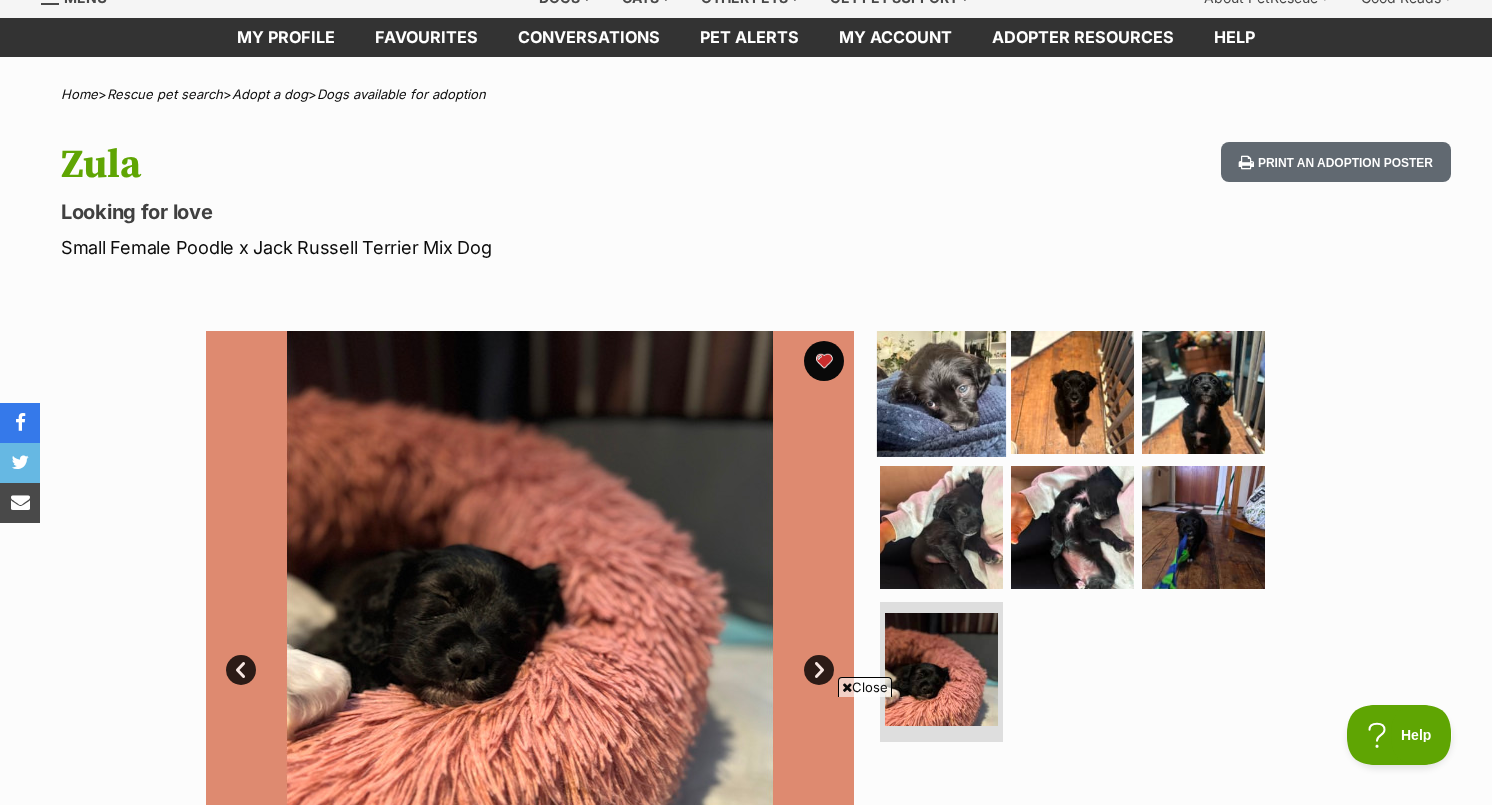click at bounding box center (941, 391) 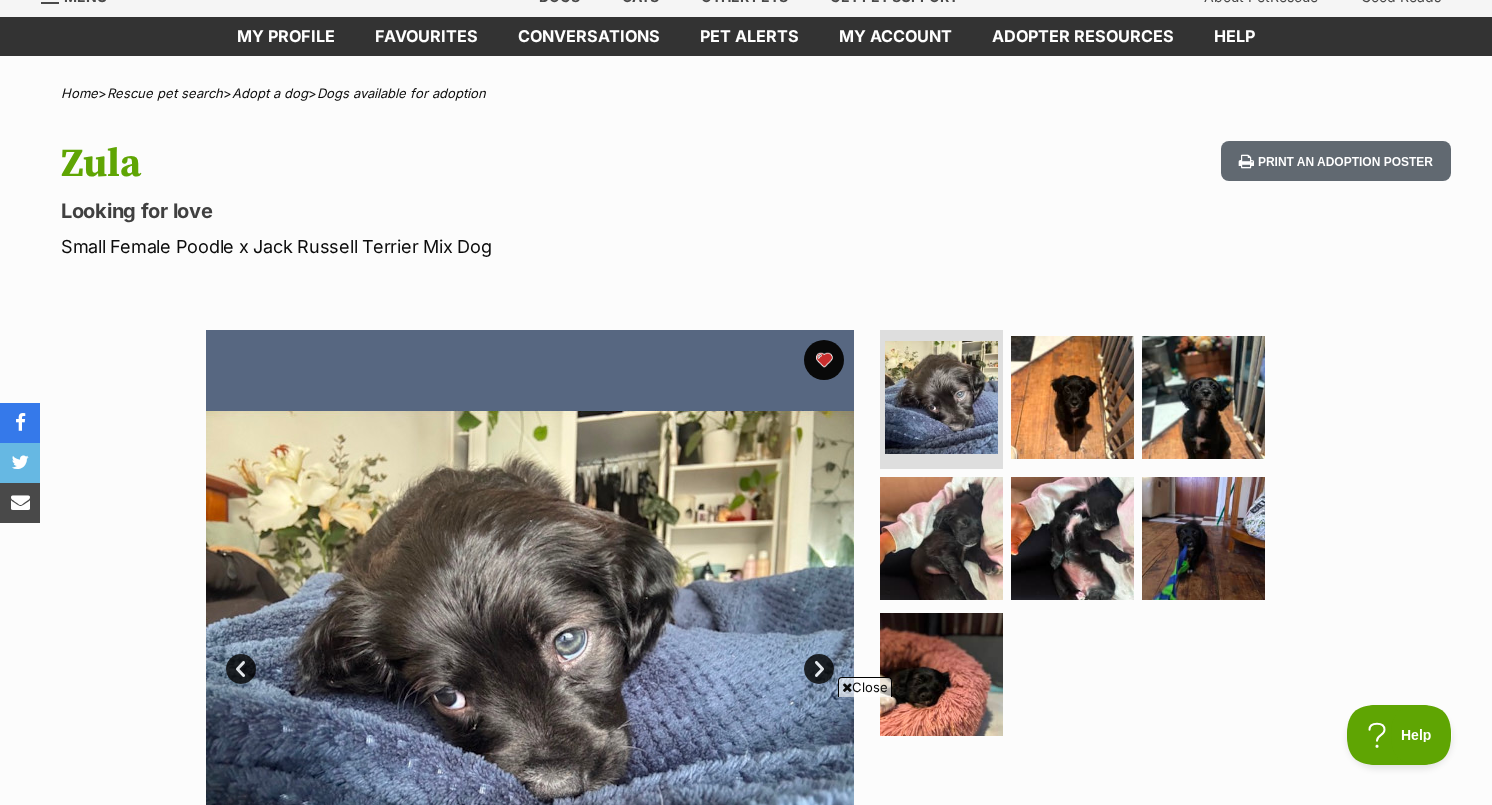 click at bounding box center [530, 654] 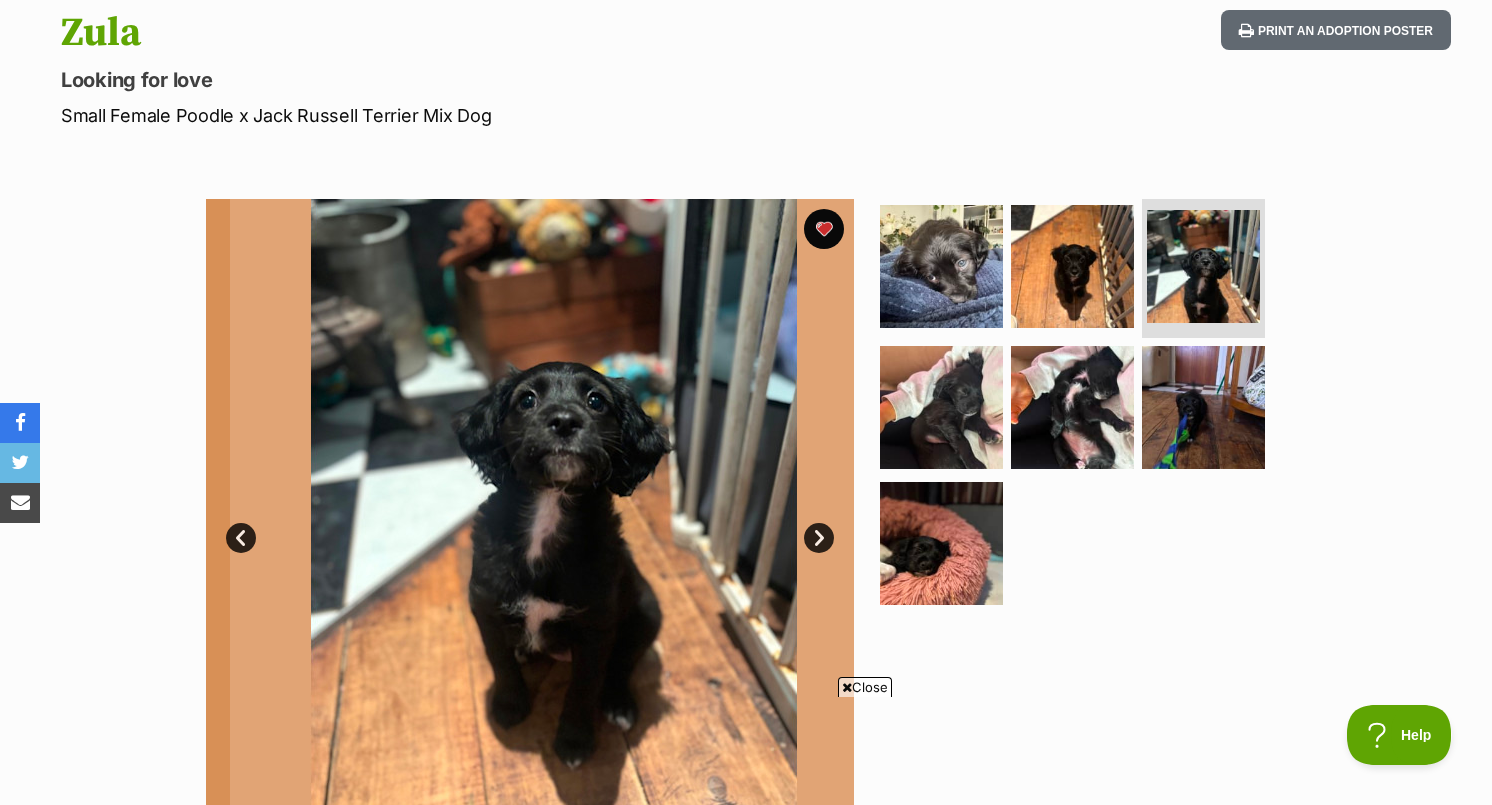 scroll, scrollTop: 241, scrollLeft: 0, axis: vertical 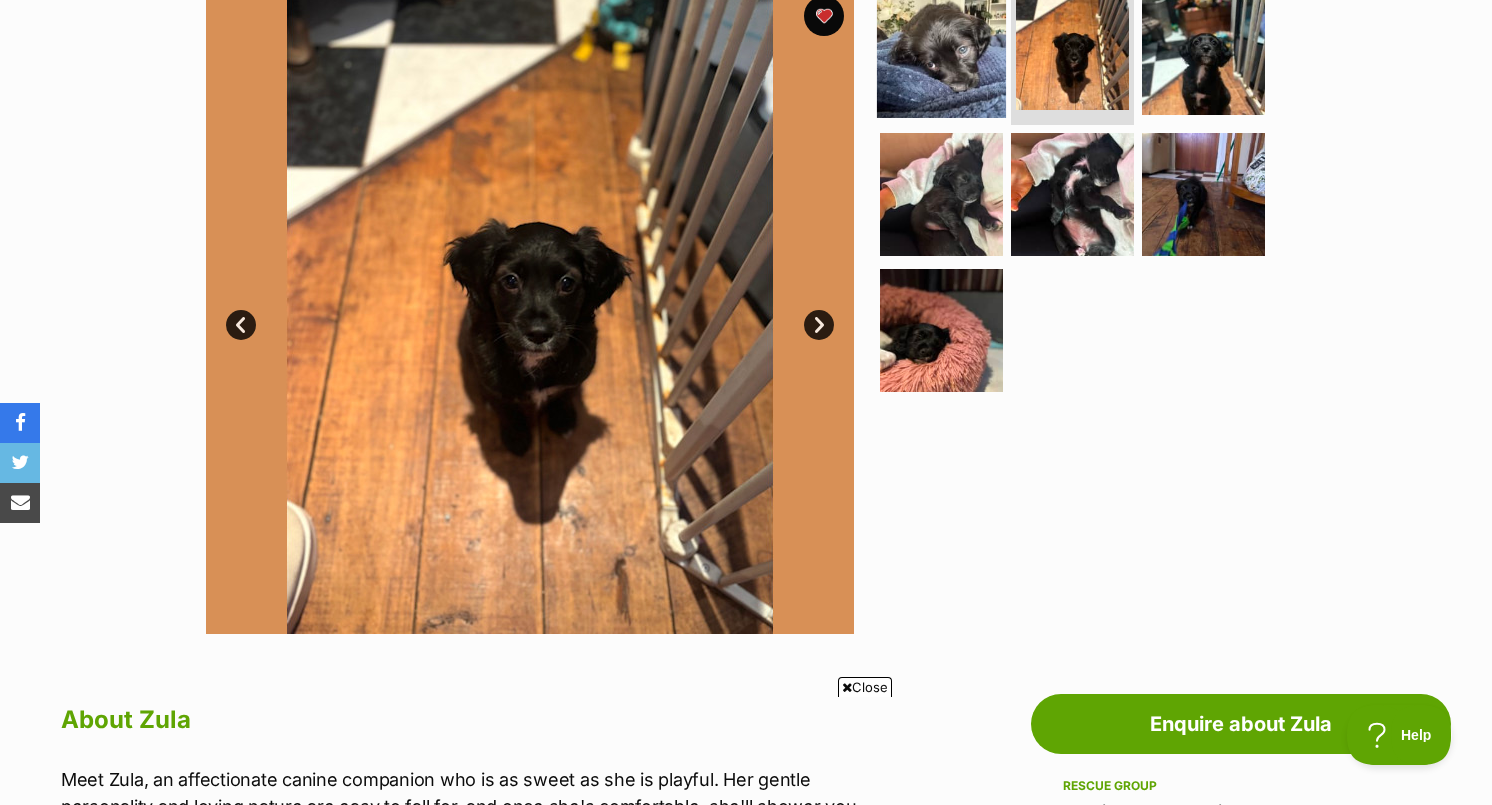 click at bounding box center [941, 52] 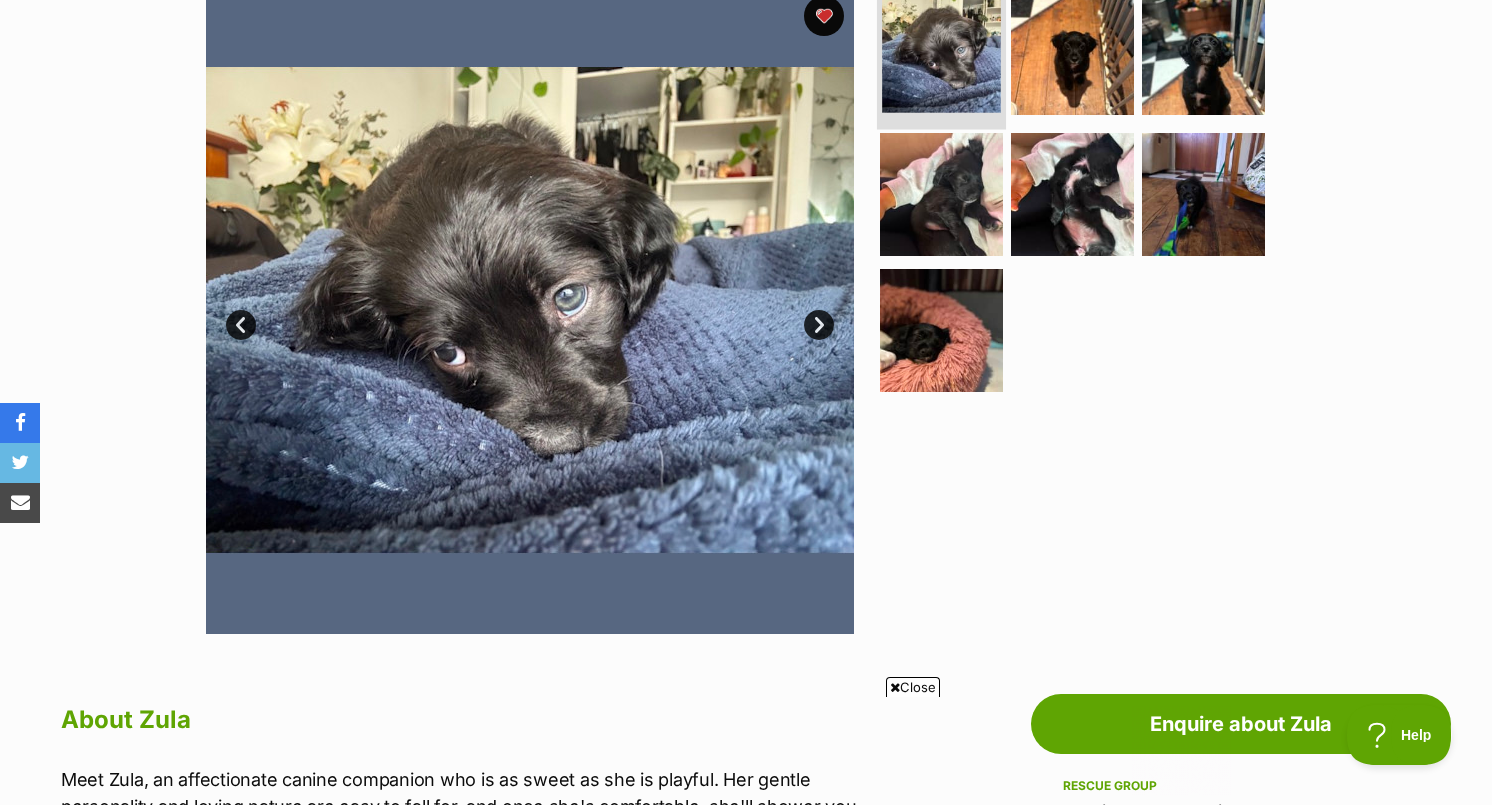 scroll, scrollTop: 0, scrollLeft: 0, axis: both 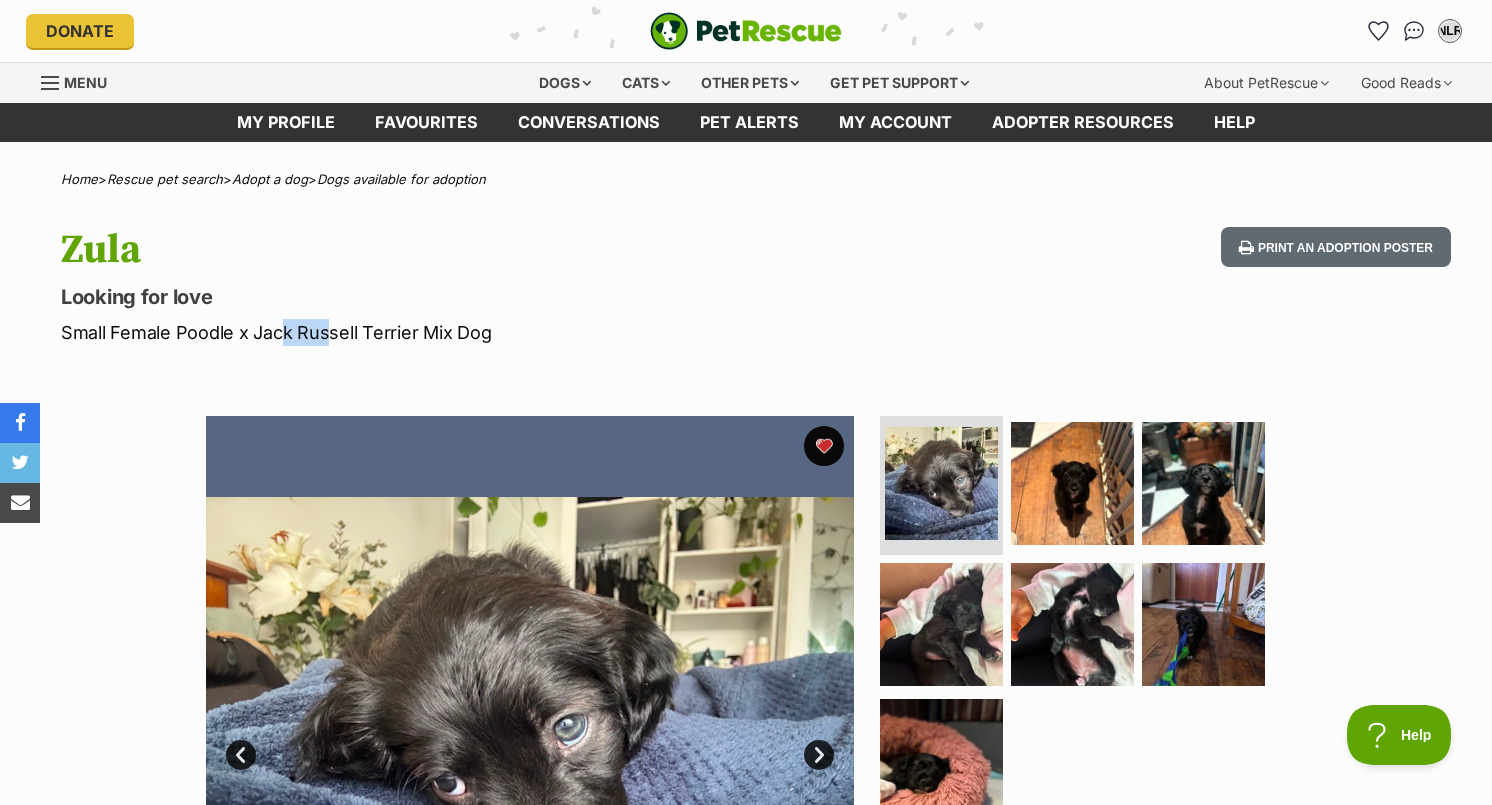 drag, startPoint x: 268, startPoint y: 330, endPoint x: 316, endPoint y: 334, distance: 48.166378 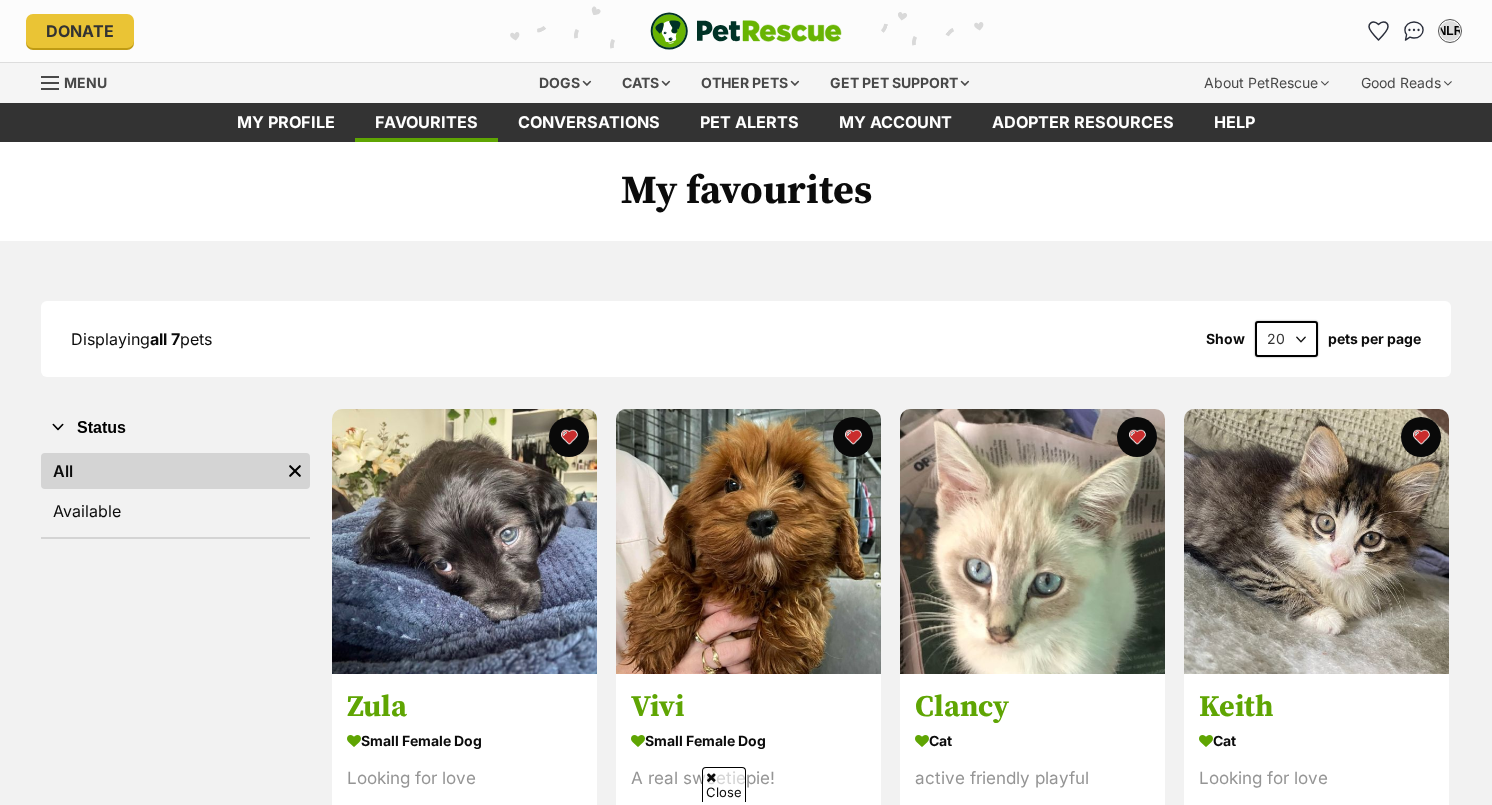 scroll, scrollTop: 335, scrollLeft: 0, axis: vertical 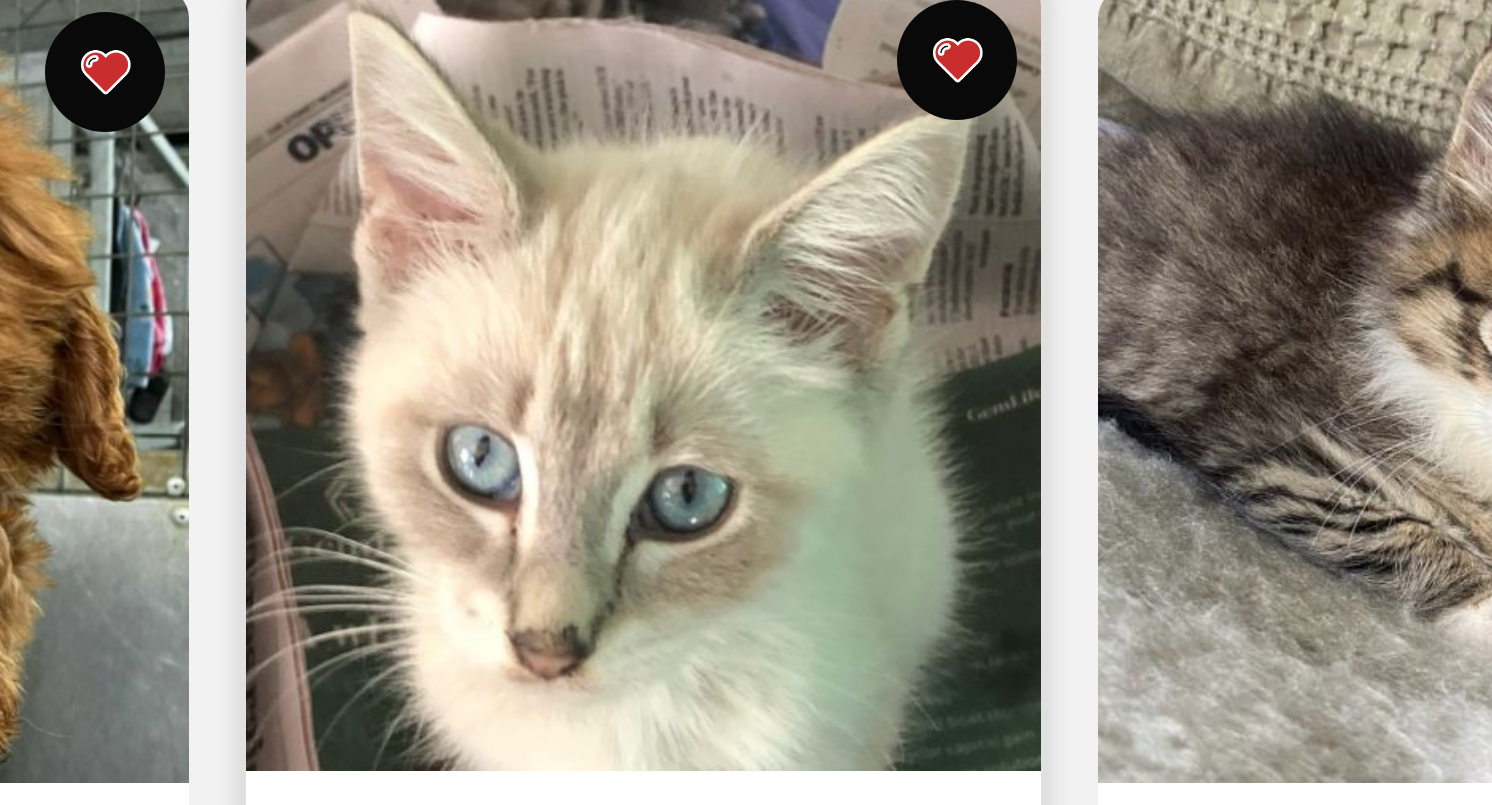 click at bounding box center (1032, 184) 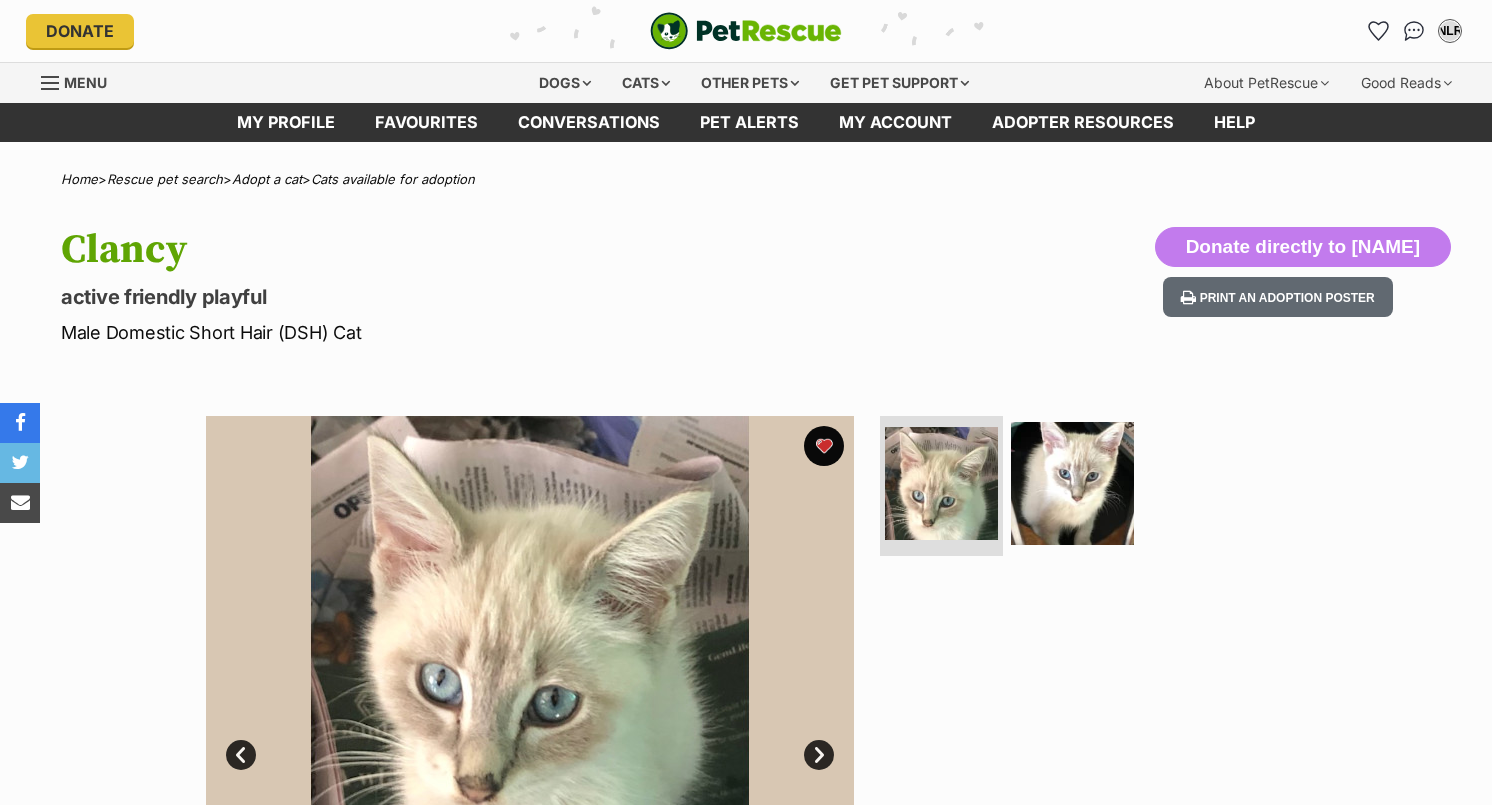 scroll, scrollTop: 0, scrollLeft: 0, axis: both 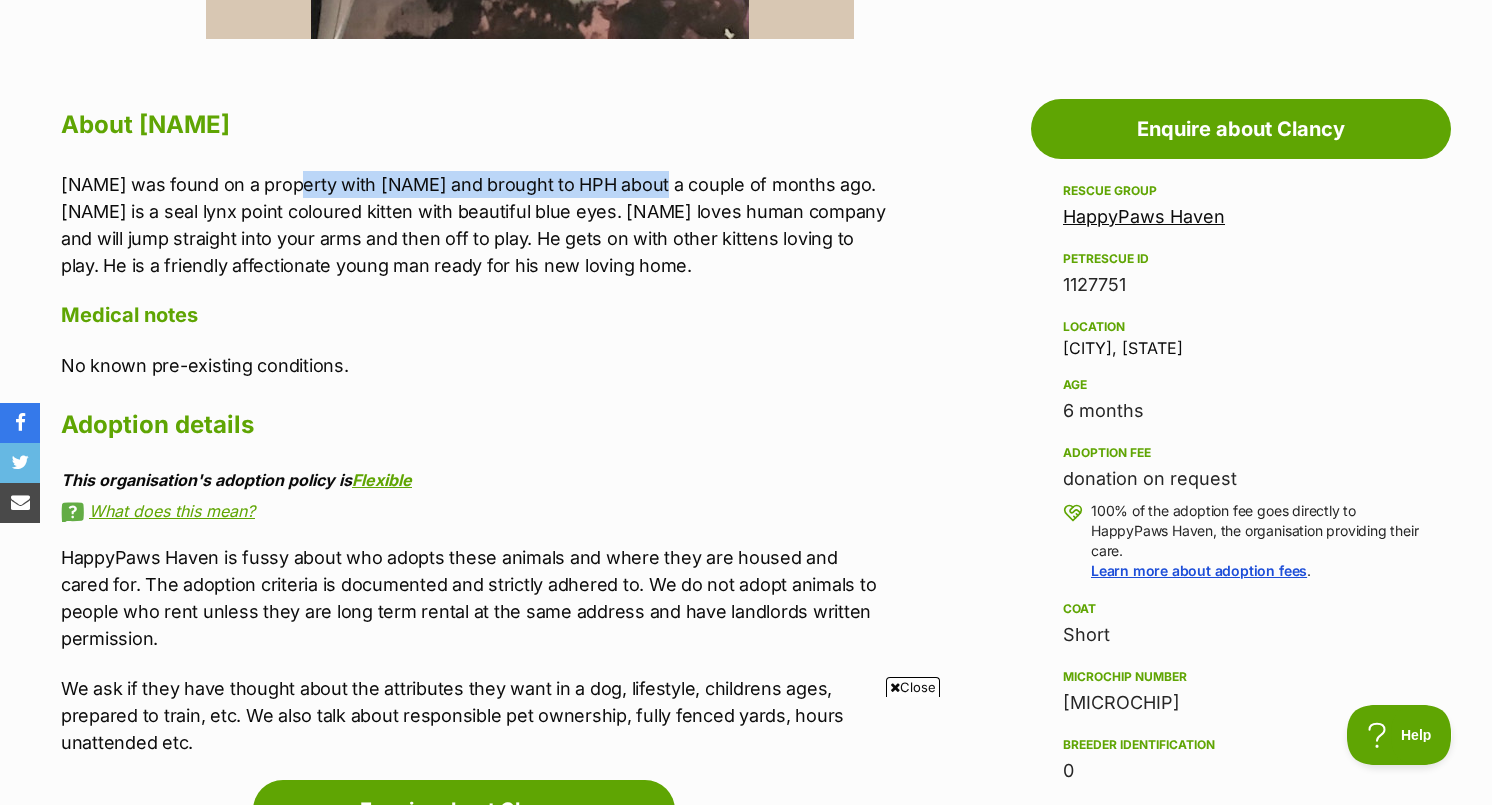 drag, startPoint x: 295, startPoint y: 188, endPoint x: 646, endPoint y: 178, distance: 351.14243 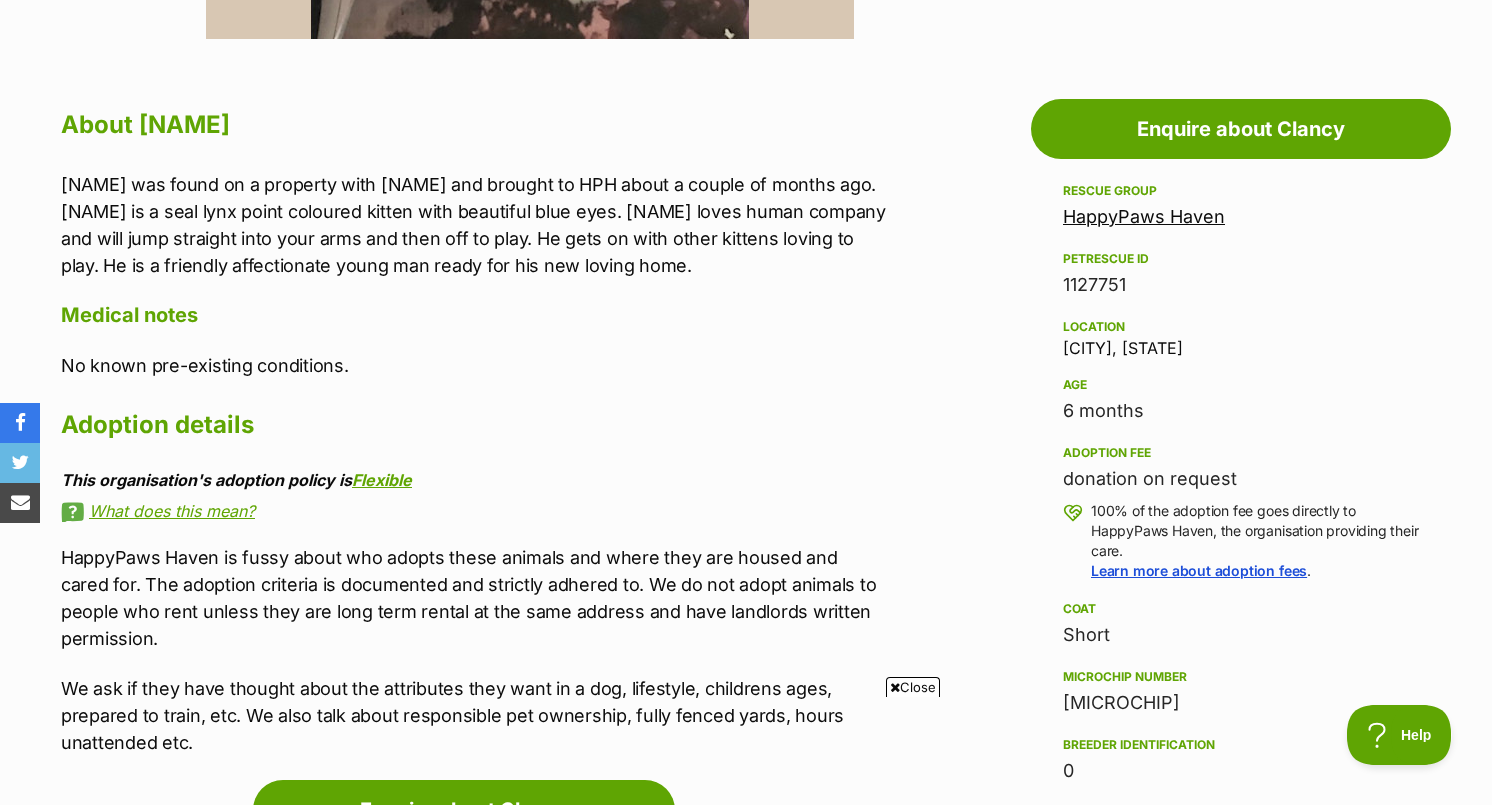 click on "Clancy was found on a property with Claude and brought to HPH about a couple of months ago. Clancy is a seal lynx point coloured kitten with beautiful blue eyes. Clancy loves human company and will jump straight into your arms and then off to play. He gets on with other kittens loving to play. He is a friendly affectionate young man ready for his new loving home." at bounding box center (474, 225) 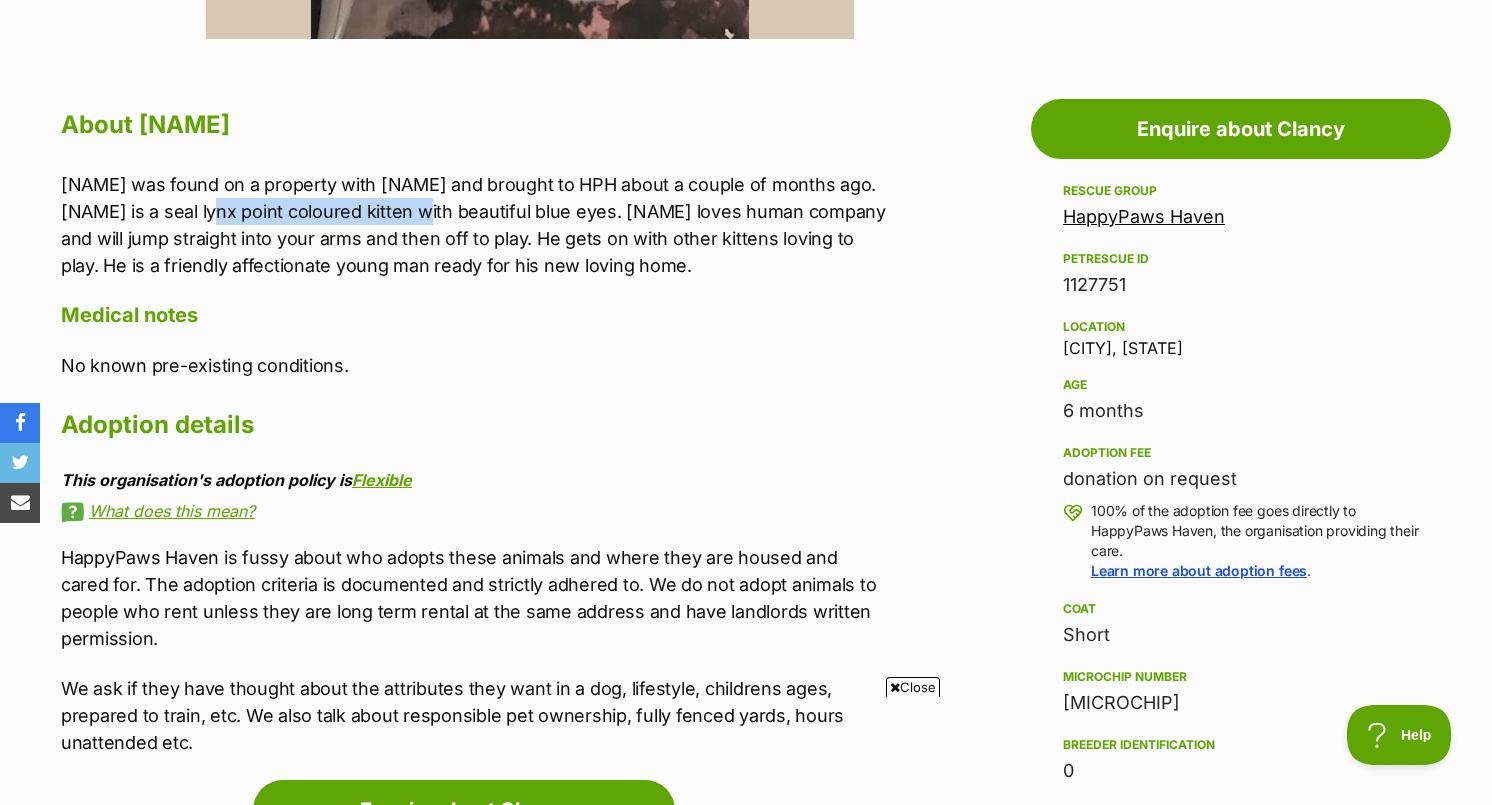 drag, startPoint x: 205, startPoint y: 219, endPoint x: 425, endPoint y: 196, distance: 221.199 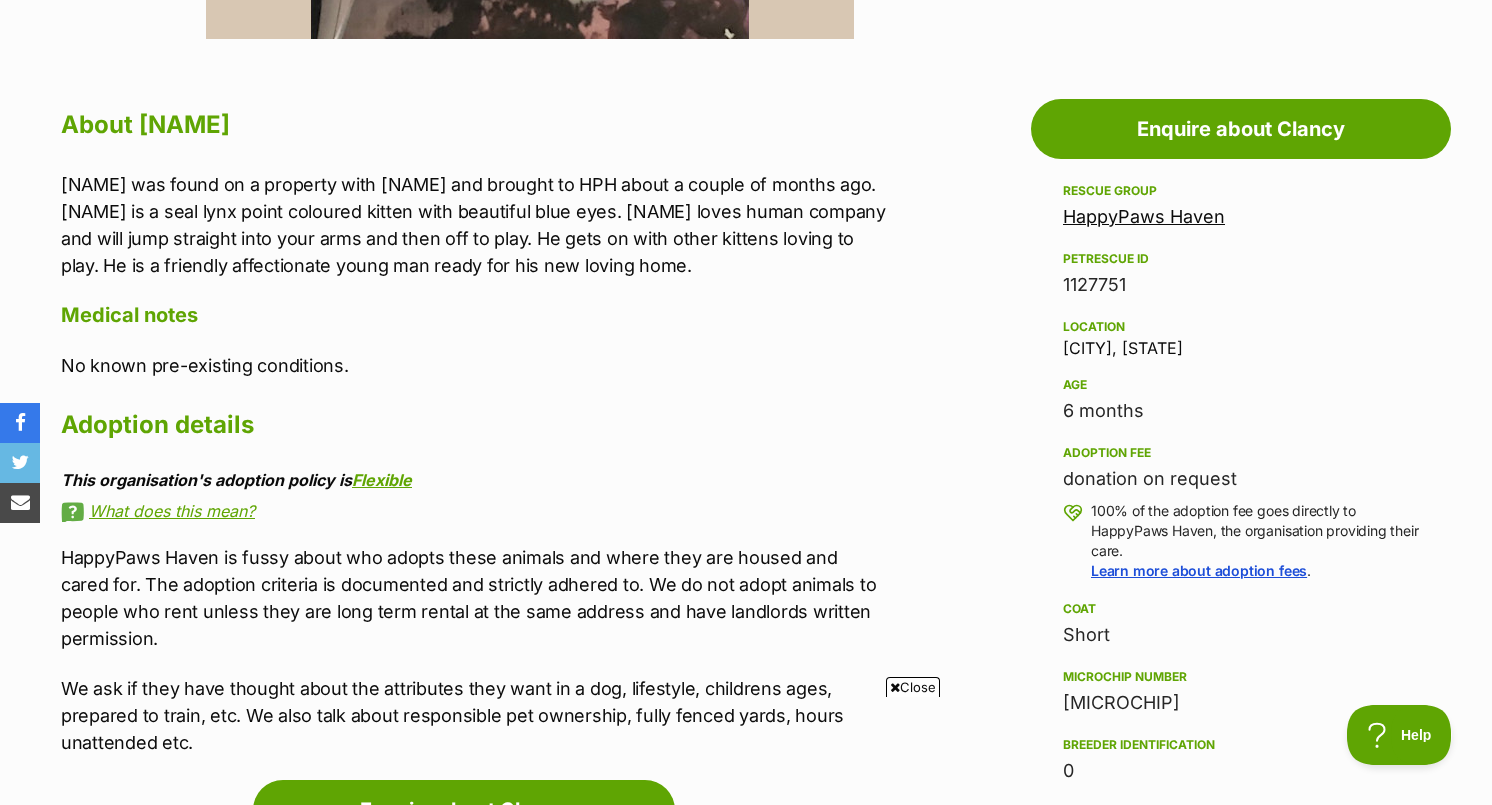 click on "Clancy was found on a property with Claude and brought to HPH about a couple of months ago. Clancy is a seal lynx point coloured kitten with beautiful blue eyes. Clancy loves human company and will jump straight into your arms and then off to play. He gets on with other kittens loving to play. He is a friendly affectionate young man ready for his new loving home." at bounding box center (474, 225) 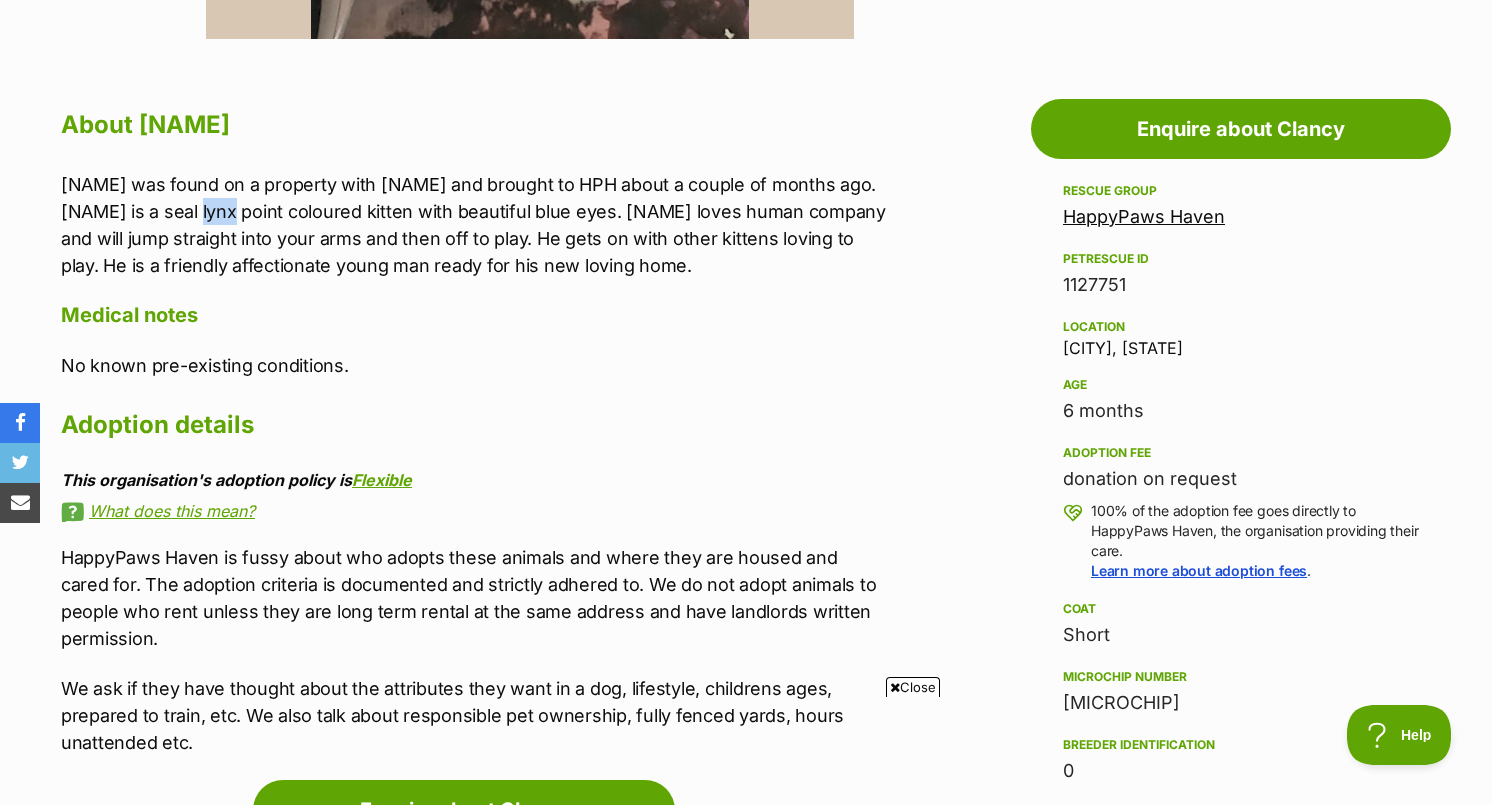 click on "Clancy was found on a property with Claude and brought to HPH about a couple of months ago. Clancy is a seal lynx point coloured kitten with beautiful blue eyes. Clancy loves human company and will jump straight into your arms and then off to play. He gets on with other kittens loving to play. He is a friendly affectionate young man ready for his new loving home." at bounding box center (474, 225) 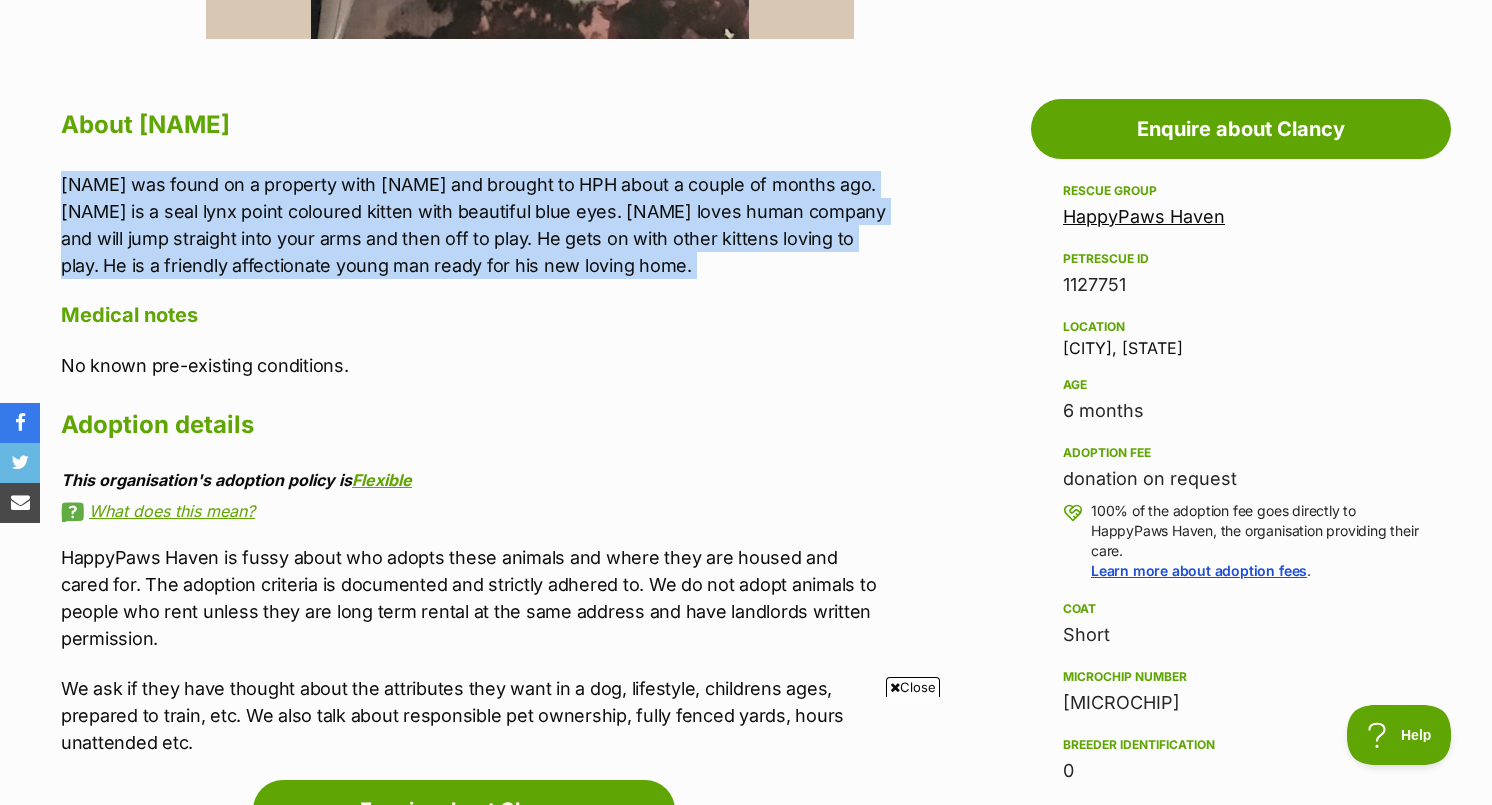 click on "Clancy was found on a property with Claude and brought to HPH about a couple of months ago. Clancy is a seal lynx point coloured kitten with beautiful blue eyes. Clancy loves human company and will jump straight into your arms and then off to play. He gets on with other kittens loving to play. He is a friendly affectionate young man ready for his new loving home." at bounding box center (474, 225) 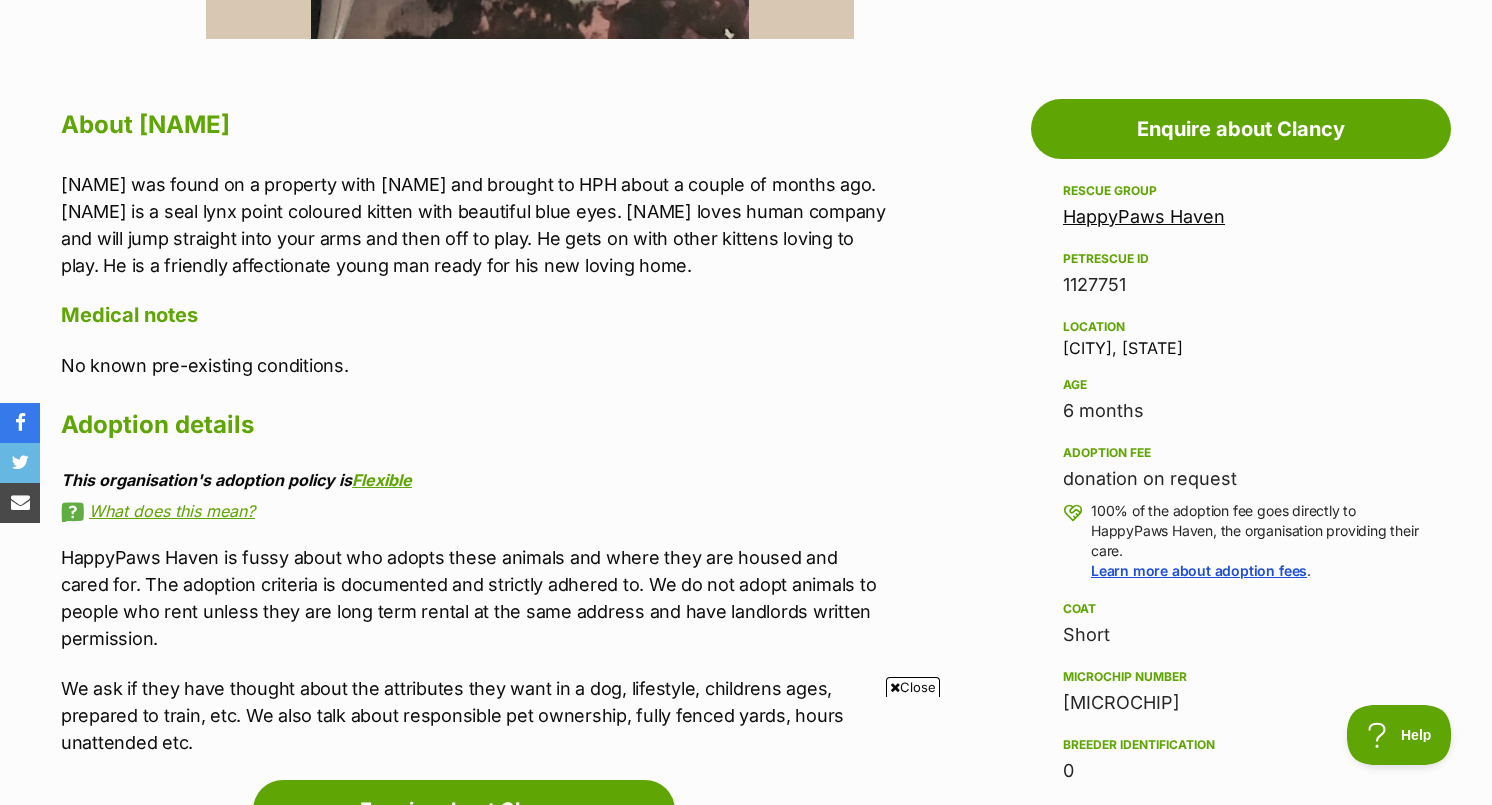 click on "Clancy was found on a property with Claude and brought to HPH about a couple of months ago. Clancy is a seal lynx point coloured kitten with beautiful blue eyes. Clancy loves human company and will jump straight into your arms and then off to play. He gets on with other kittens loving to play. He is a friendly affectionate young man ready for his new loving home." at bounding box center (474, 225) 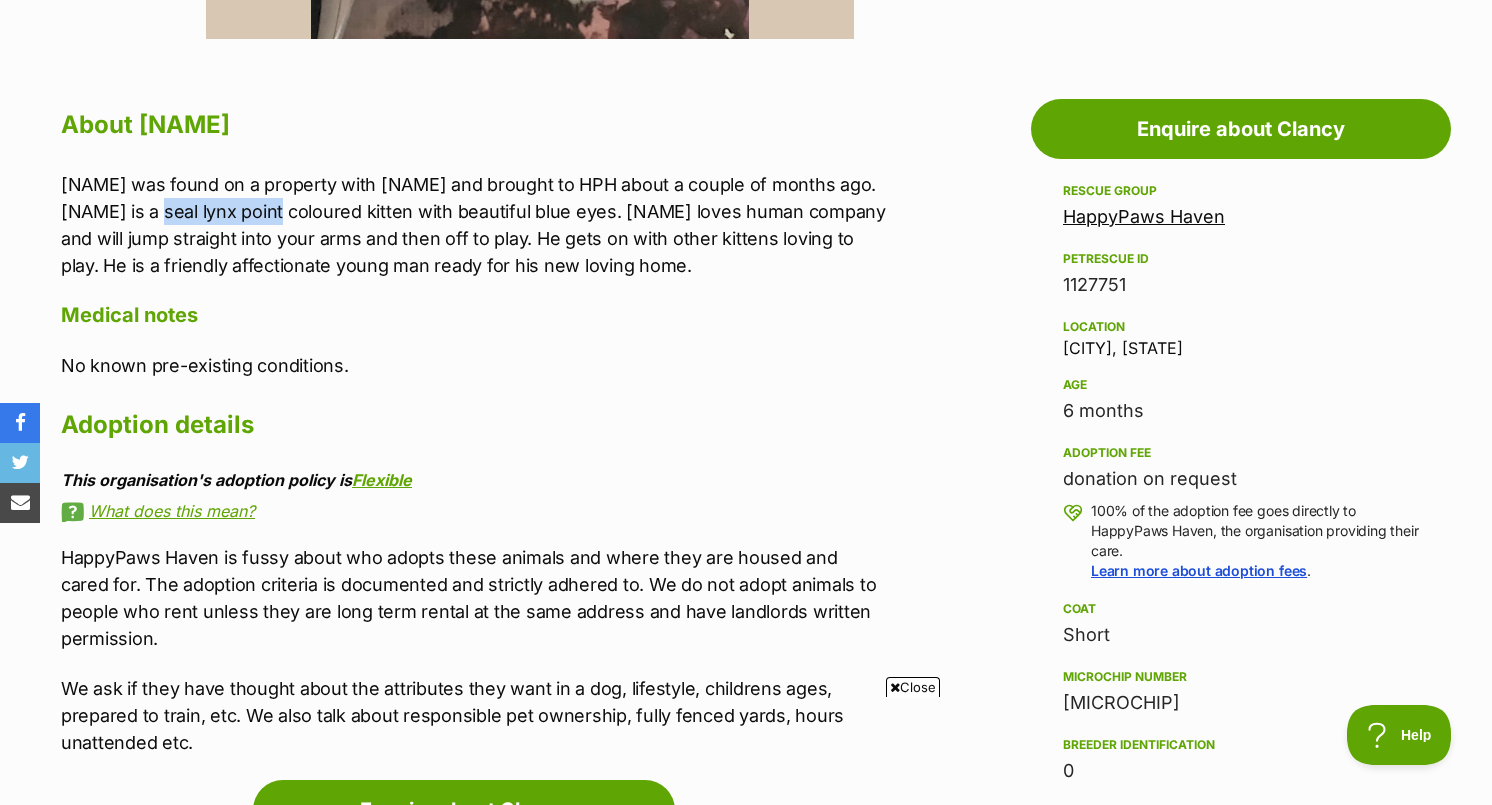 drag, startPoint x: 157, startPoint y: 209, endPoint x: 275, endPoint y: 210, distance: 118.004234 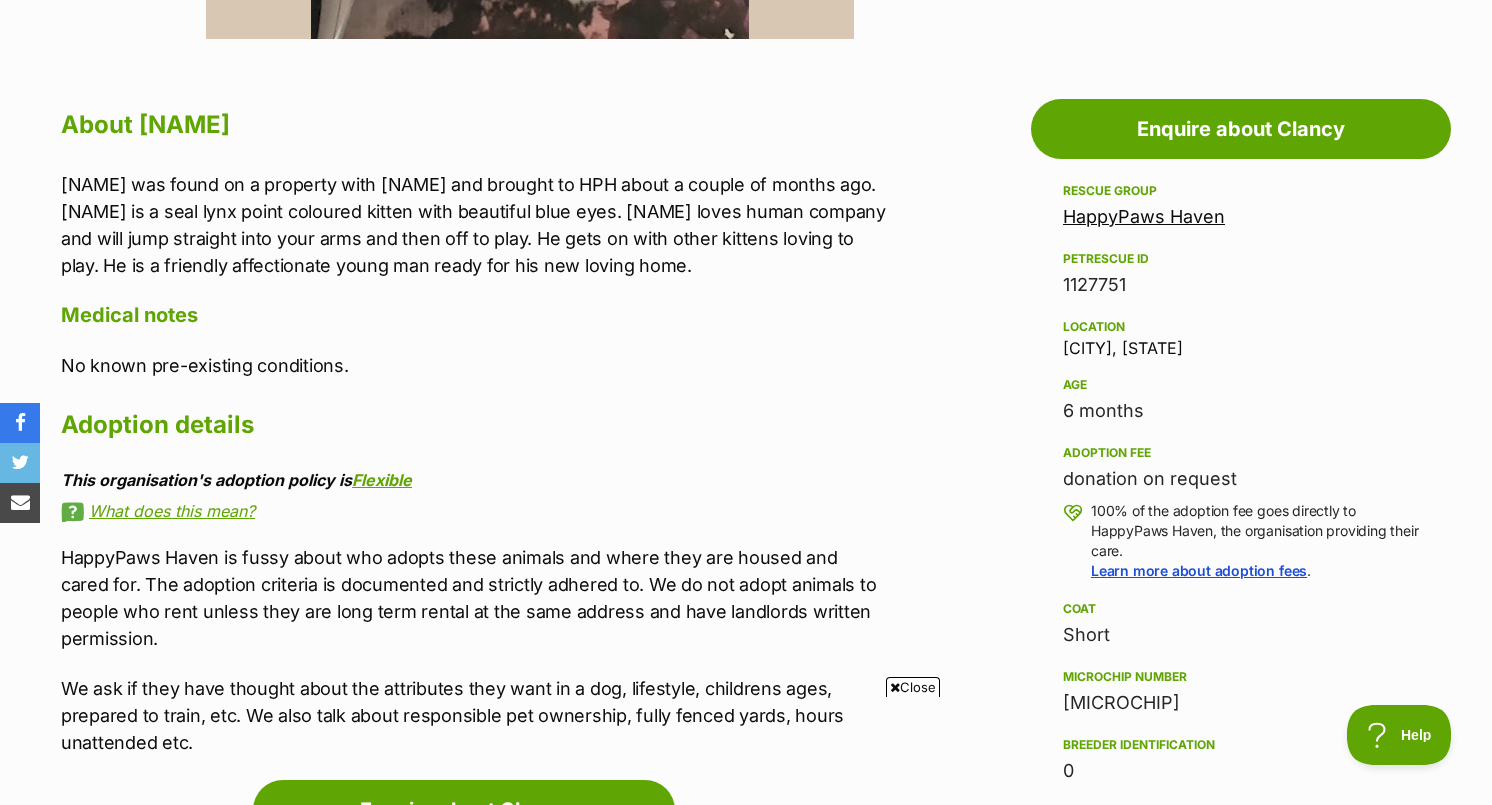 click on "Advertisement
Adoption information
I've been adopted!
This pet is no longer available
On Hold
Enquire about Clancy
Find available pets like this!
Rescue group
HappyPaws Haven
PetRescue ID
1127751
Location
Eatonsville, NSW
Age
6 months
Adoption fee
donation on request
100% of the adoption fee goes directly to HappyPaws Haven, the organisation providing their care.
Learn more about adoption fees .
Coat
Short
Microchip number
900263000521908
Breeder identification
0
Rehoming organisation
Happy Paws Haven Inc
Source number
R251000043
Last updated
12 Jul, 2025
Pre-adoption checks
Desexed
Vaccinated
Interstate adoption (ACT, NSW, QLD, VIC)
-
Wormed
About Clancy
Medical notes
No known pre-existing conditions.
Flexible" at bounding box center (746, 1208) 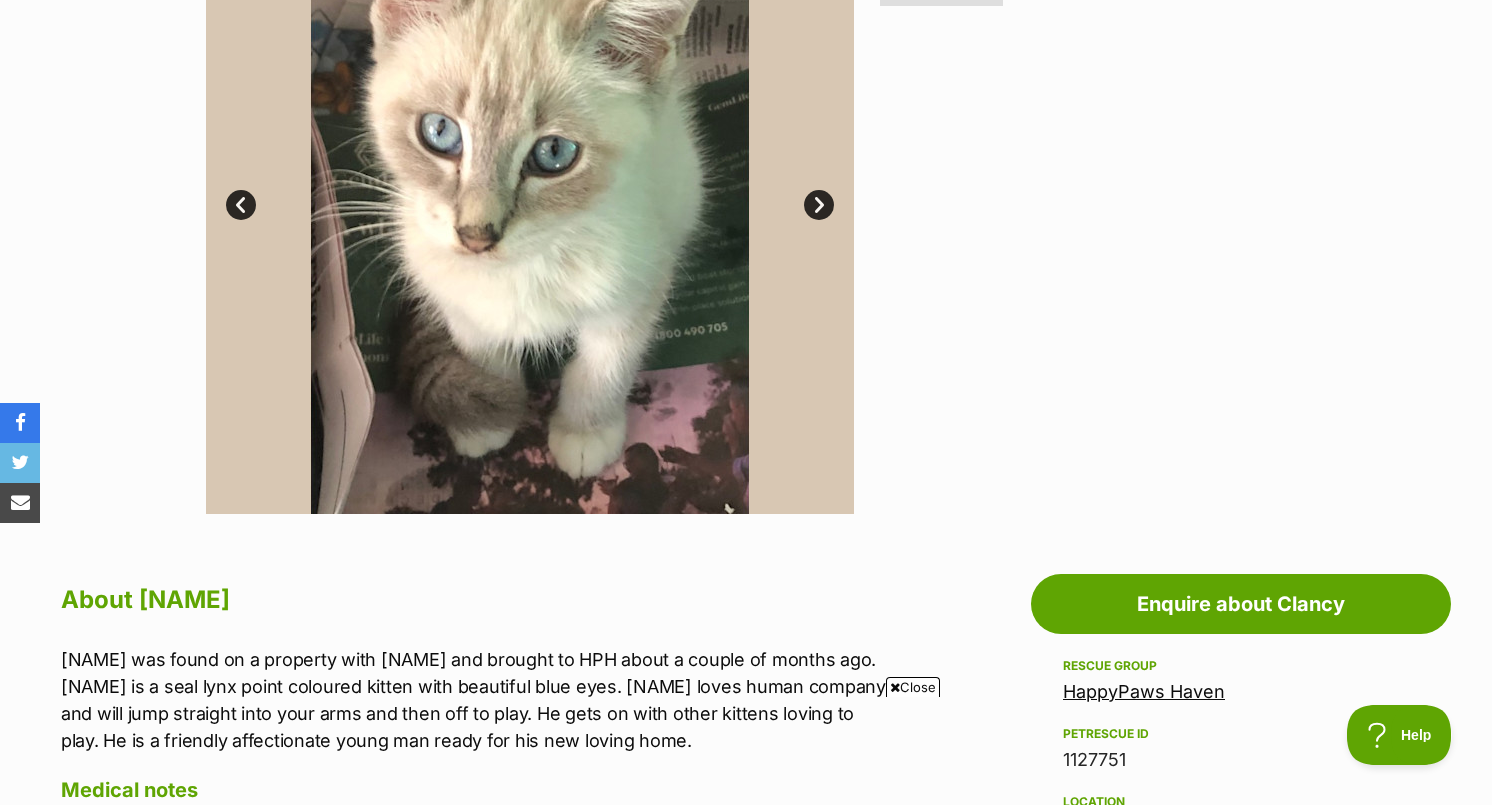 scroll, scrollTop: 645, scrollLeft: 0, axis: vertical 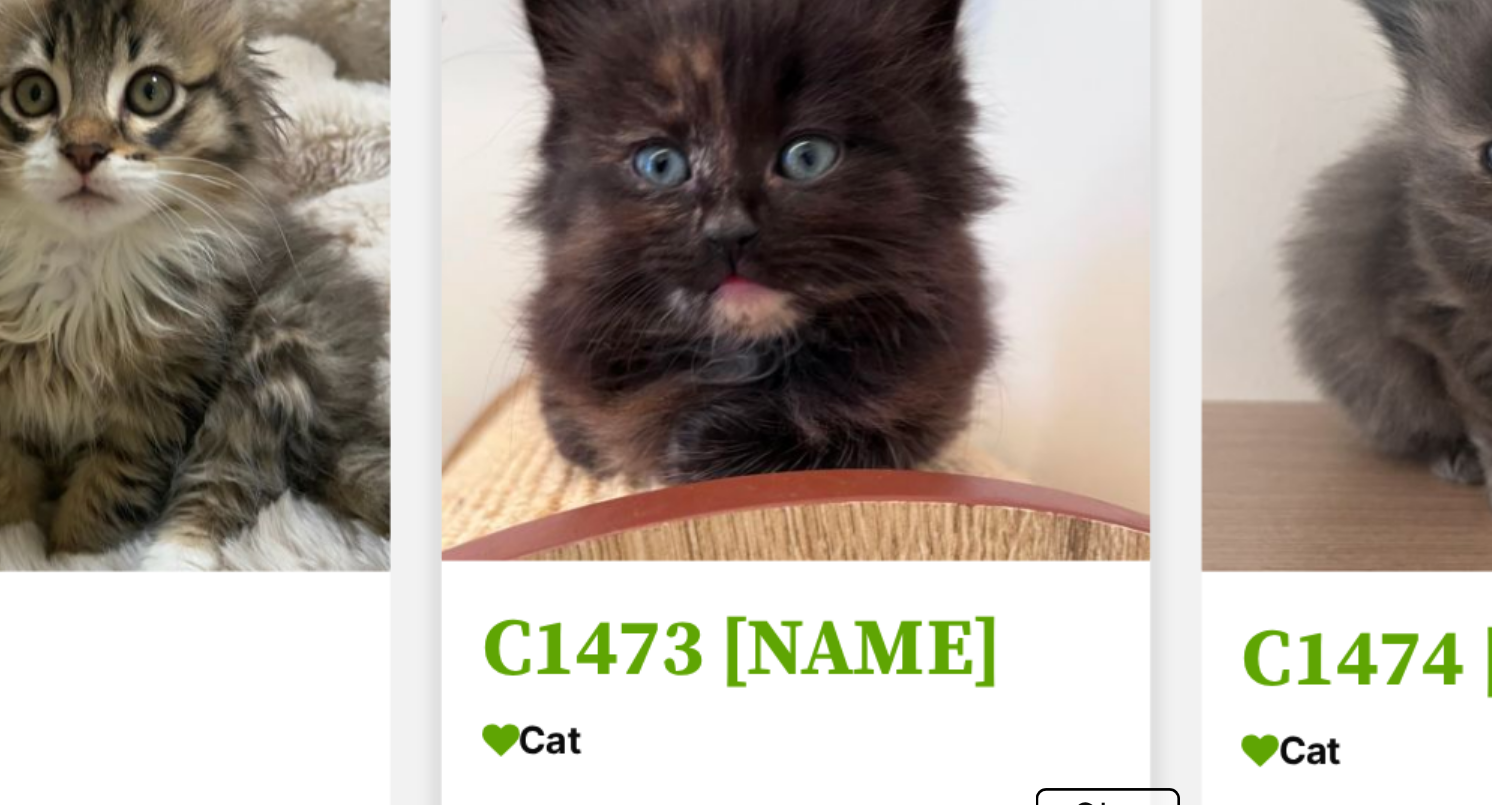 click at bounding box center (748, 459) 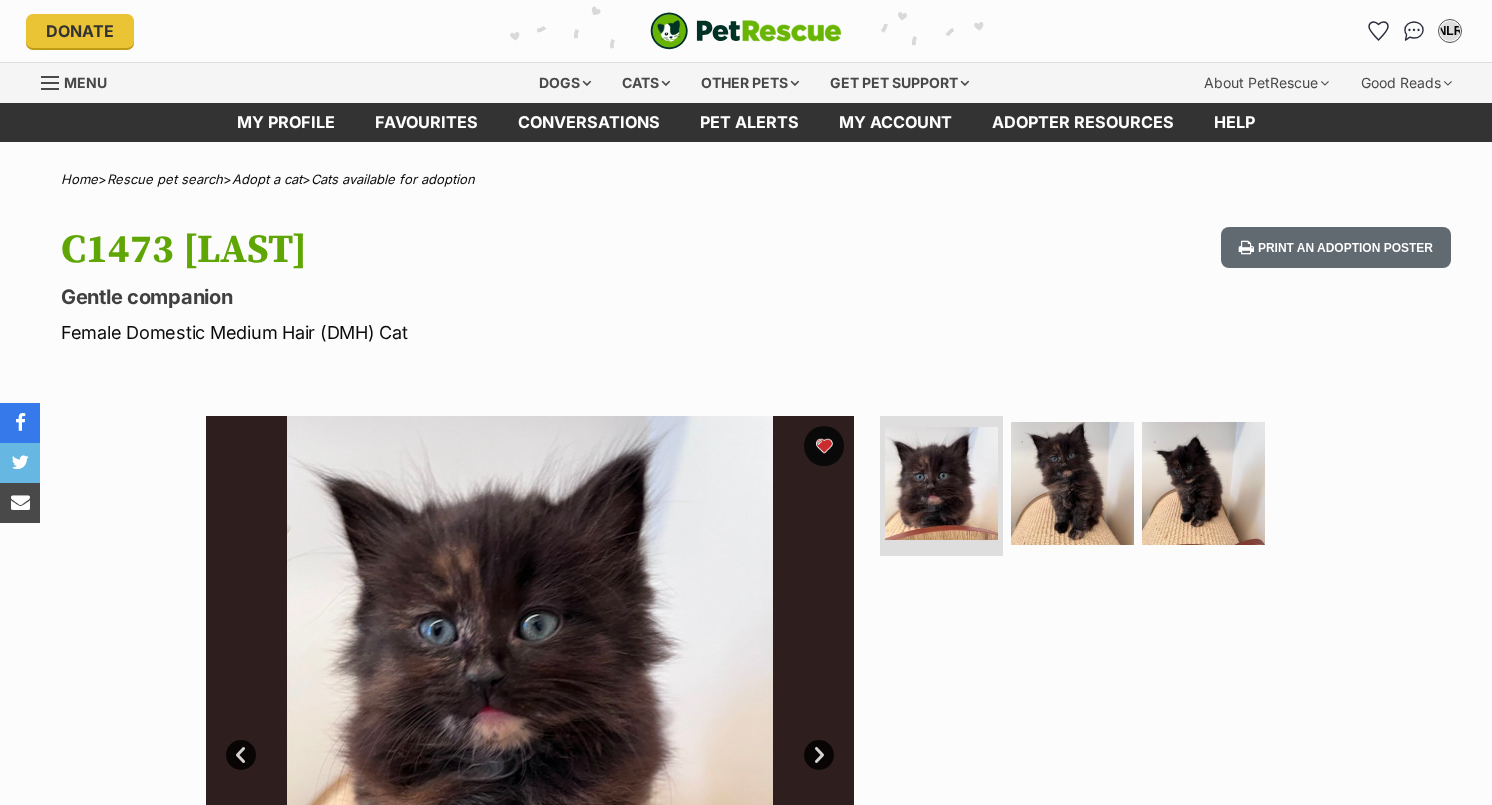 scroll, scrollTop: 0, scrollLeft: 0, axis: both 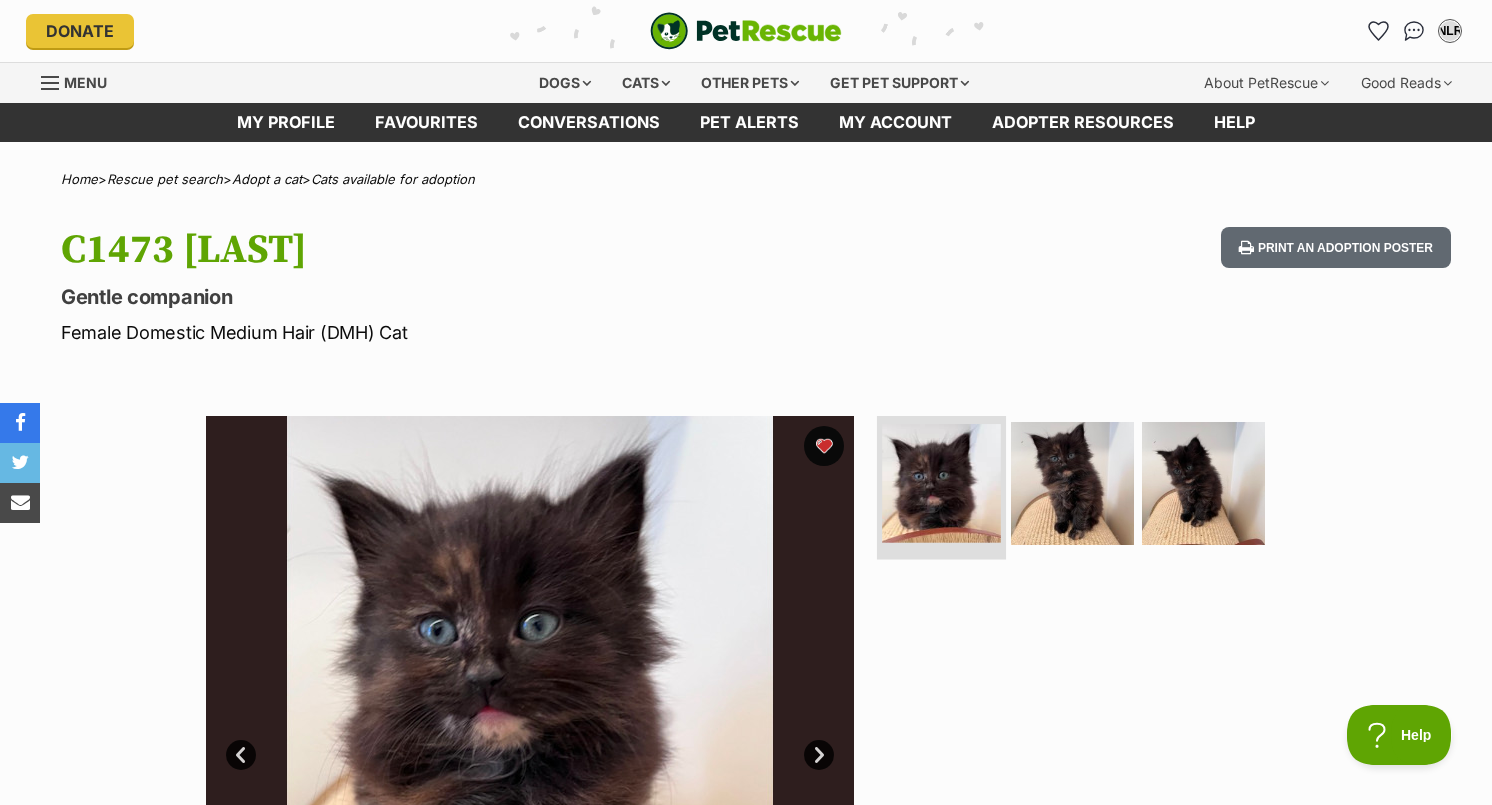 click at bounding box center (941, 483) 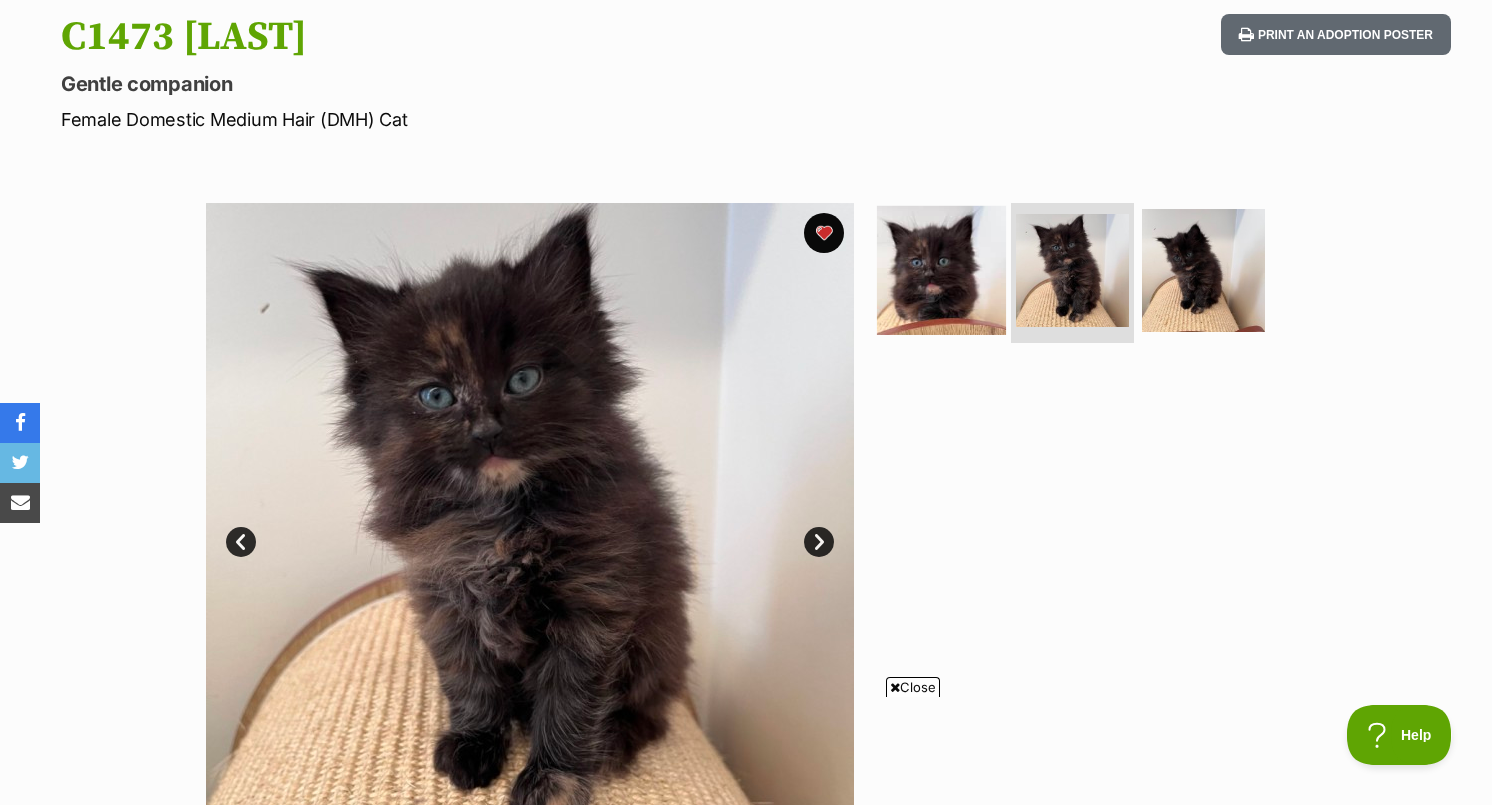 scroll, scrollTop: 229, scrollLeft: 0, axis: vertical 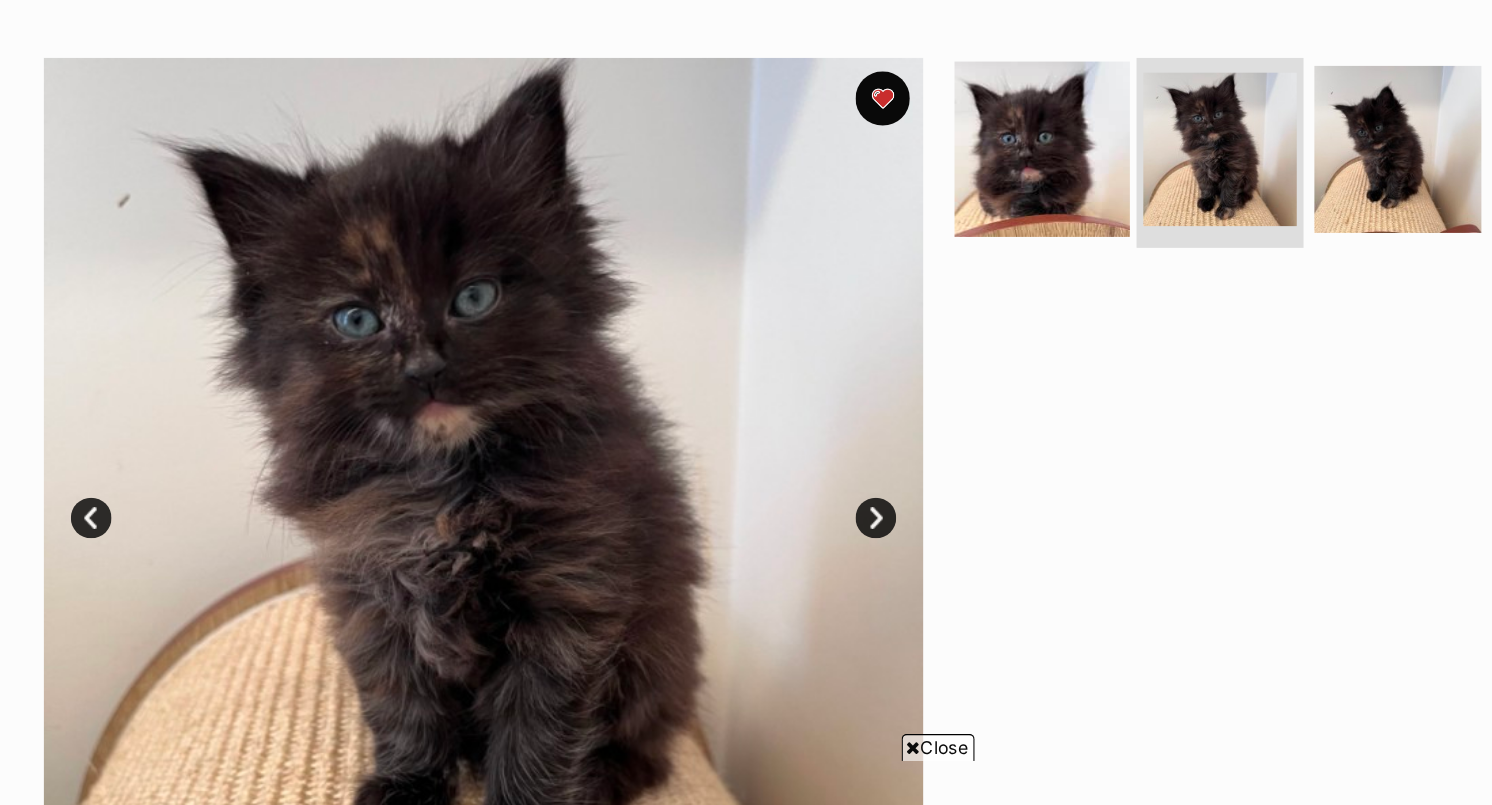 click at bounding box center (941, 246) 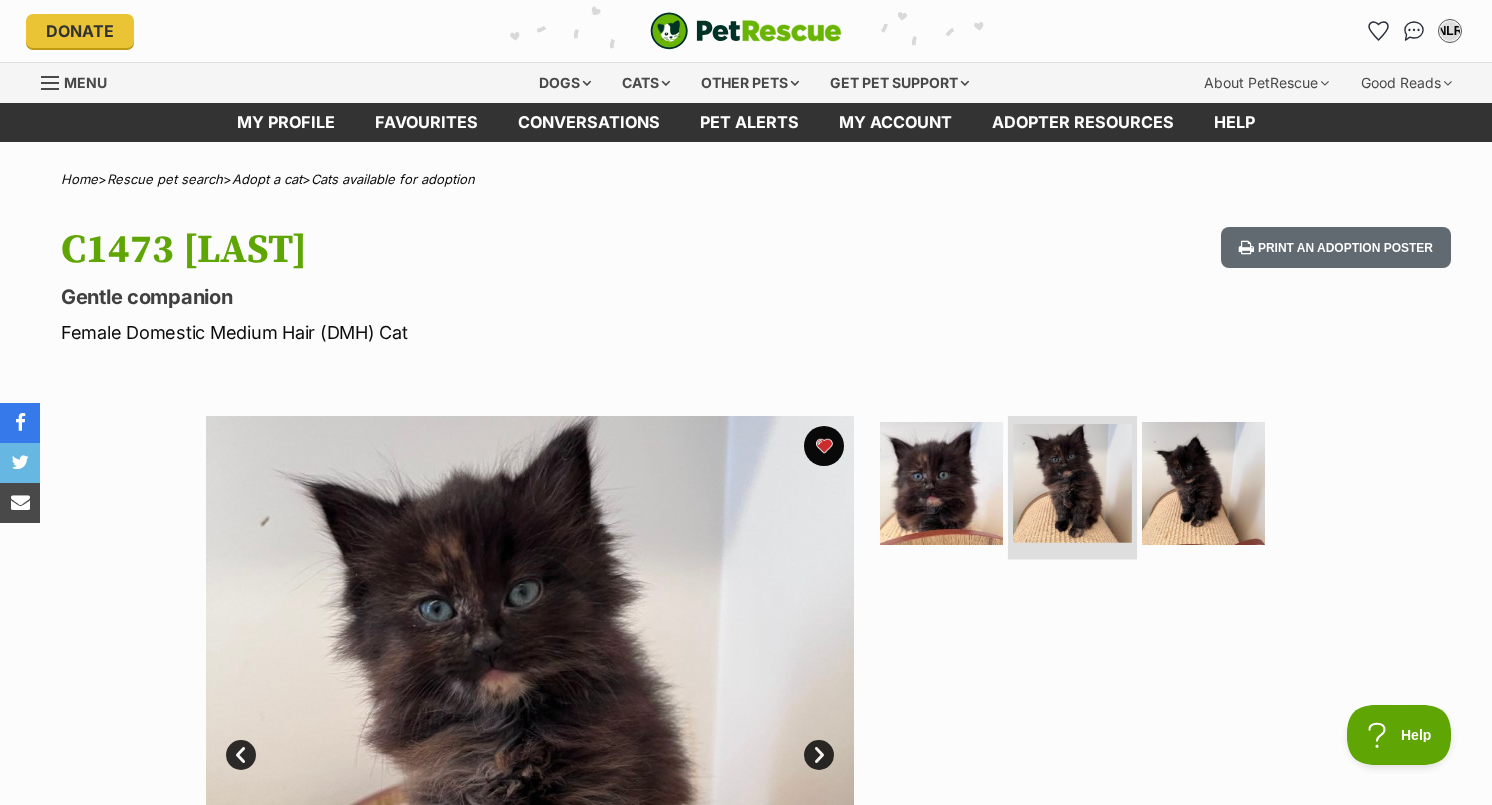 scroll, scrollTop: 0, scrollLeft: 0, axis: both 